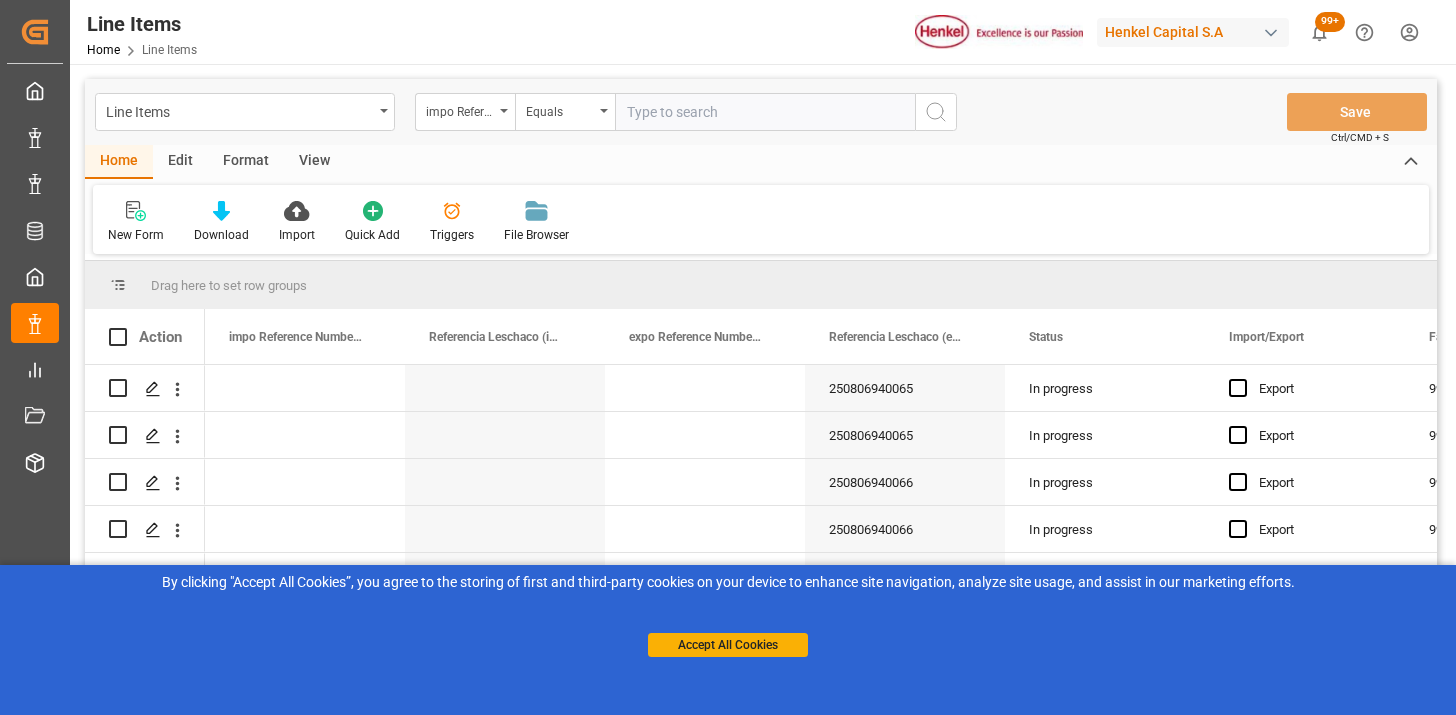 scroll, scrollTop: 0, scrollLeft: 0, axis: both 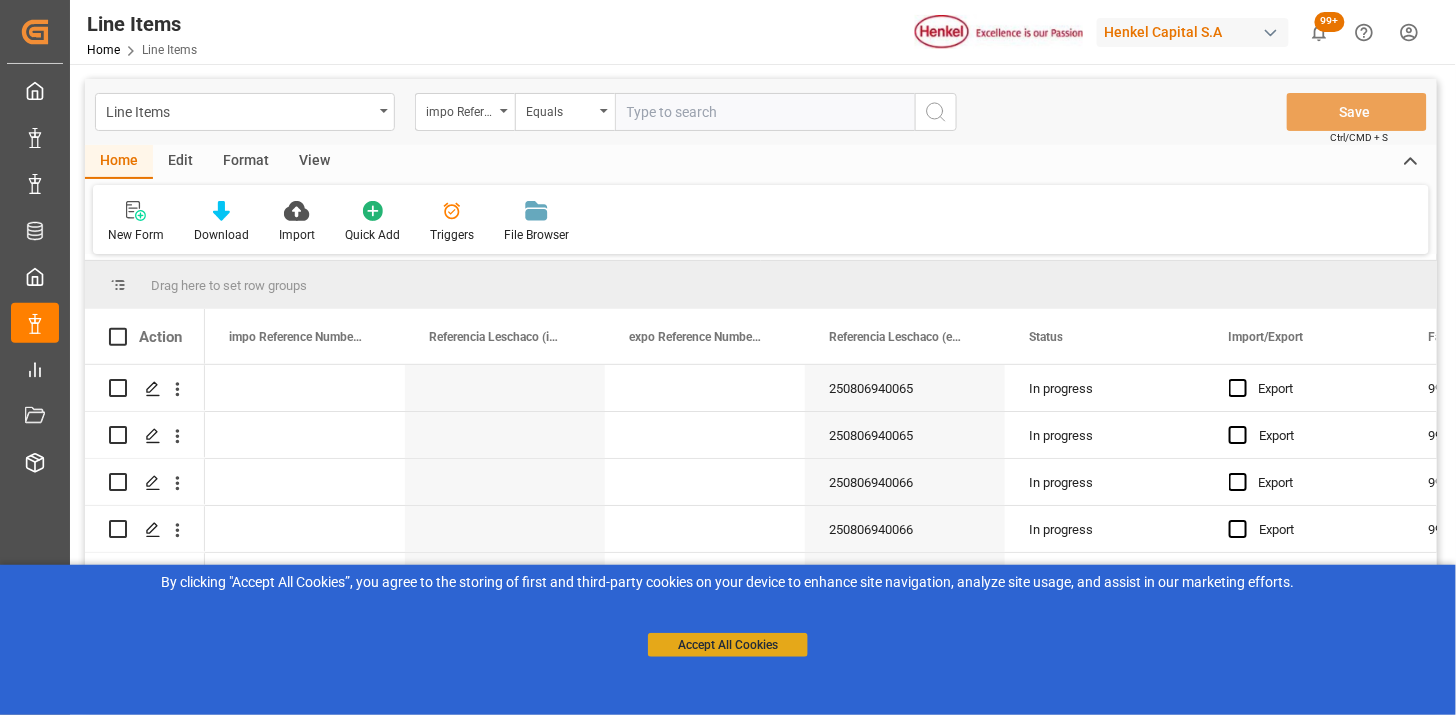 click on "Accept All Cookies" at bounding box center (728, 645) 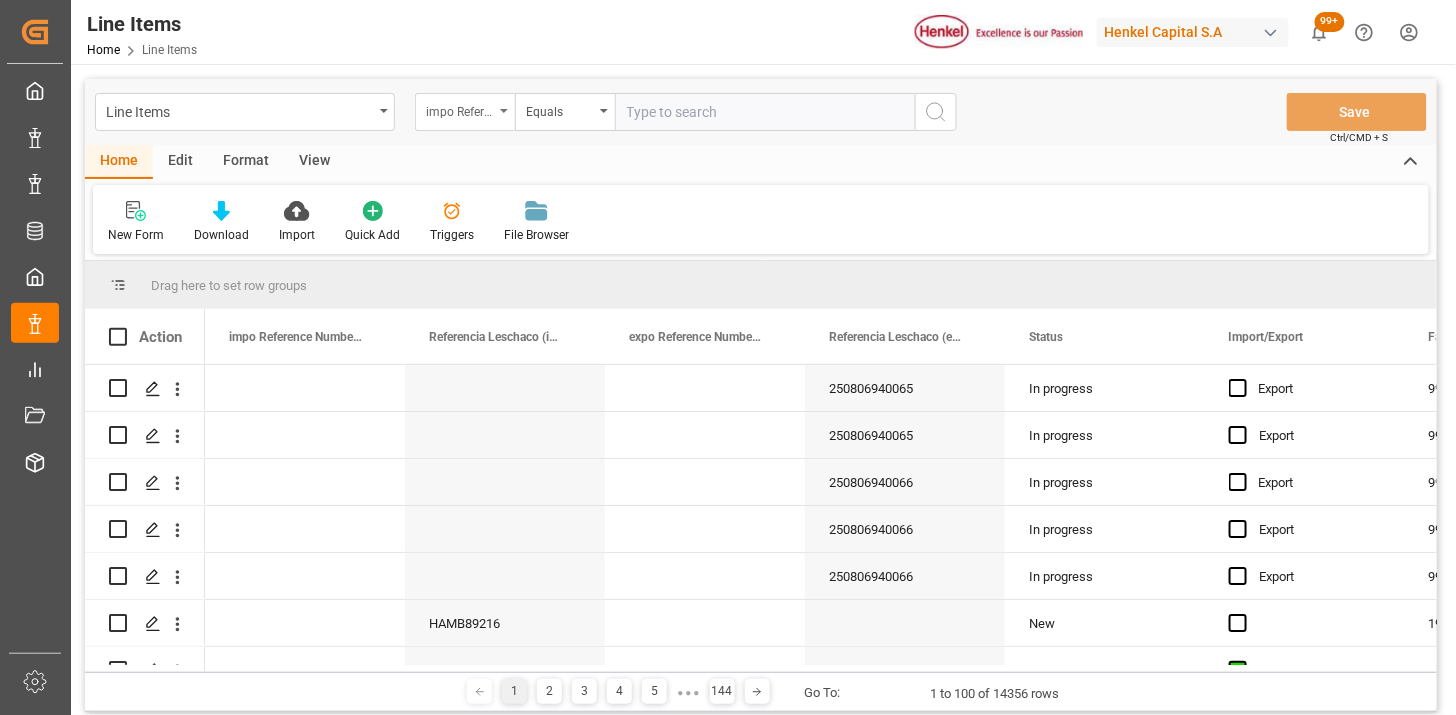 click on "impo Reference Number WF" at bounding box center (465, 112) 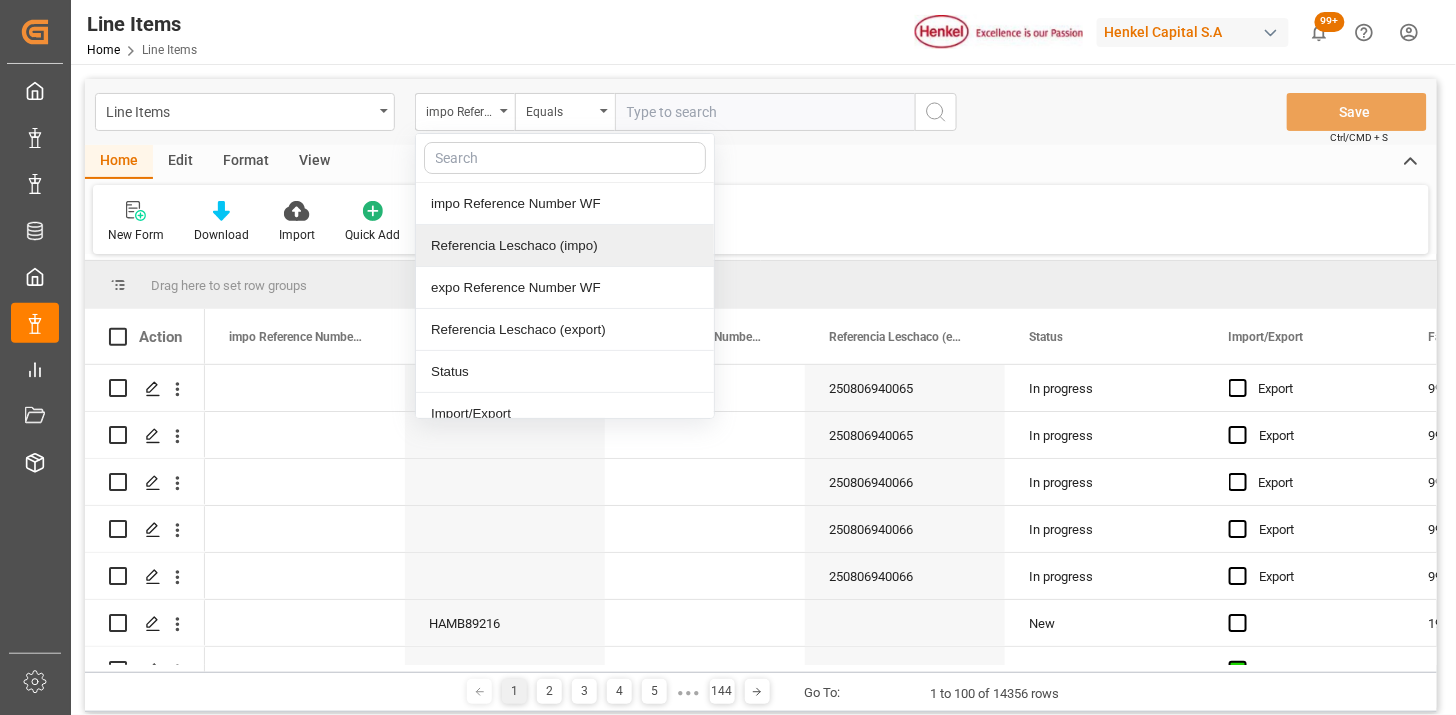 click on "Referencia Leschaco (impo)" at bounding box center [565, 246] 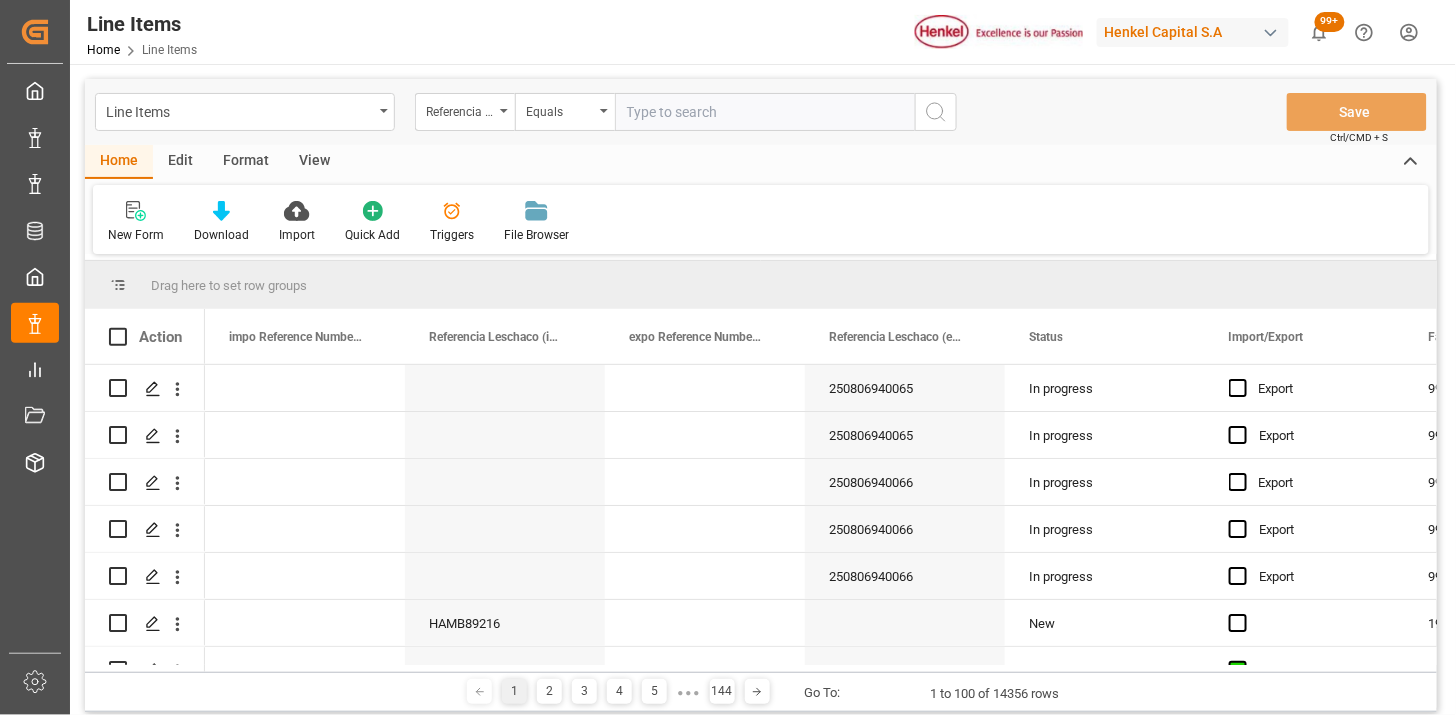 click on "Line Items Referencia Leschaco (impo) Equals Save Ctrl/CMD + S" at bounding box center [761, 112] 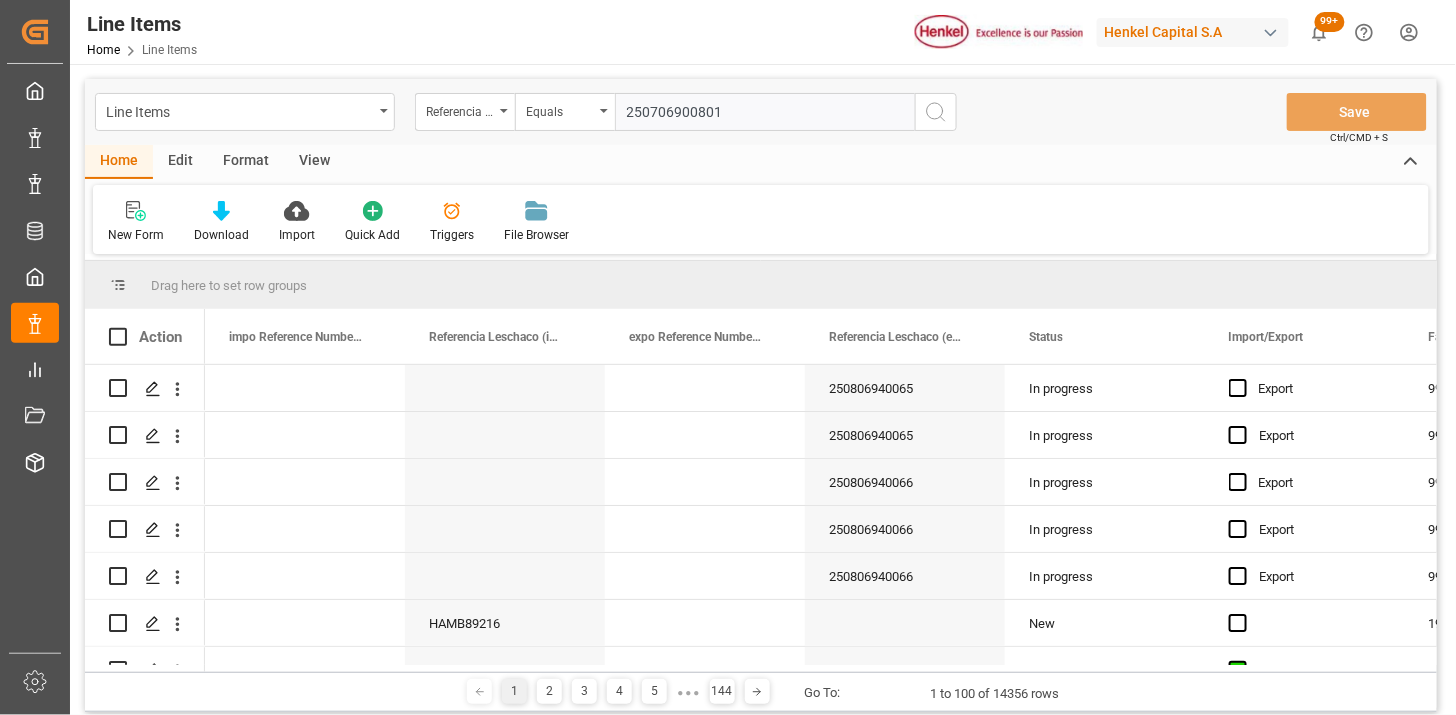 type on "250706900801" 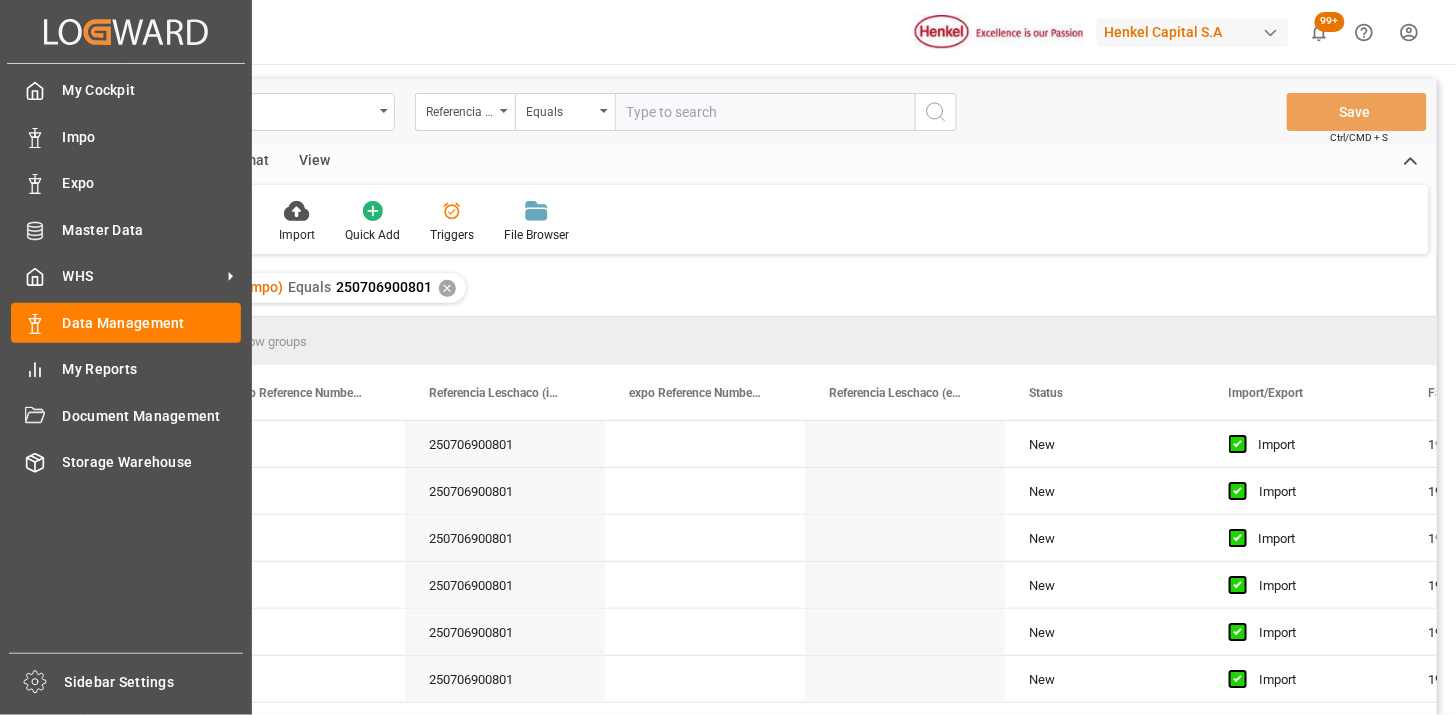 drag, startPoint x: 85, startPoint y: 135, endPoint x: 61, endPoint y: 157, distance: 32.55764 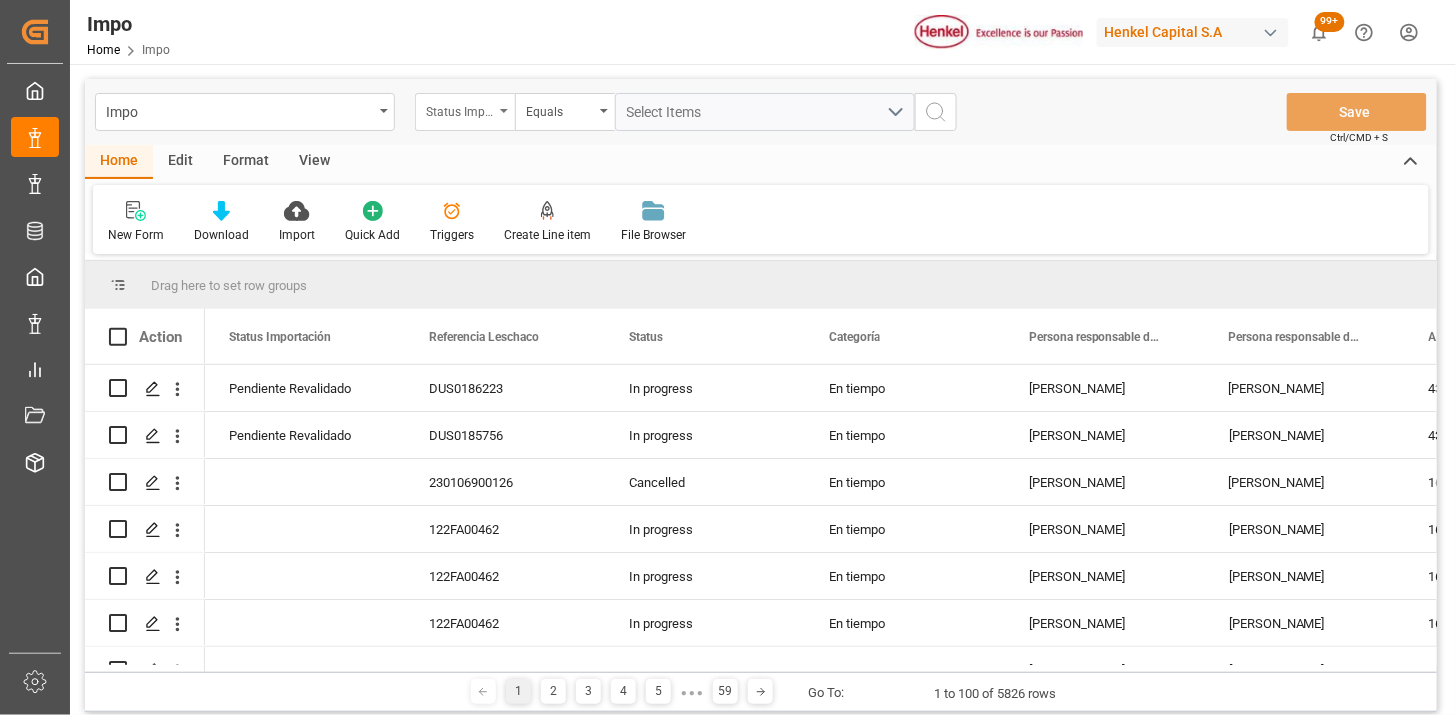 click on "Impo Status Importación Equals Select Items Save Ctrl/CMD + S" at bounding box center (761, 112) 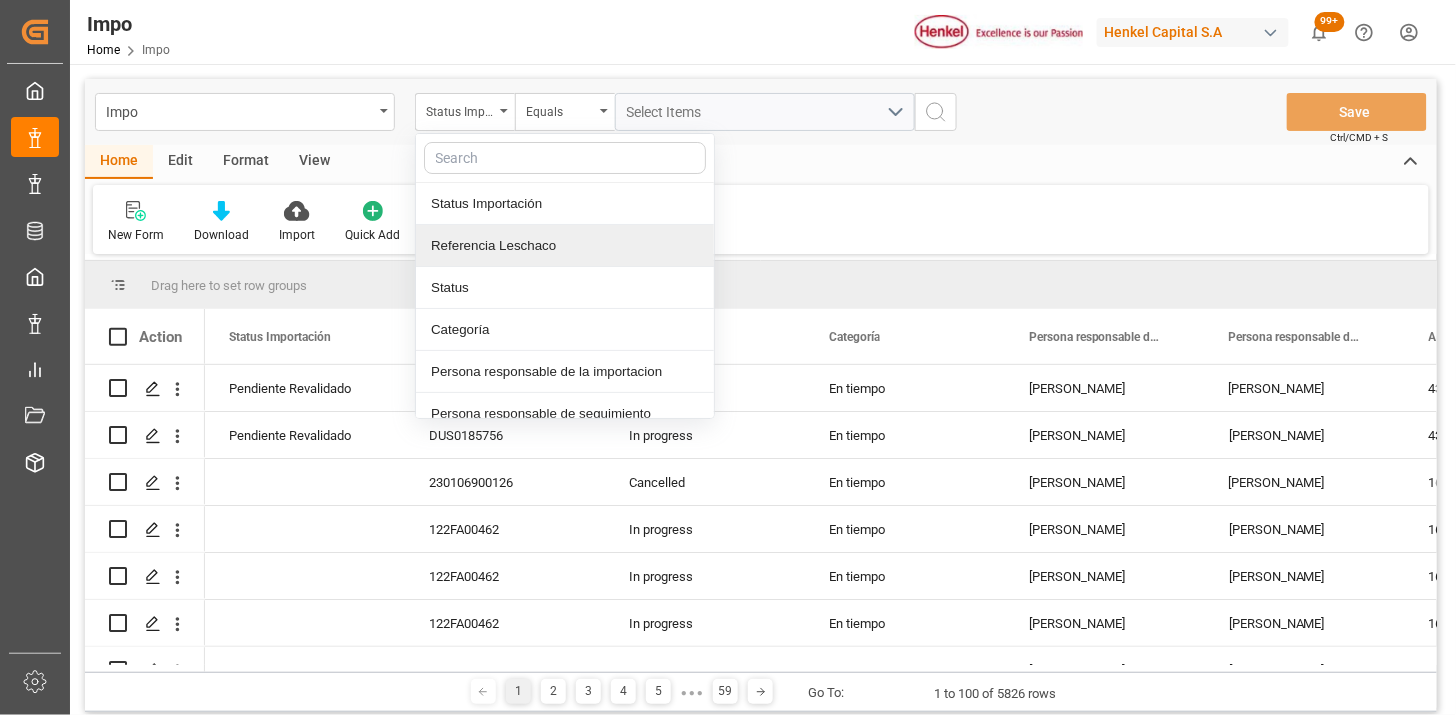 drag, startPoint x: 516, startPoint y: 242, endPoint x: 634, endPoint y: 138, distance: 157.28954 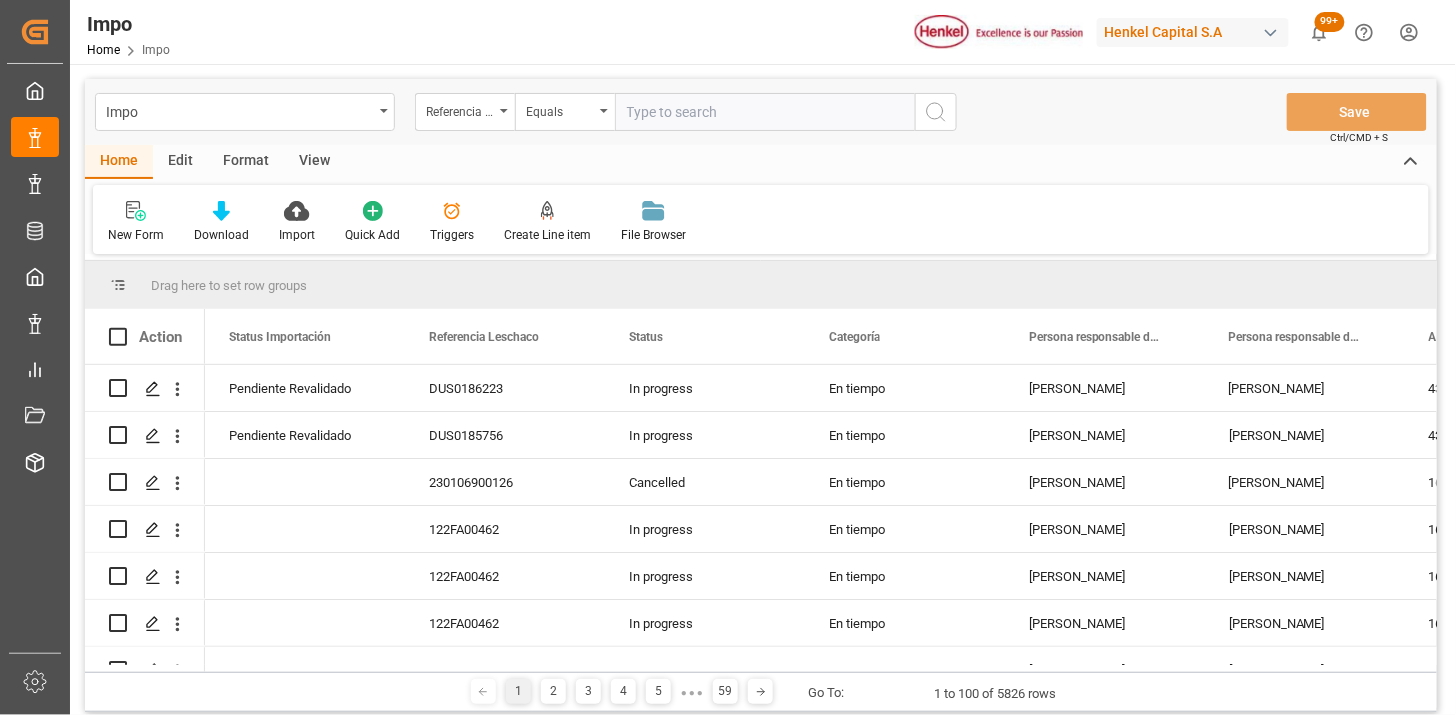click at bounding box center [765, 112] 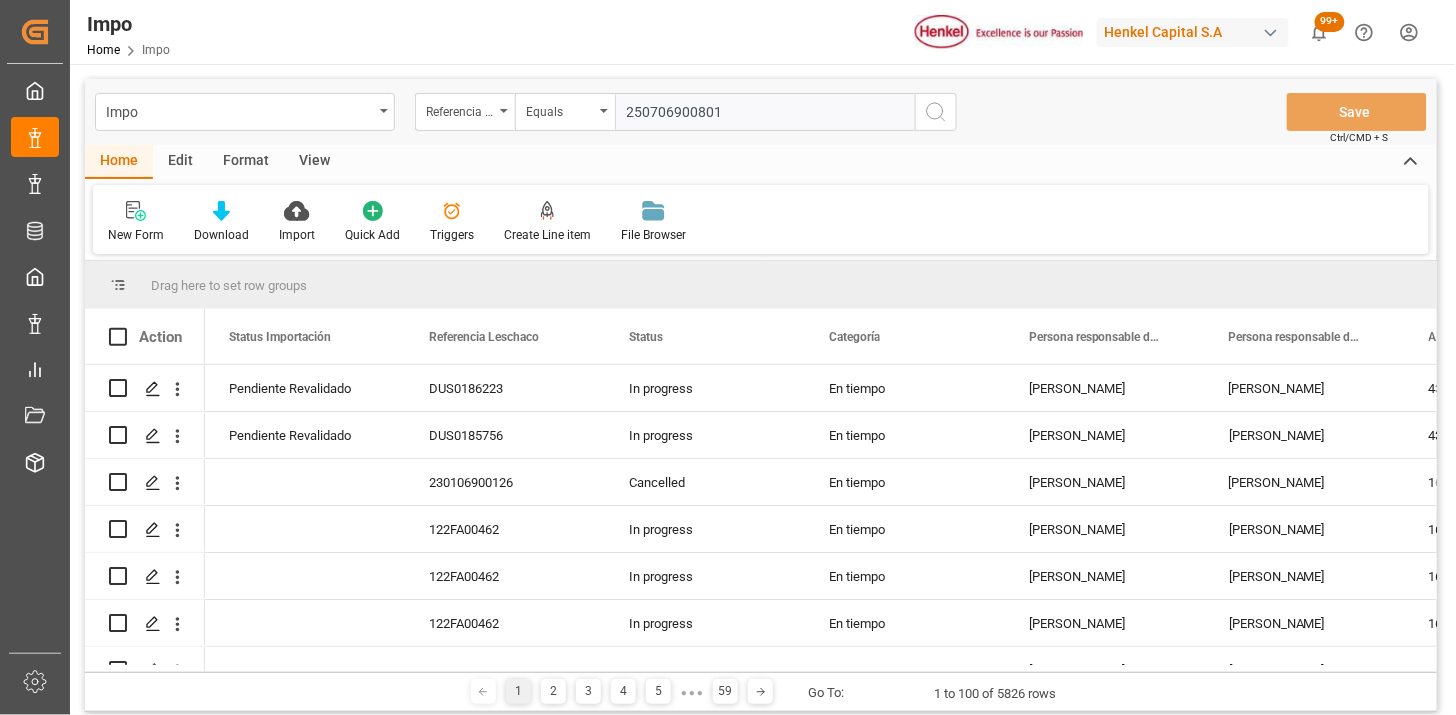 type 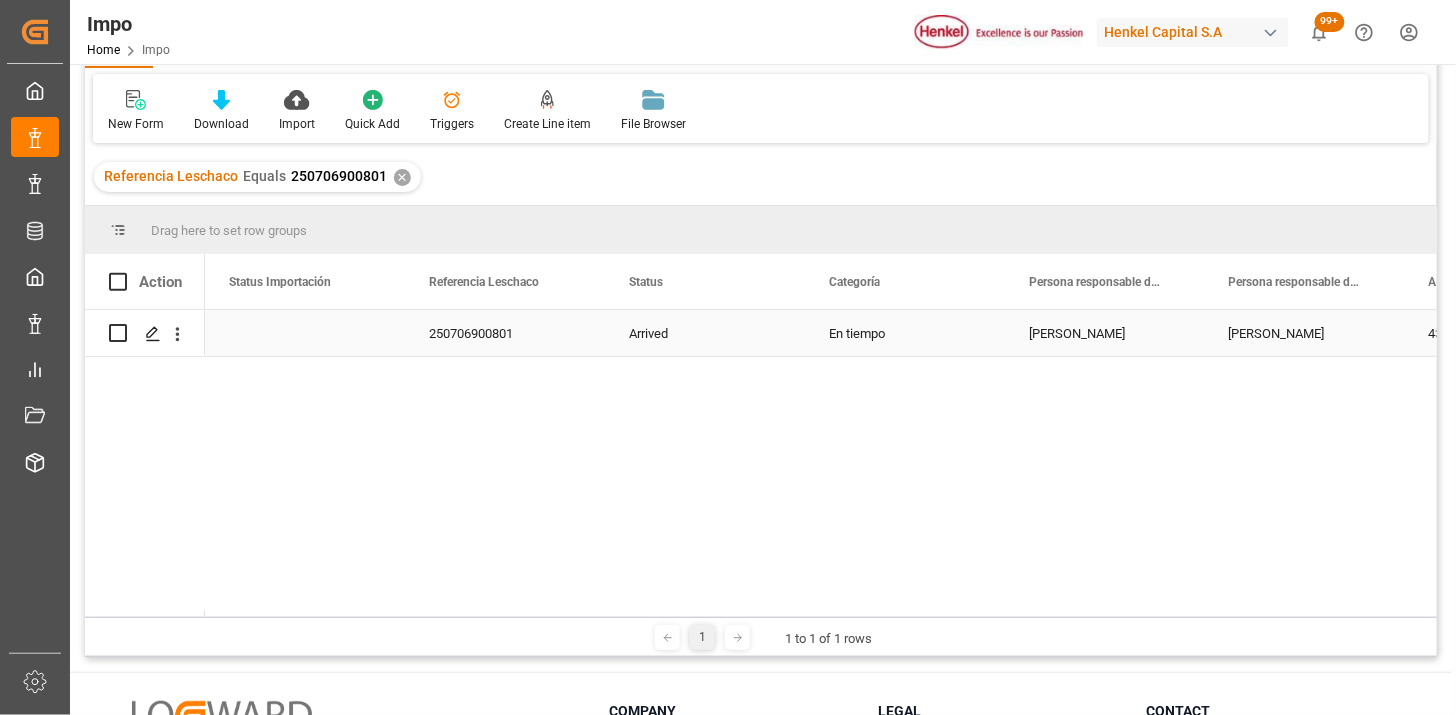 scroll, scrollTop: 0, scrollLeft: 0, axis: both 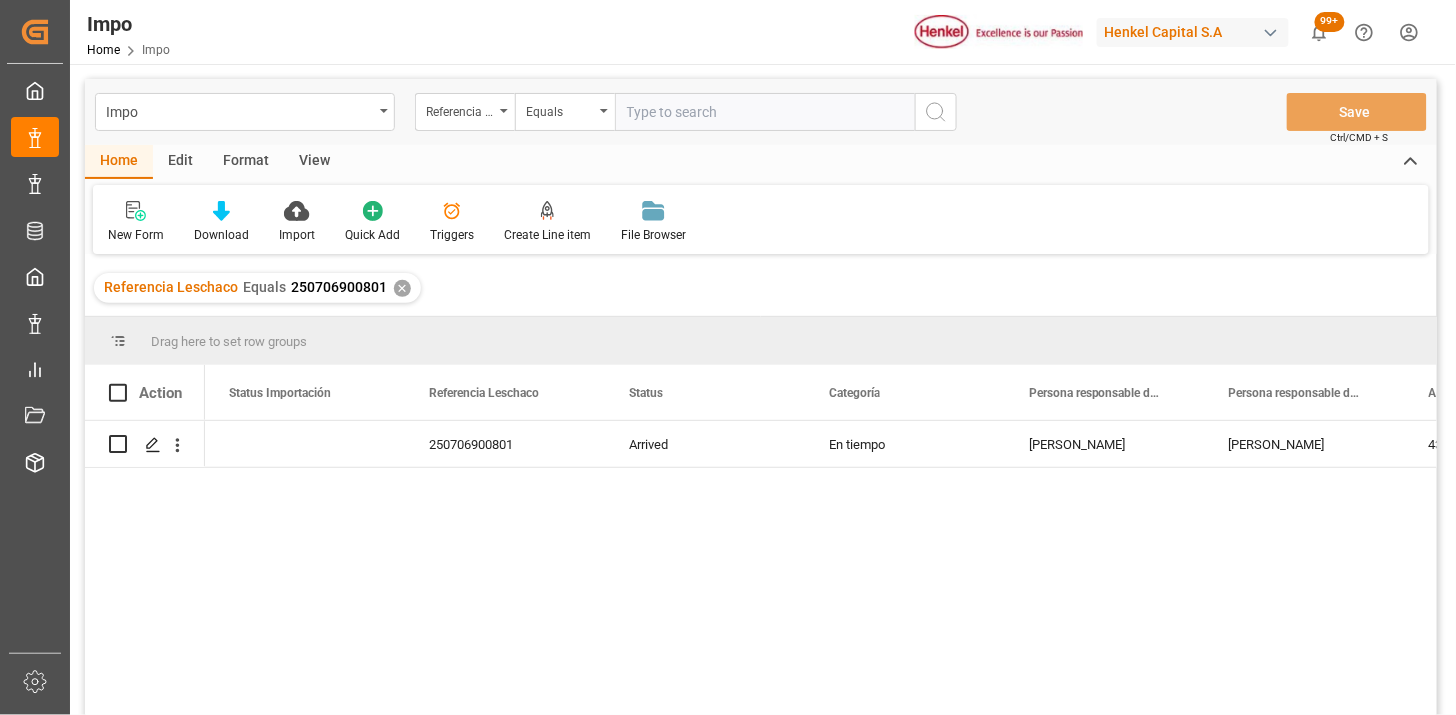 drag, startPoint x: 338, startPoint y: 153, endPoint x: 323, endPoint y: 164, distance: 18.601076 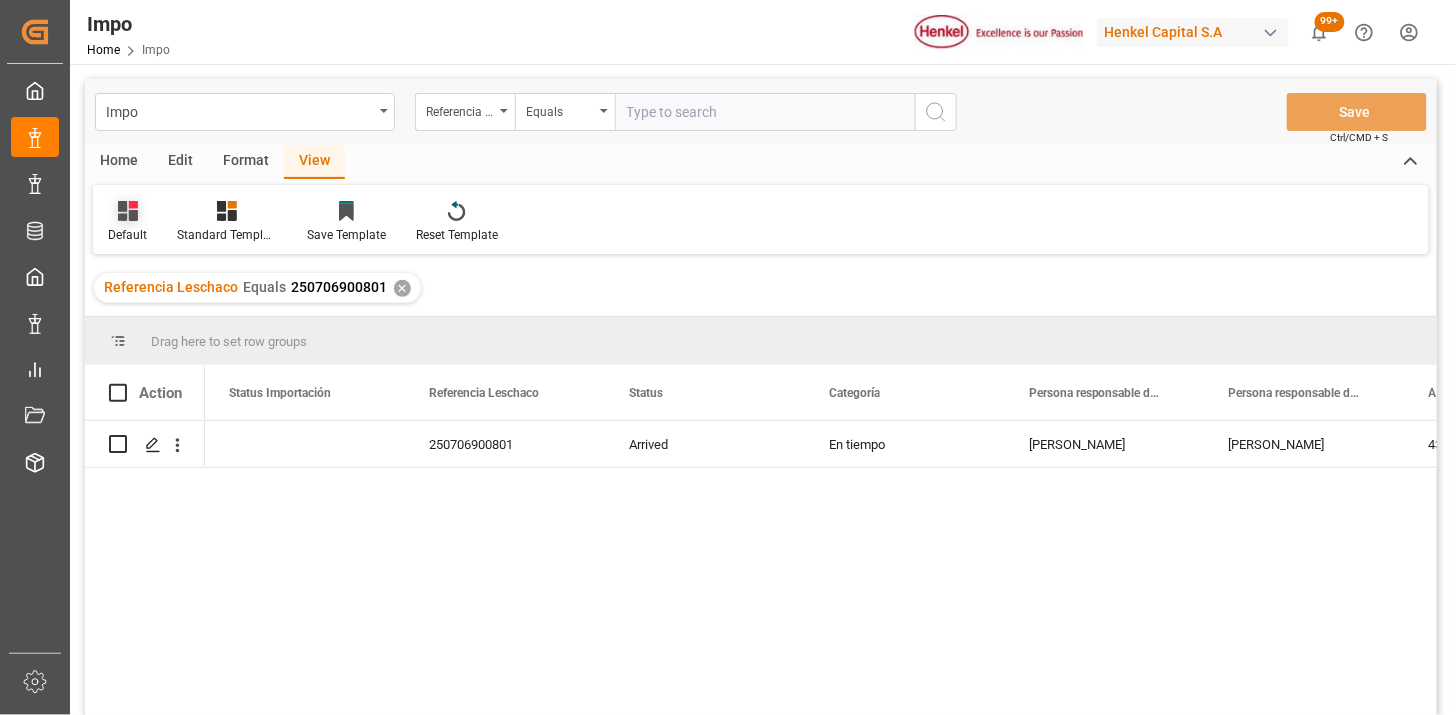 click 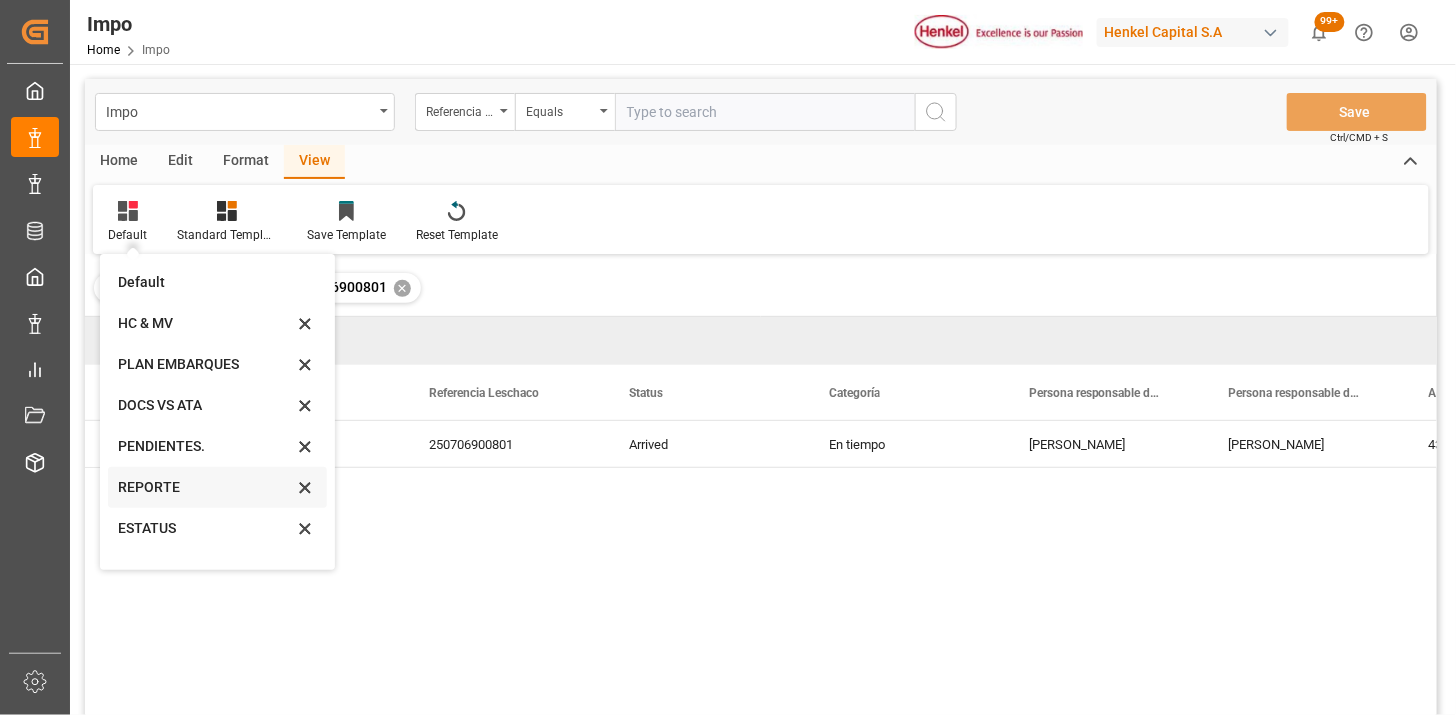 click on "REPORTE" at bounding box center [205, 487] 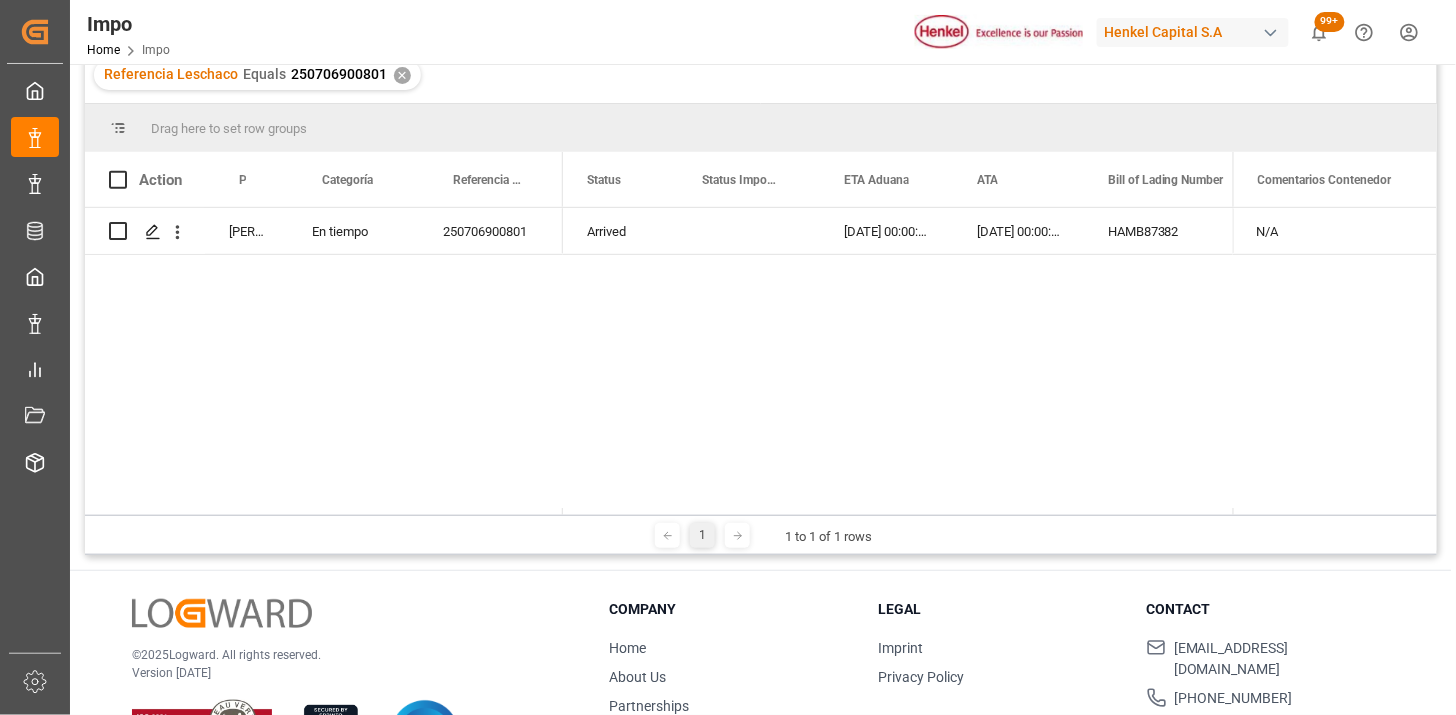 scroll, scrollTop: 222, scrollLeft: 0, axis: vertical 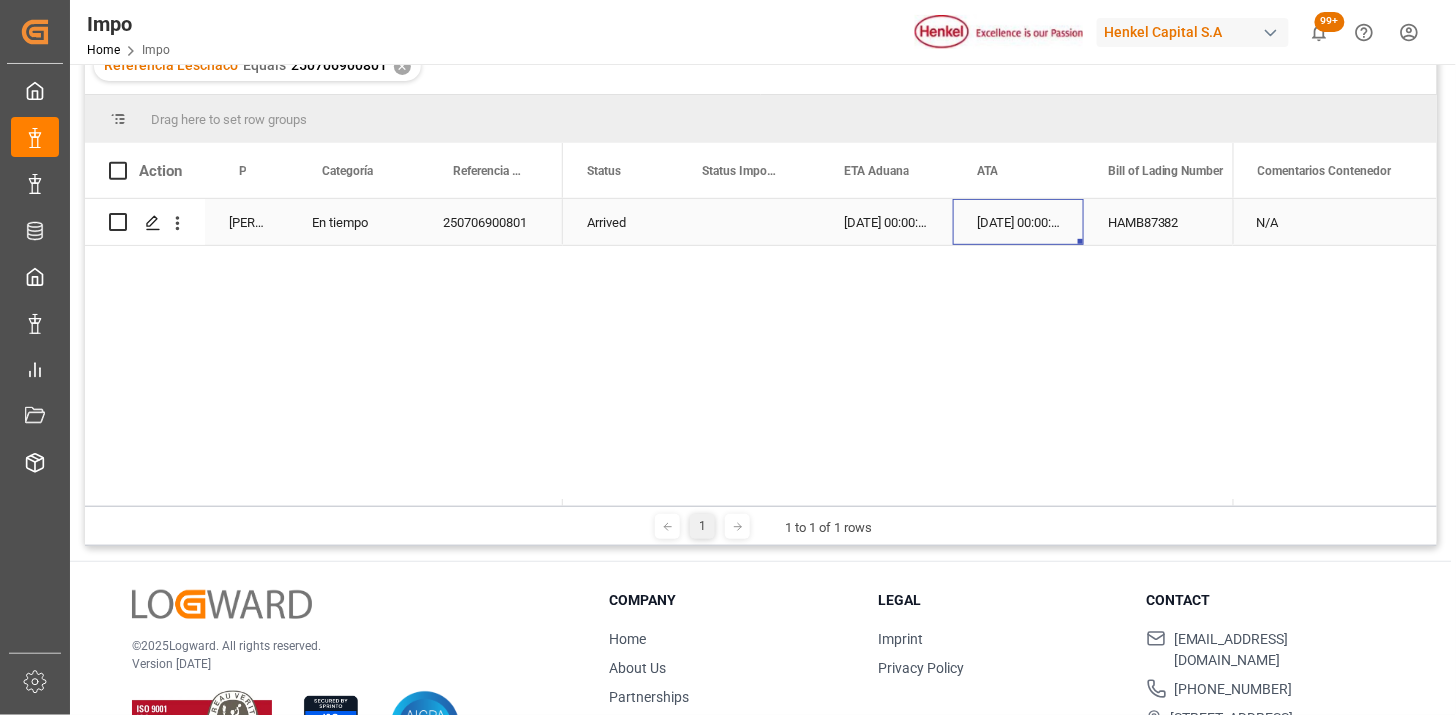 click on "21-07-2025 00:00:00" at bounding box center [1018, 222] 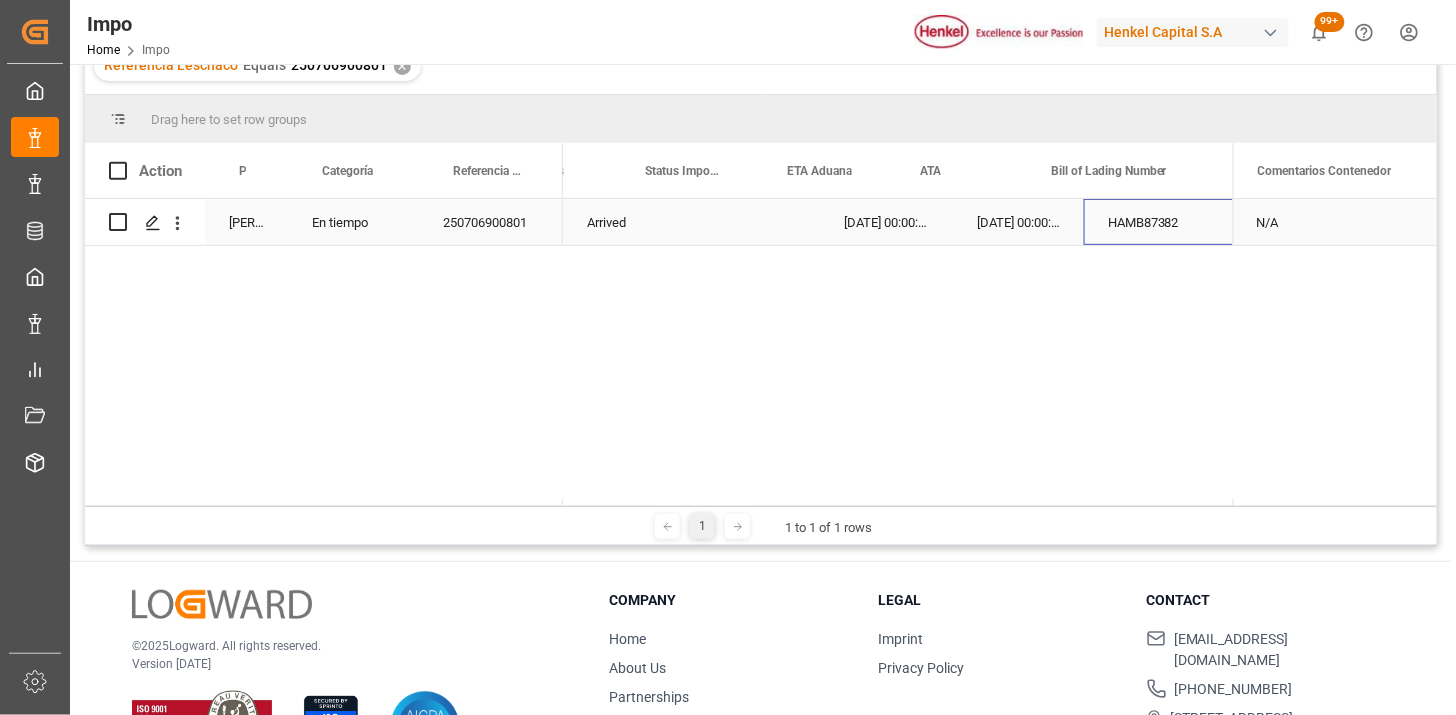 scroll, scrollTop: 0, scrollLeft: 56, axis: horizontal 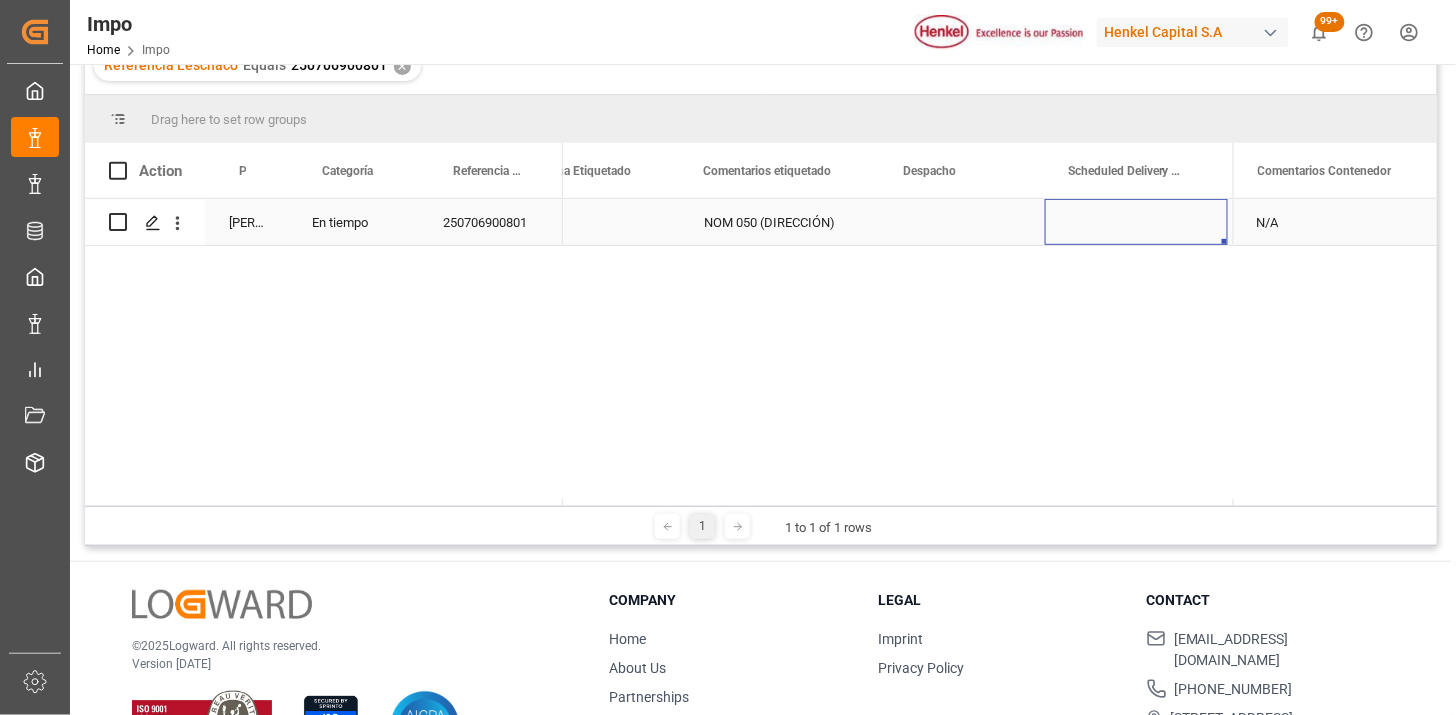 click on "N/A" at bounding box center [1335, 222] 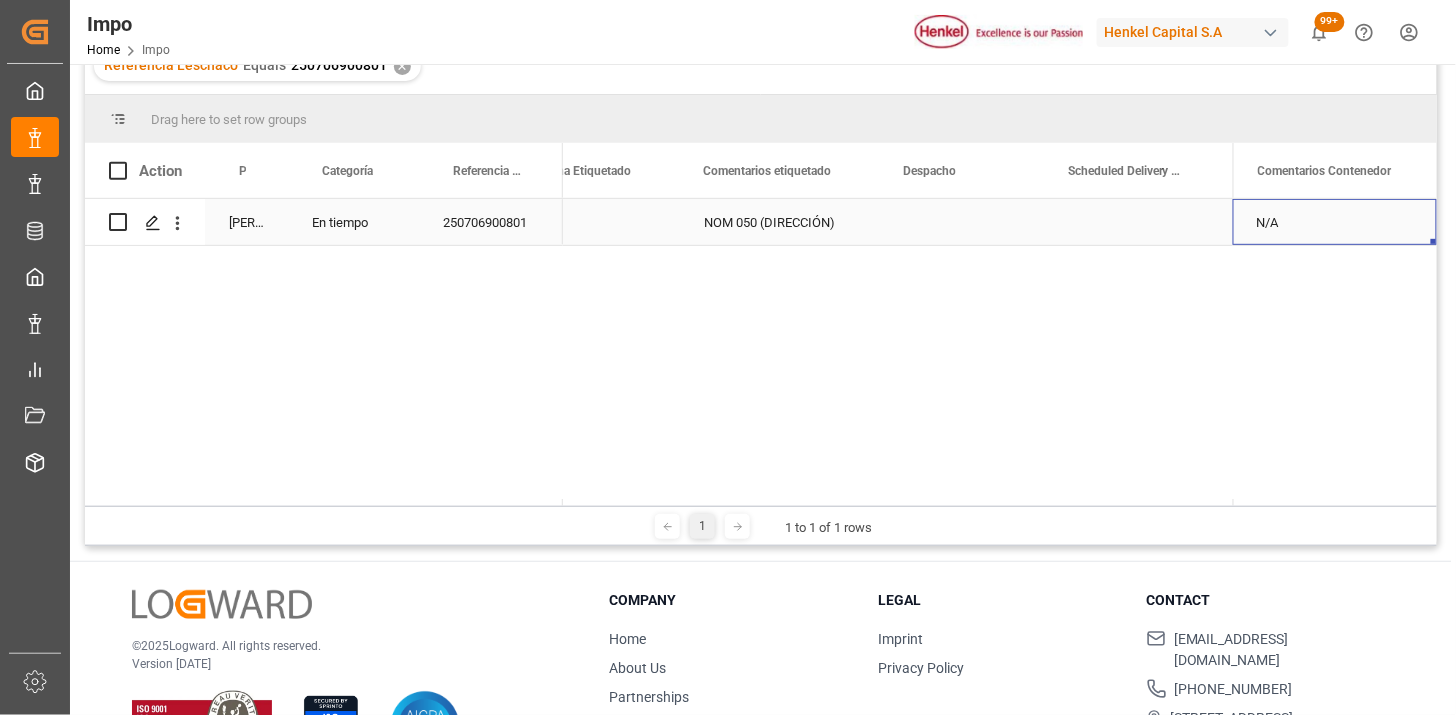 click on "N/A" at bounding box center [1335, 222] 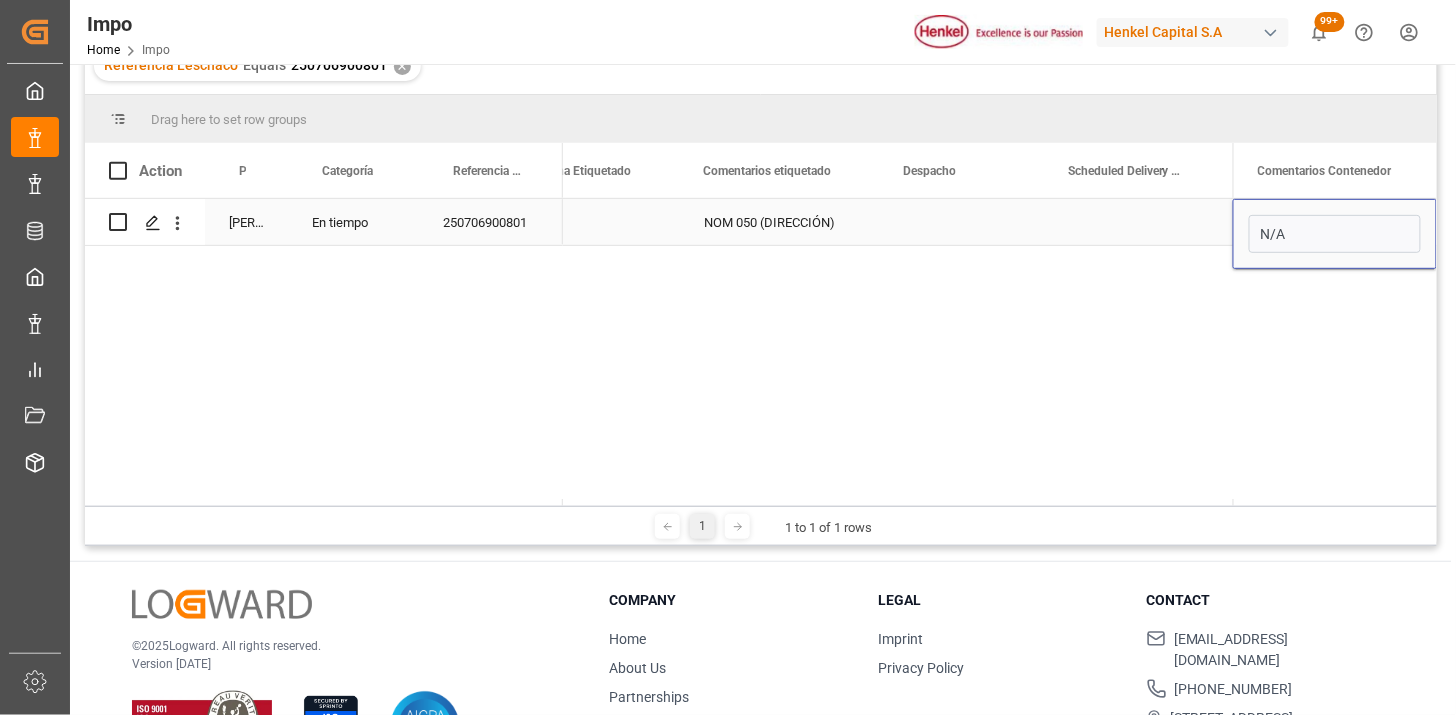 click on "N/A" at bounding box center [1335, 234] 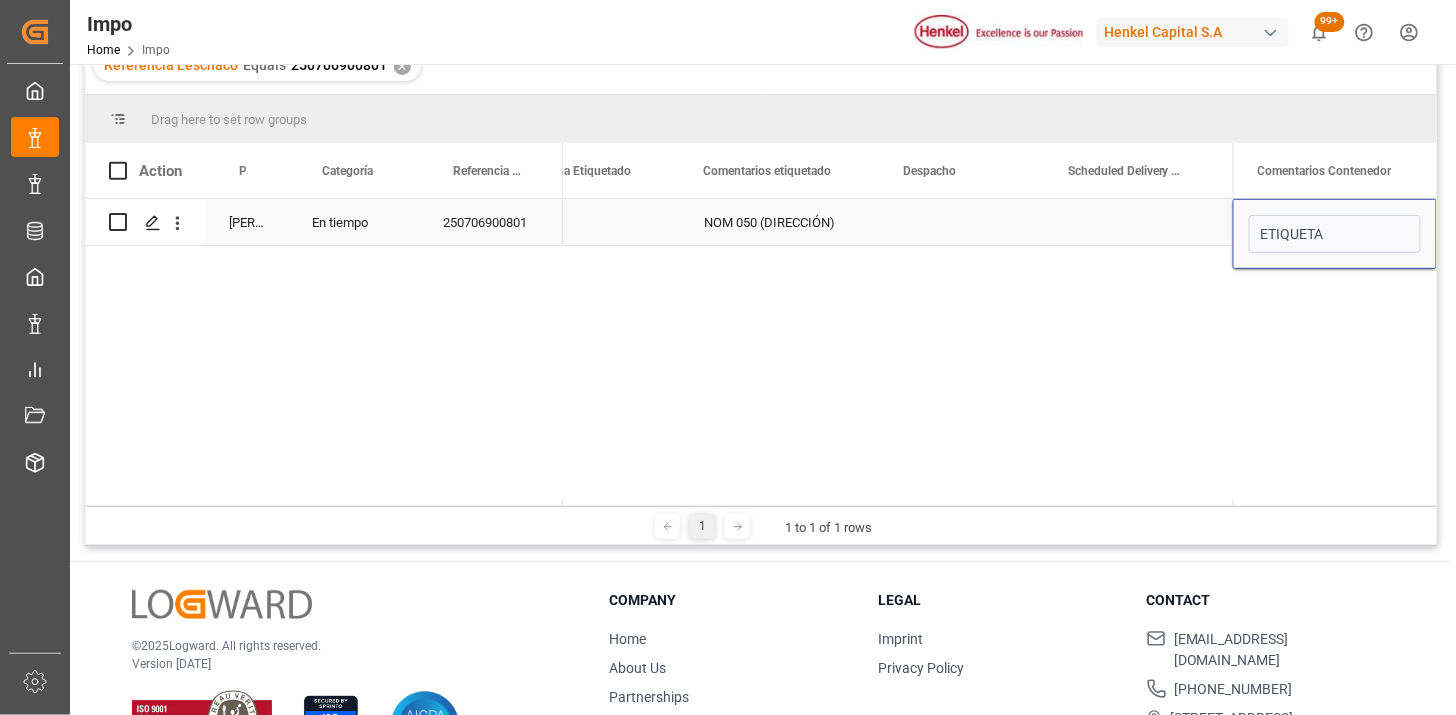 type on "ETIQUETAS" 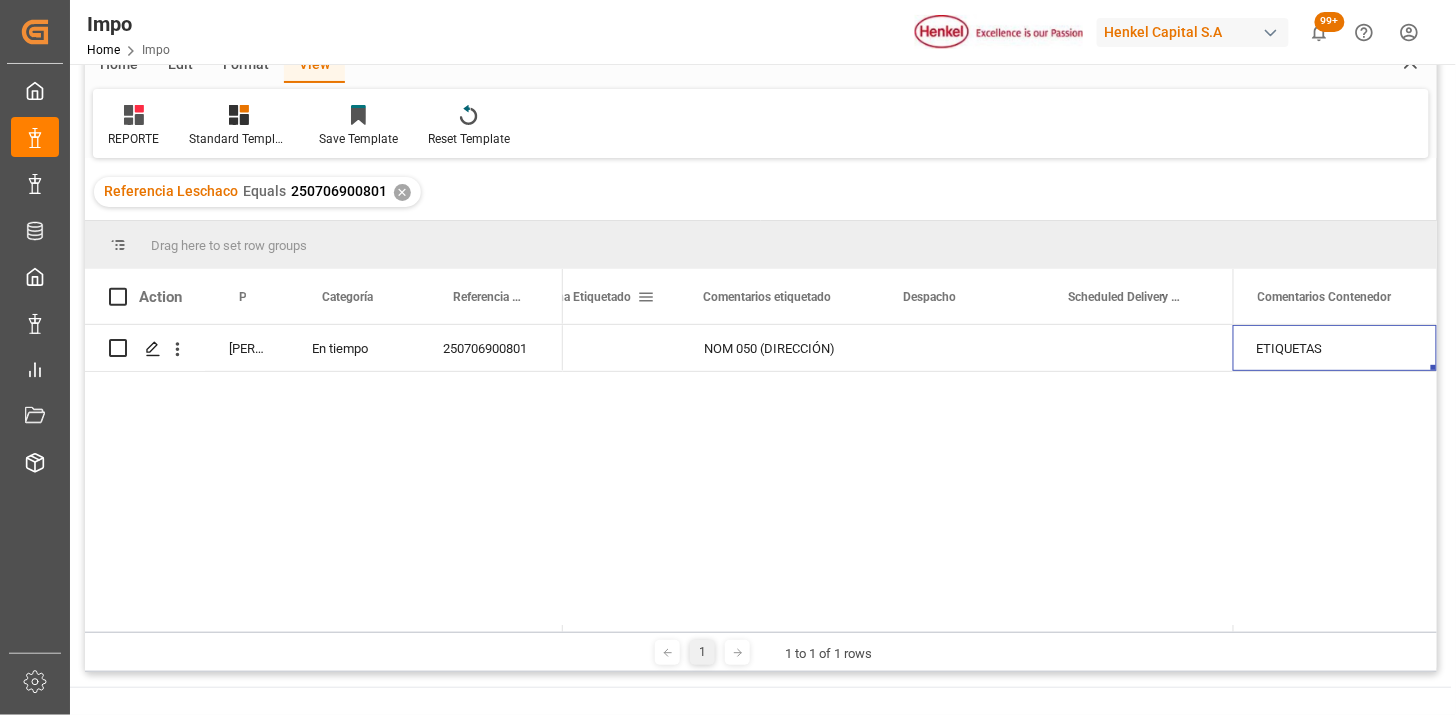 scroll, scrollTop: 0, scrollLeft: 0, axis: both 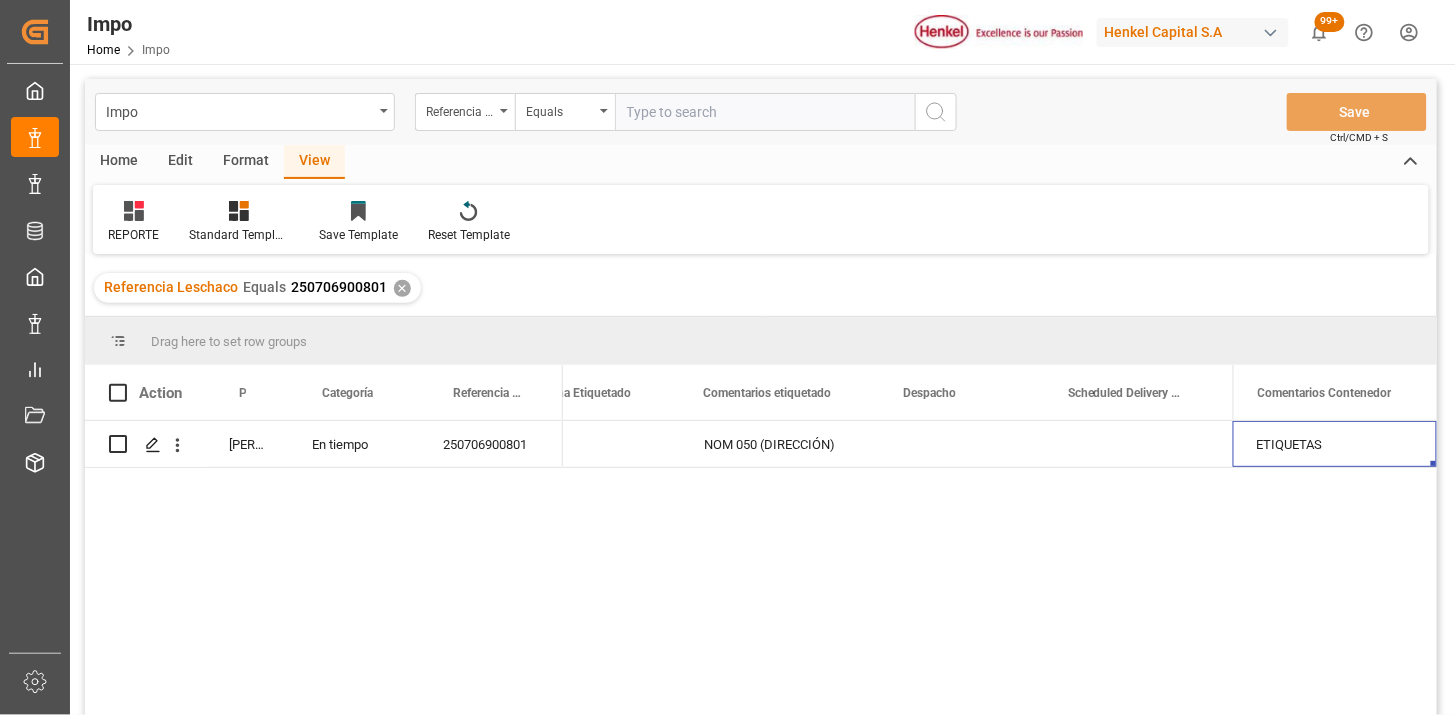 click at bounding box center [765, 112] 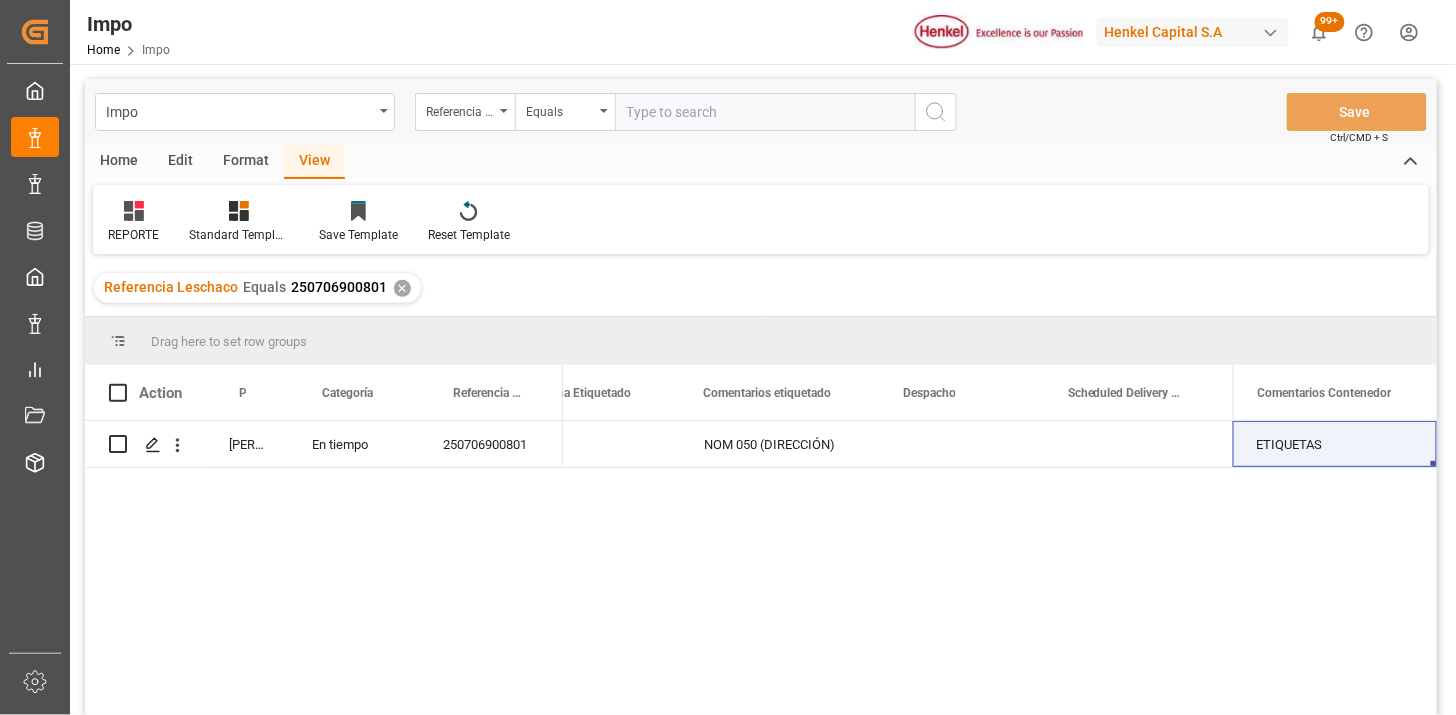 paste on "250715080147" 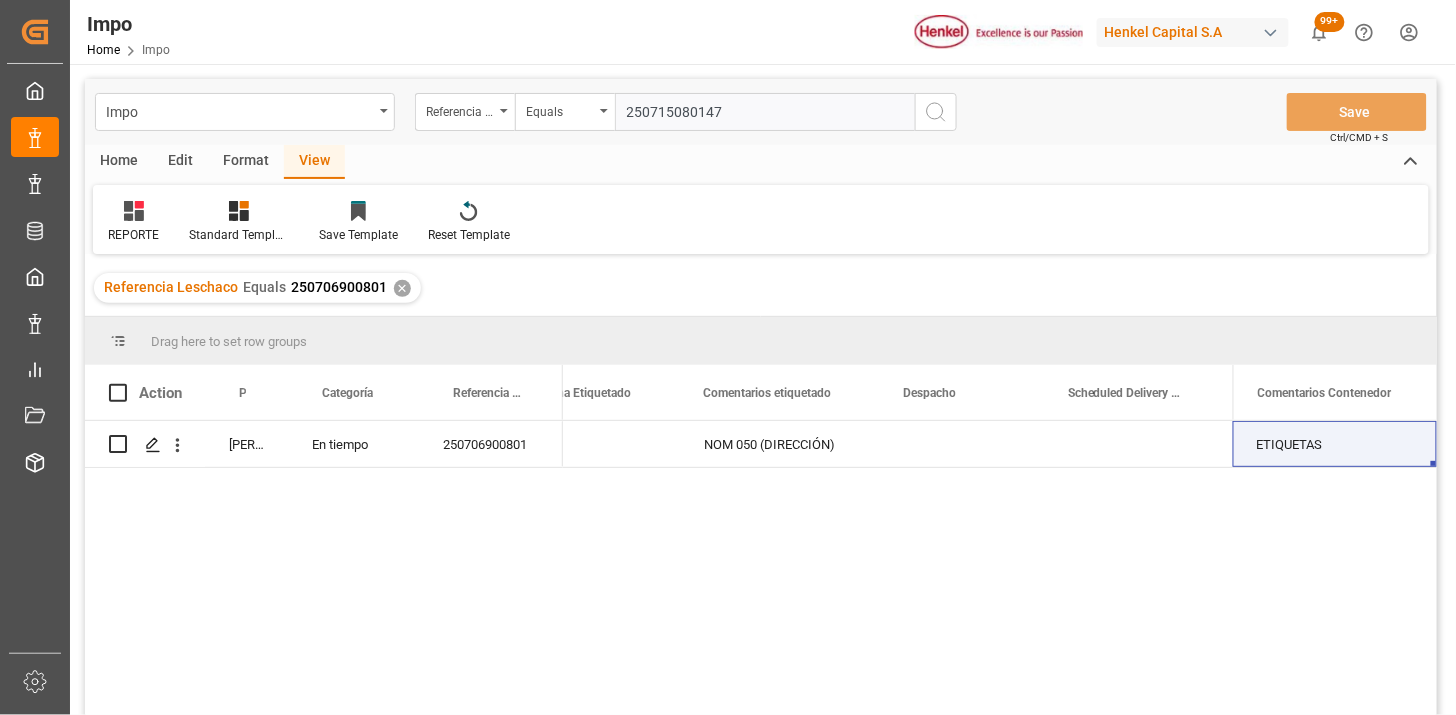 type on "250715080147" 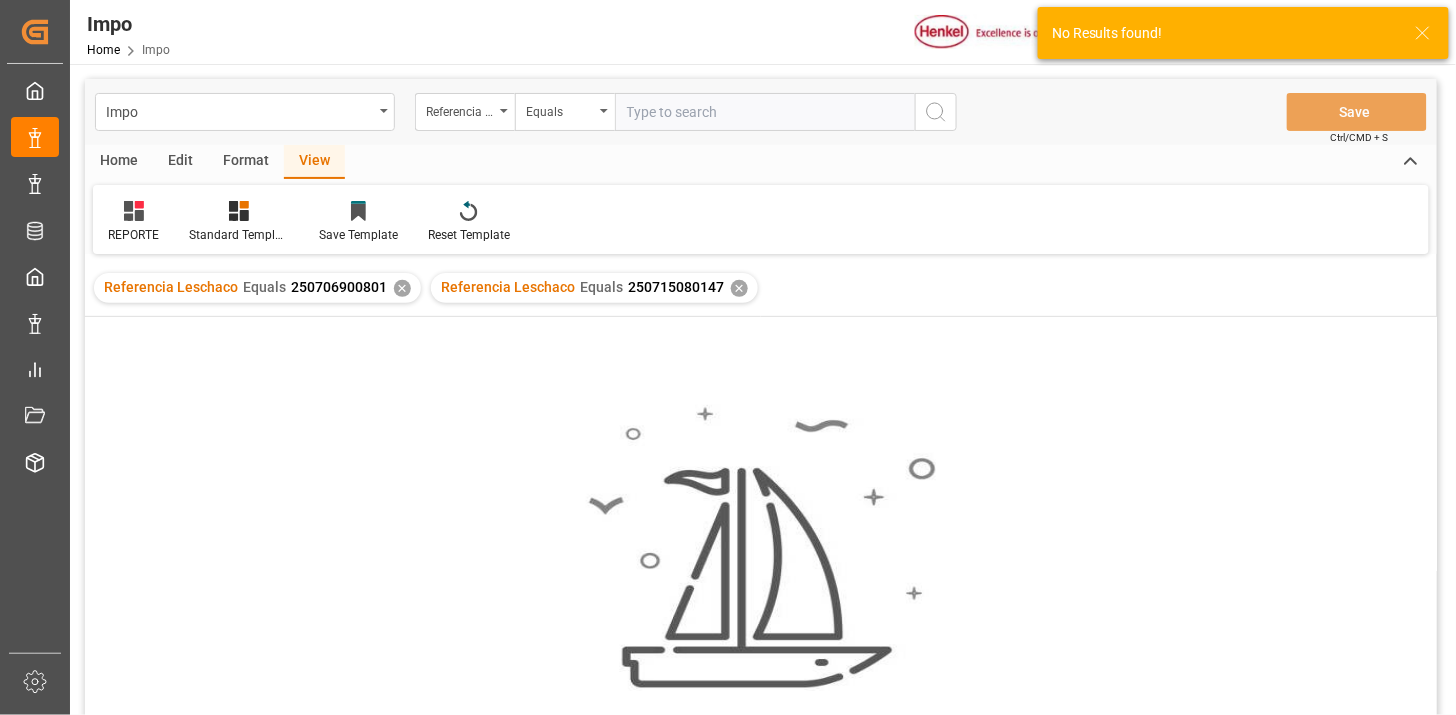 click on "✕" at bounding box center (402, 288) 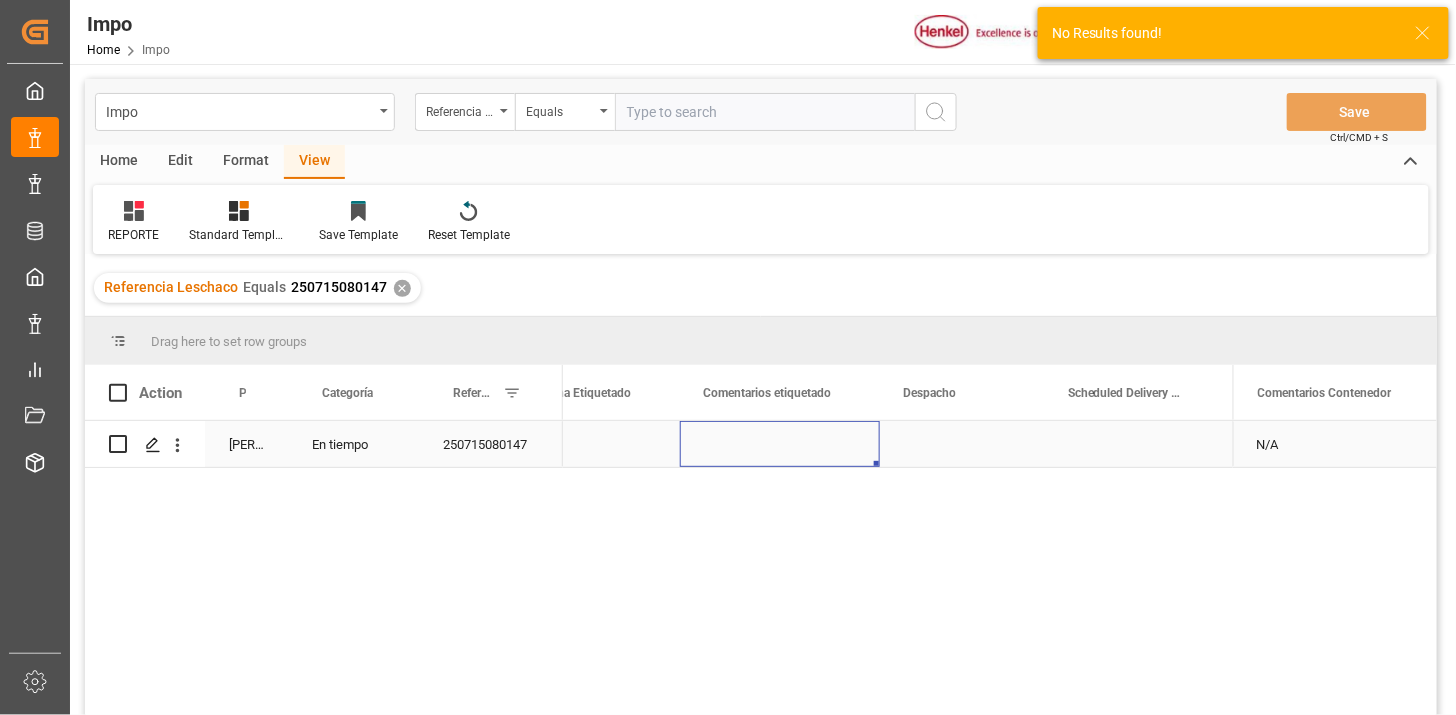 click at bounding box center [780, 444] 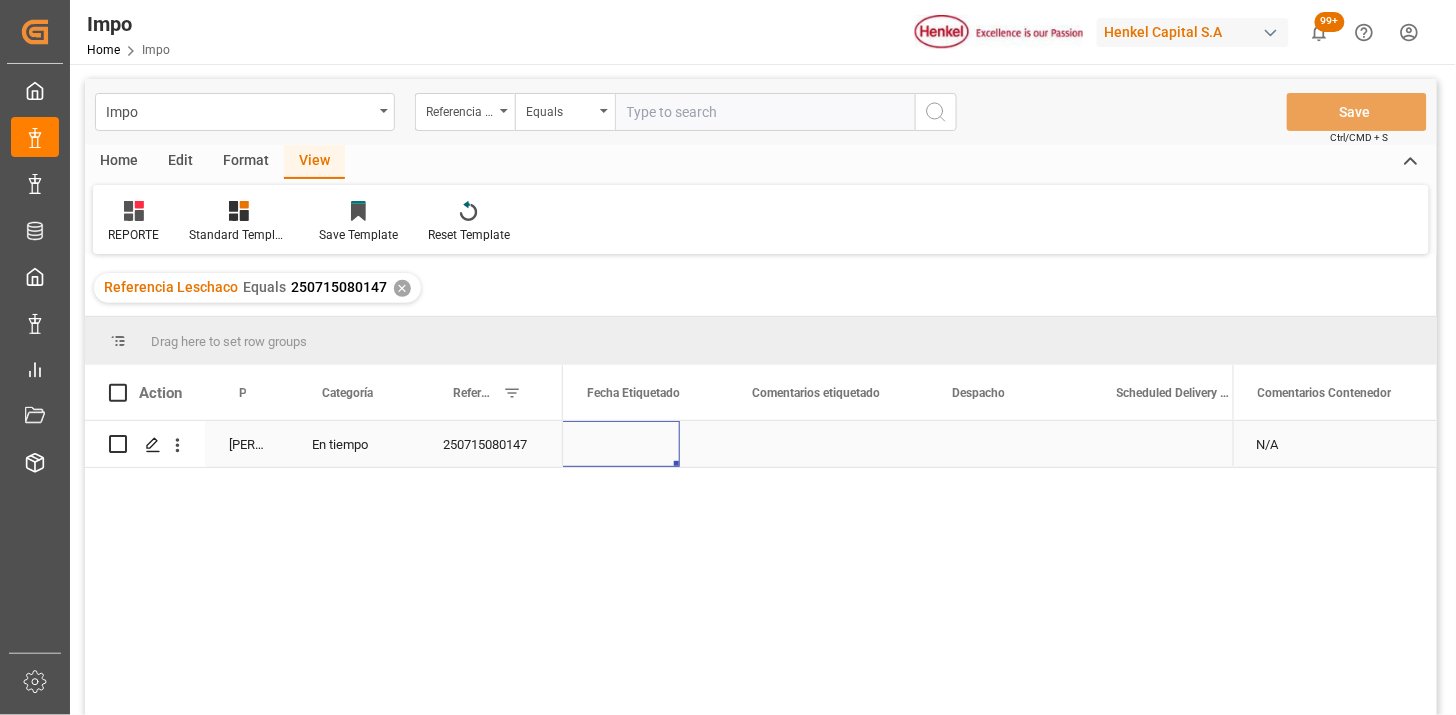 scroll, scrollTop: 0, scrollLeft: 2867, axis: horizontal 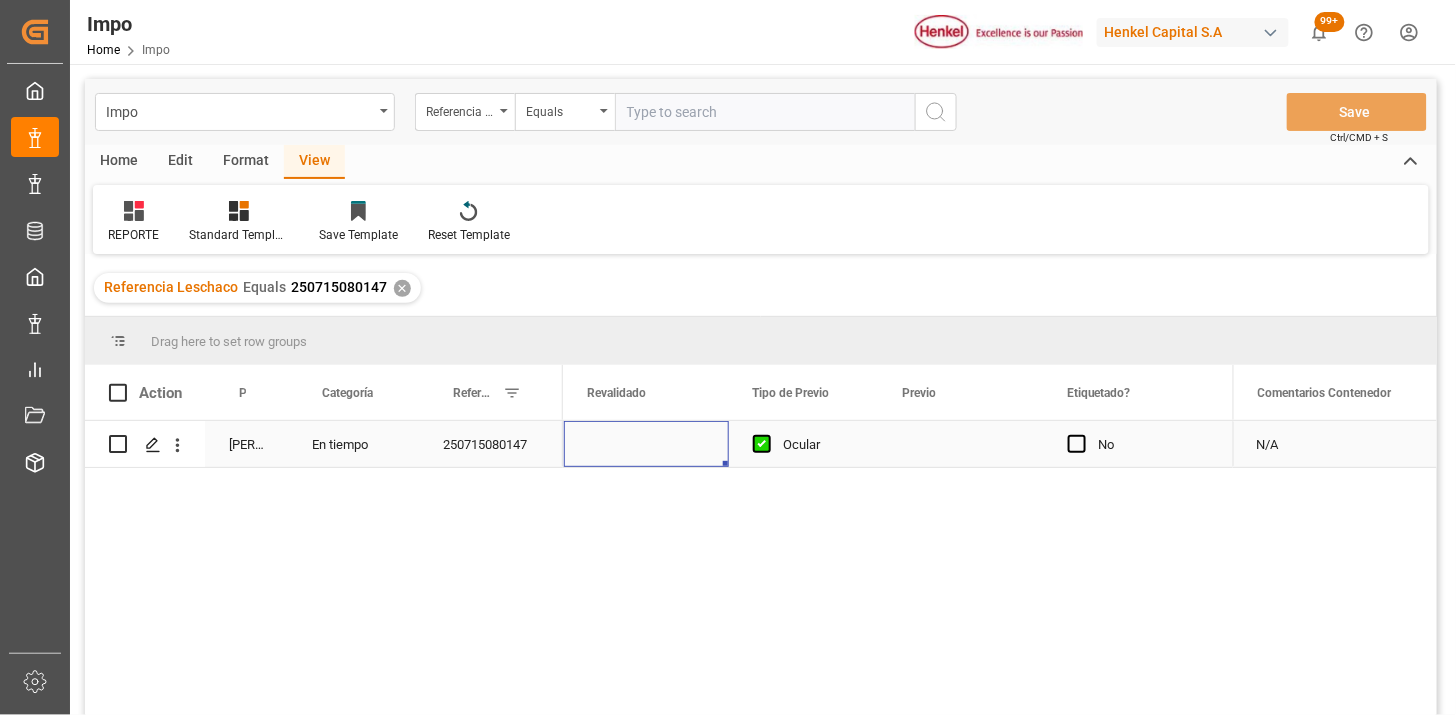 click at bounding box center [646, 444] 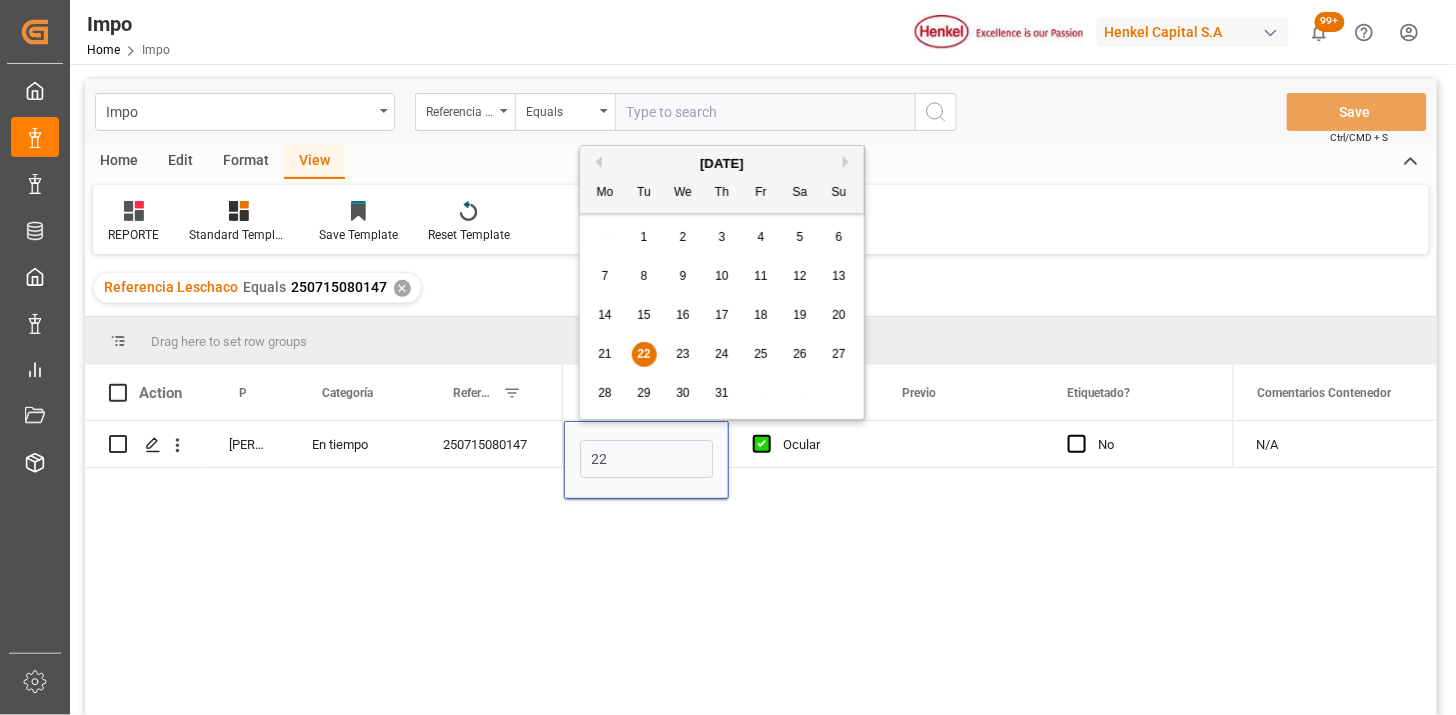type on "22-07-2025" 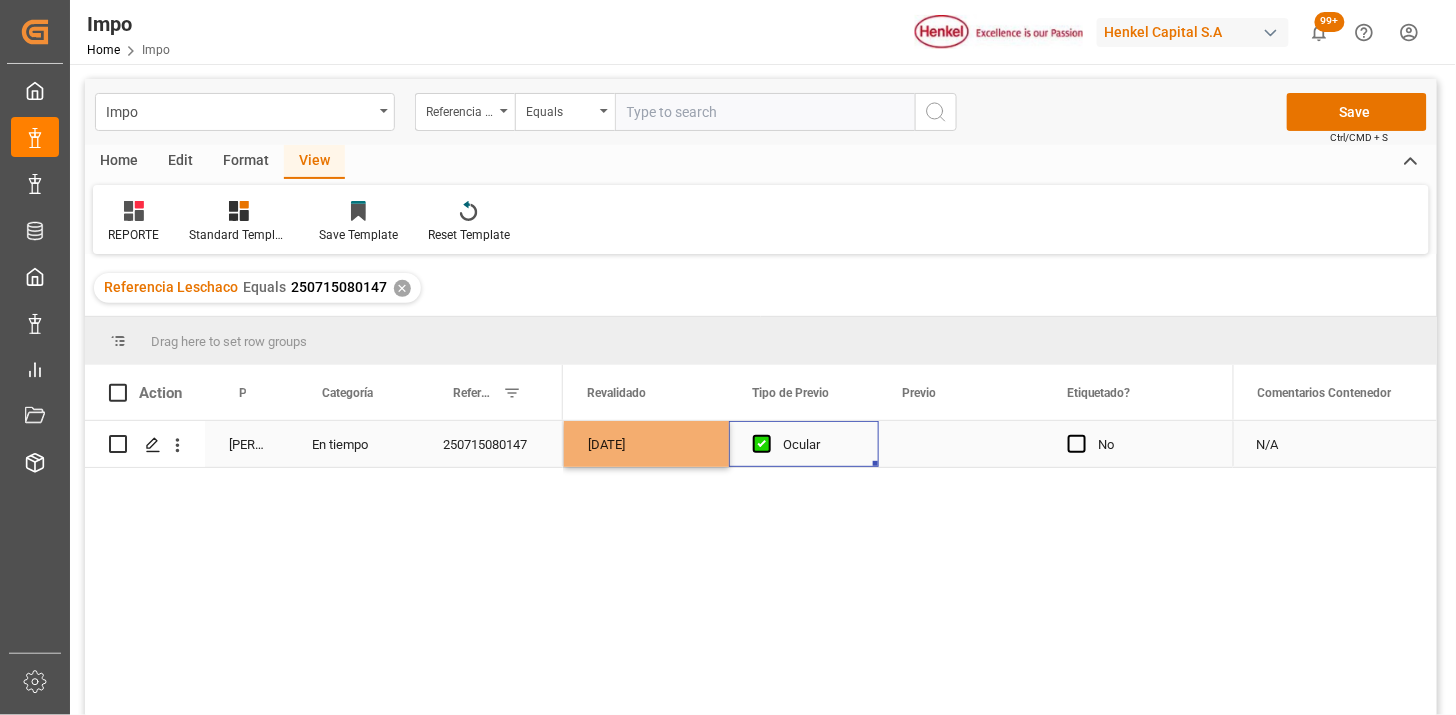 click on "Ocular" at bounding box center (819, 445) 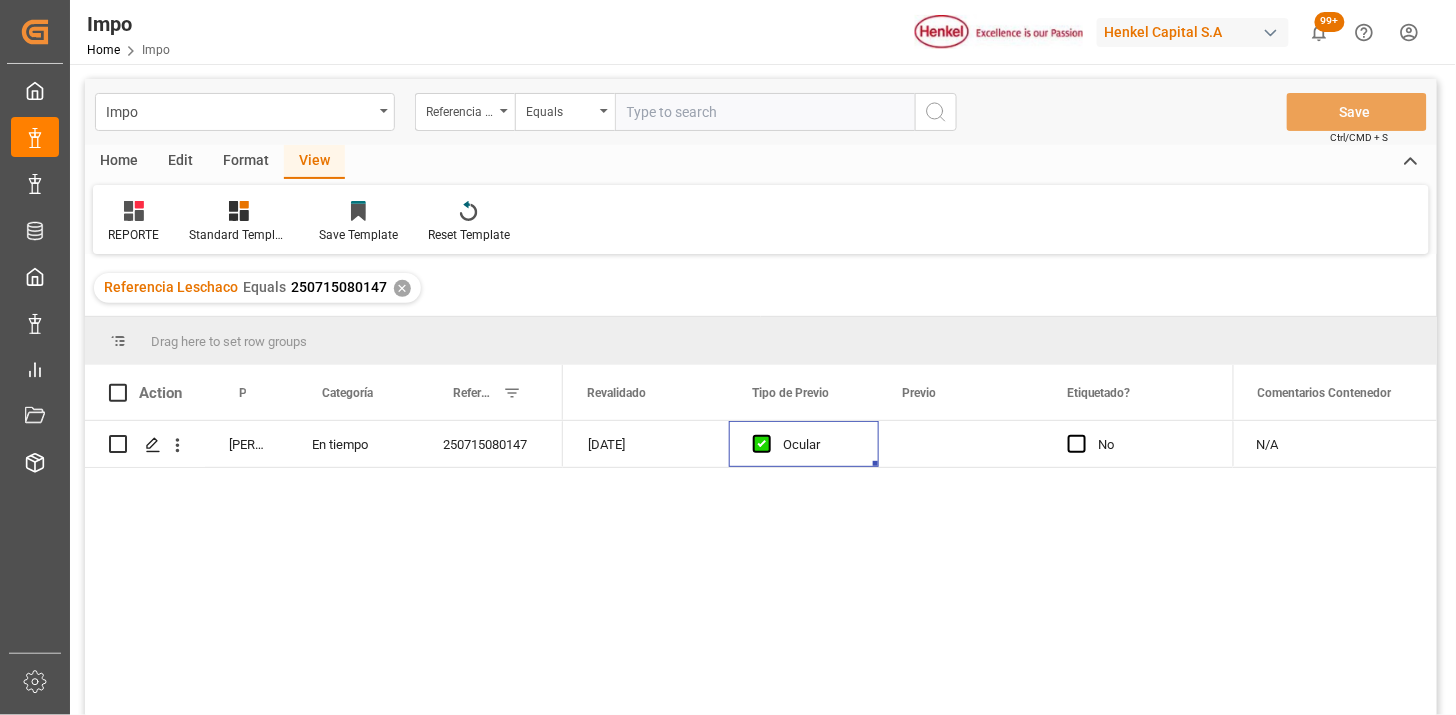 click at bounding box center [765, 112] 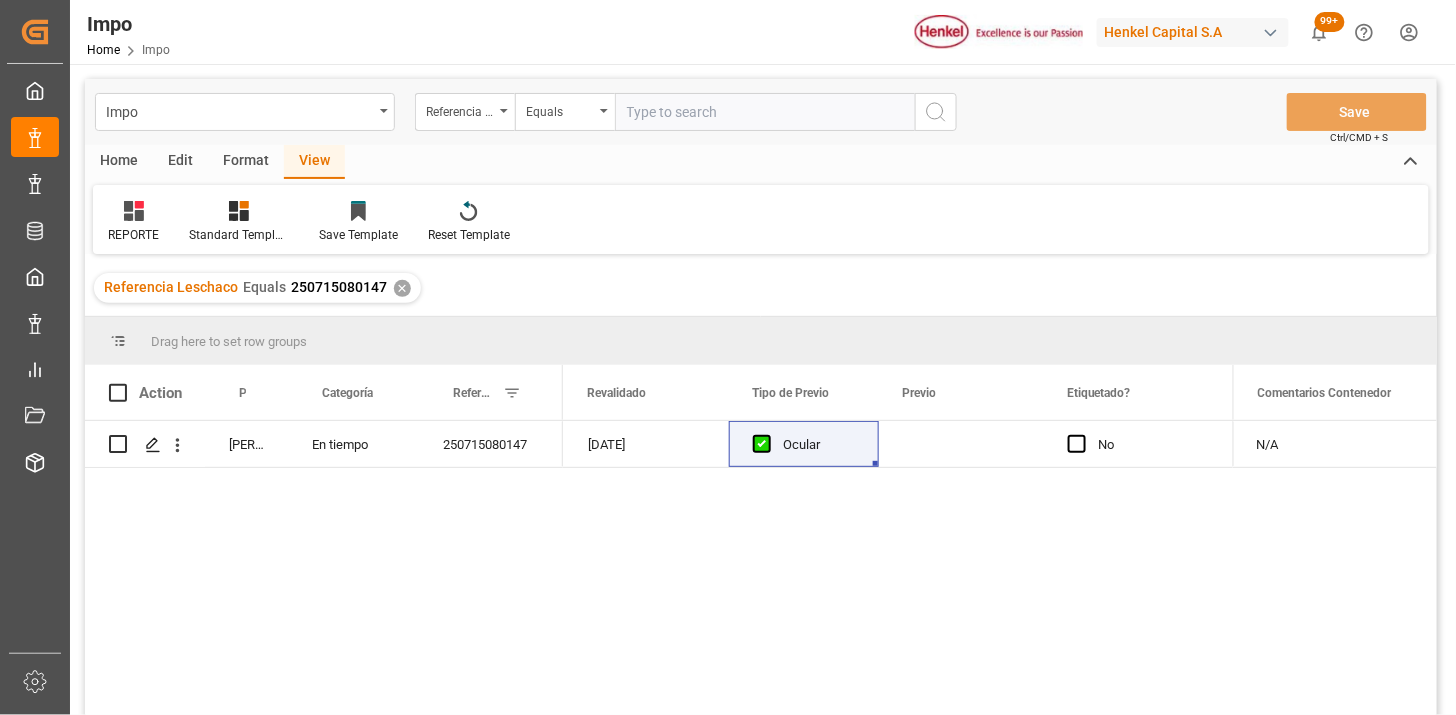 paste on "250806900279" 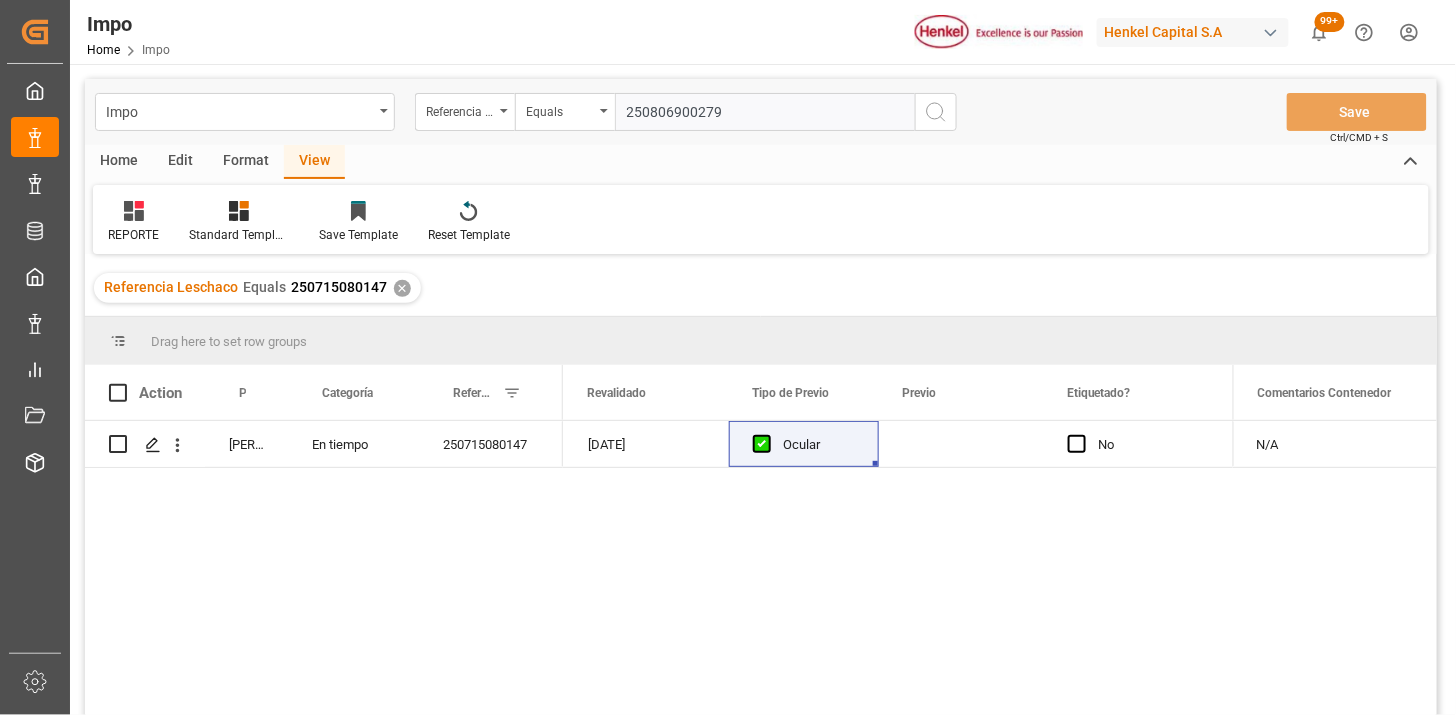 type on "250806900279" 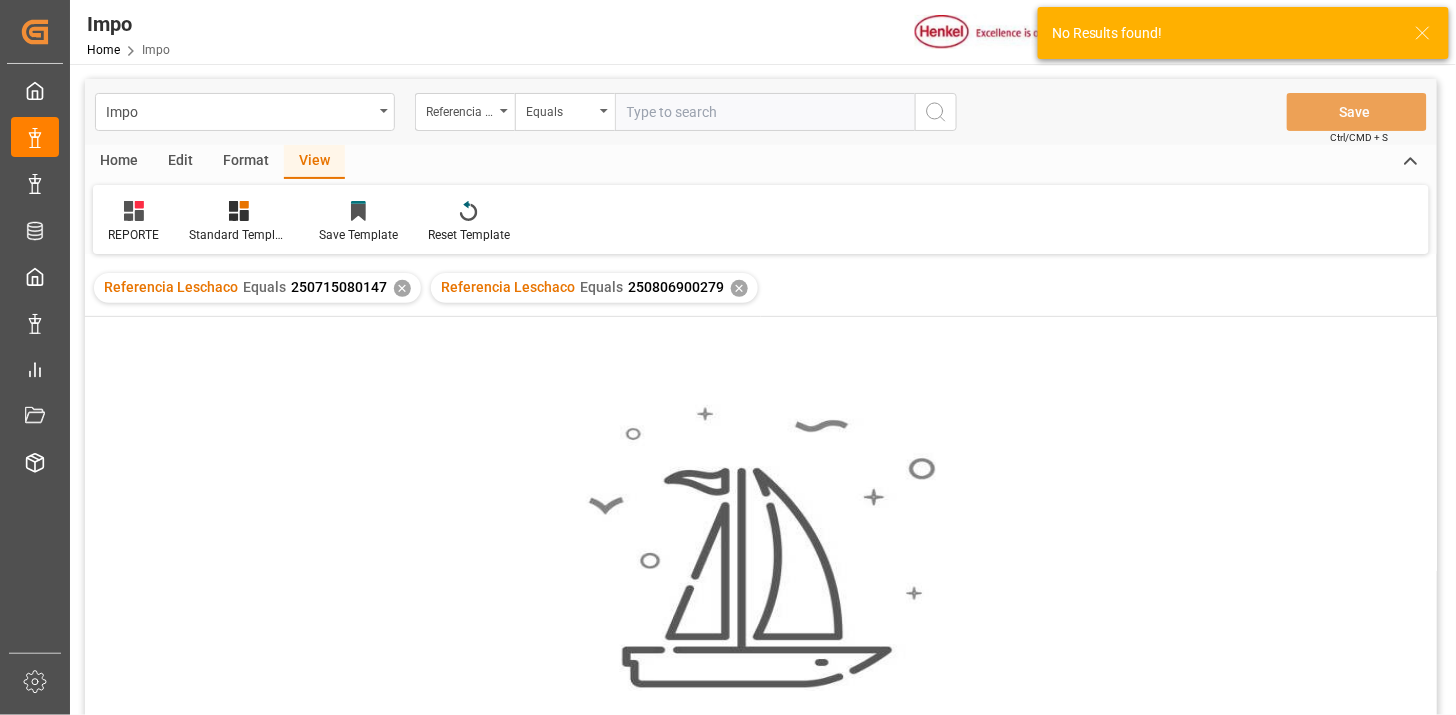 click on "✕" at bounding box center [402, 288] 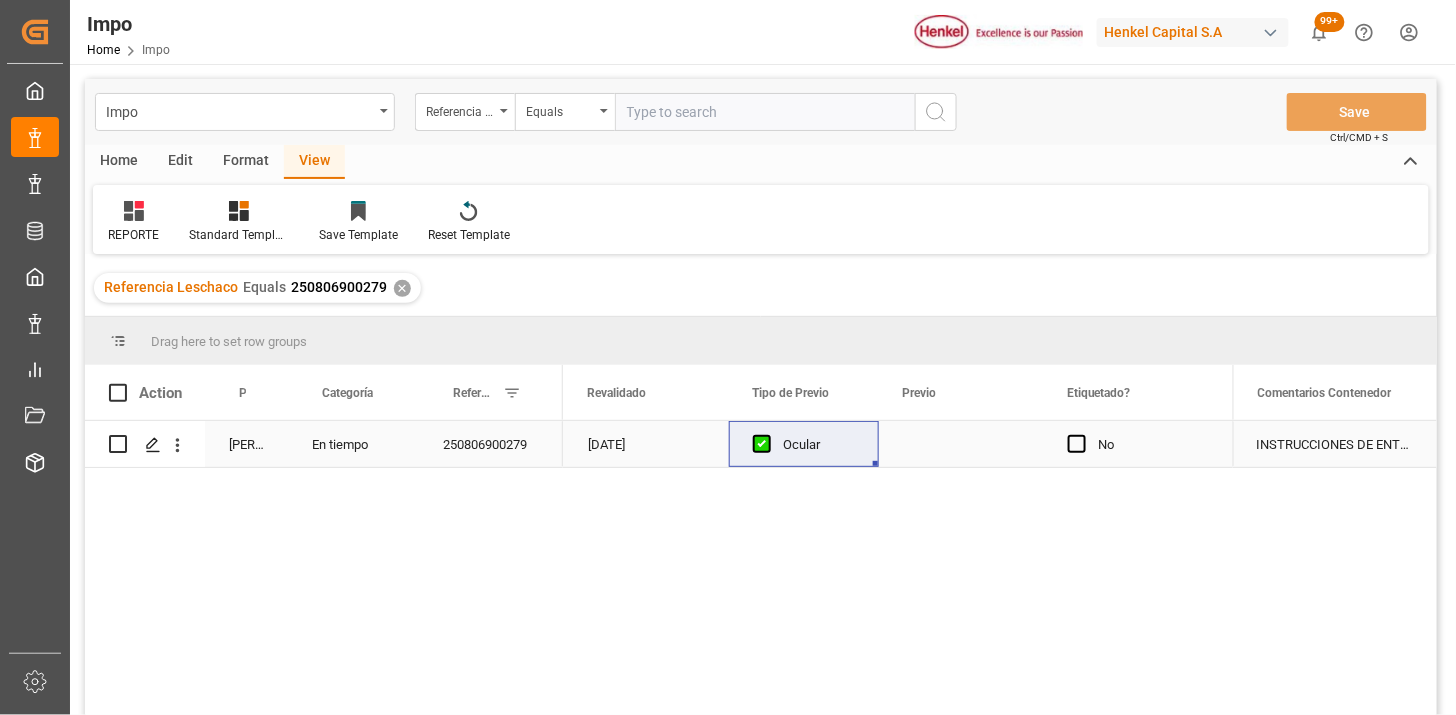 drag, startPoint x: 912, startPoint y: 452, endPoint x: 923, endPoint y: 445, distance: 13.038404 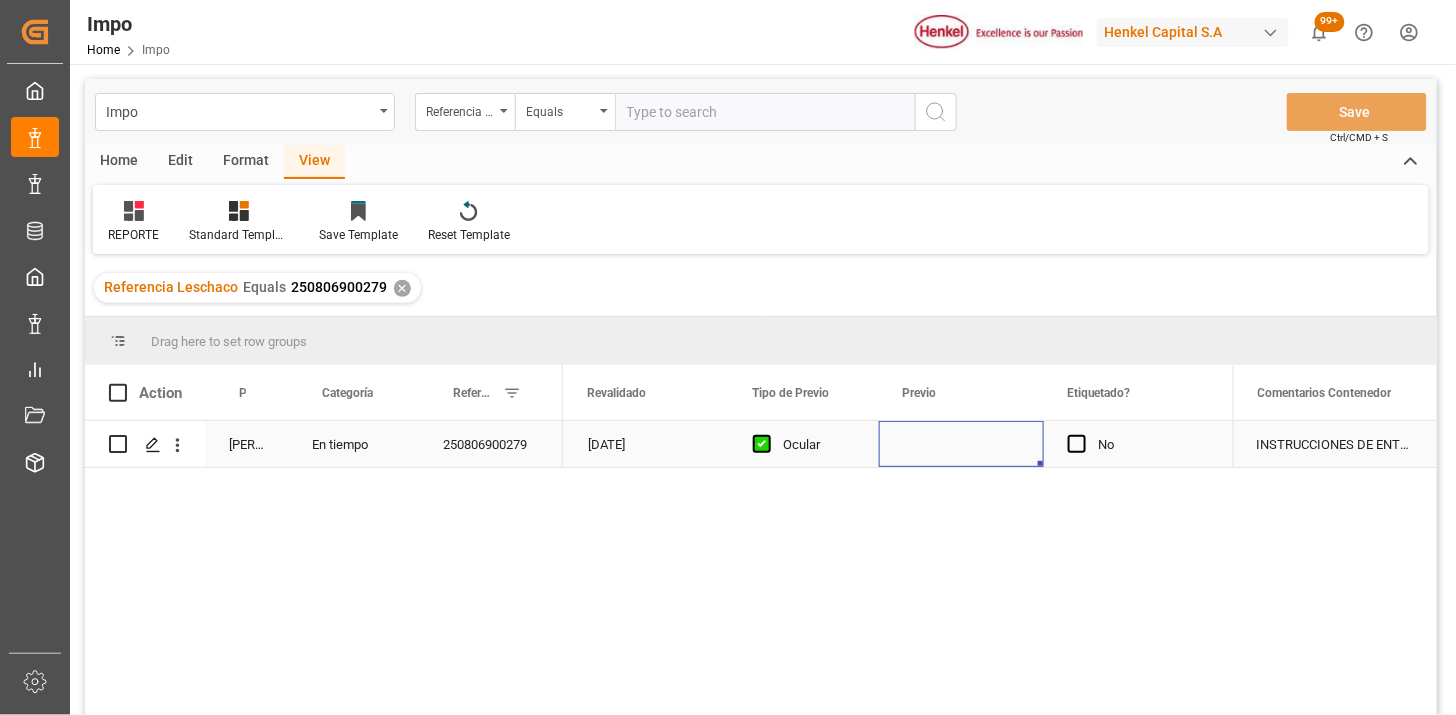 click at bounding box center [961, 444] 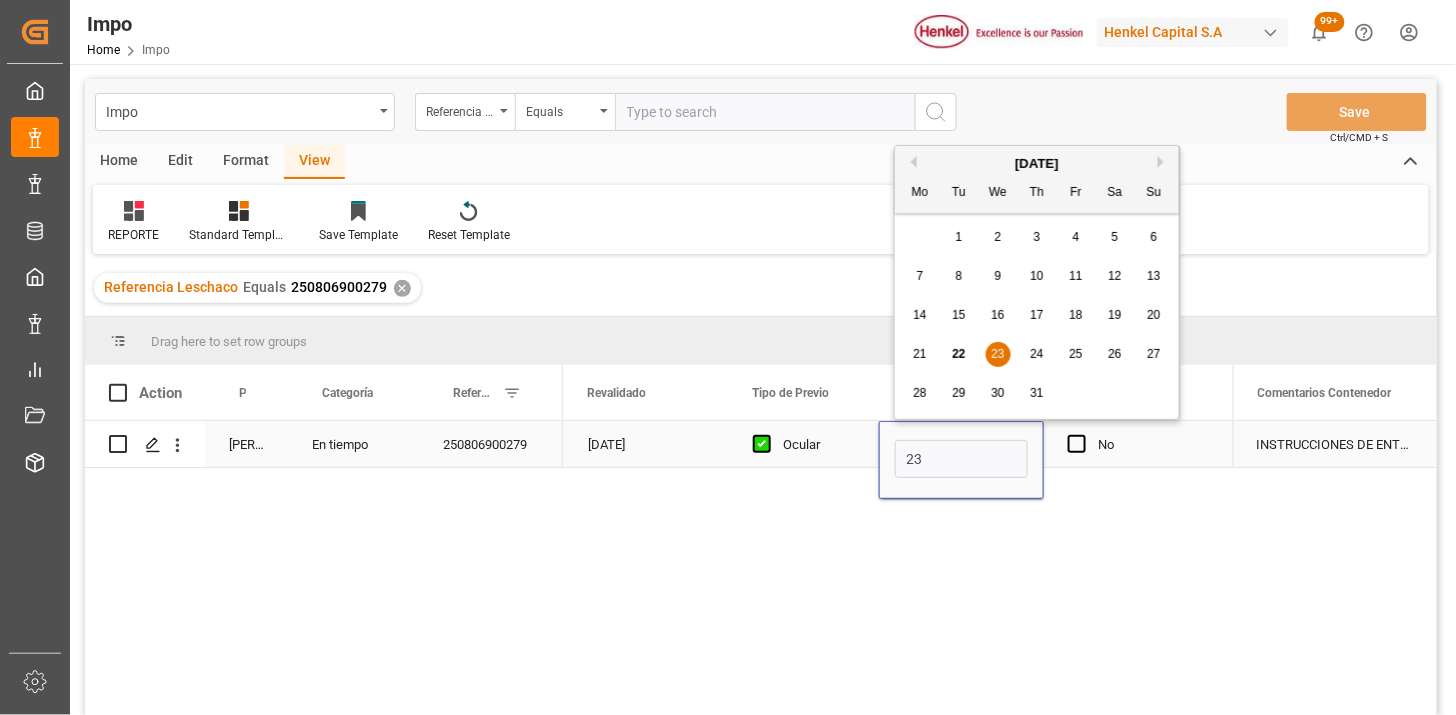 type on "23-07-2025" 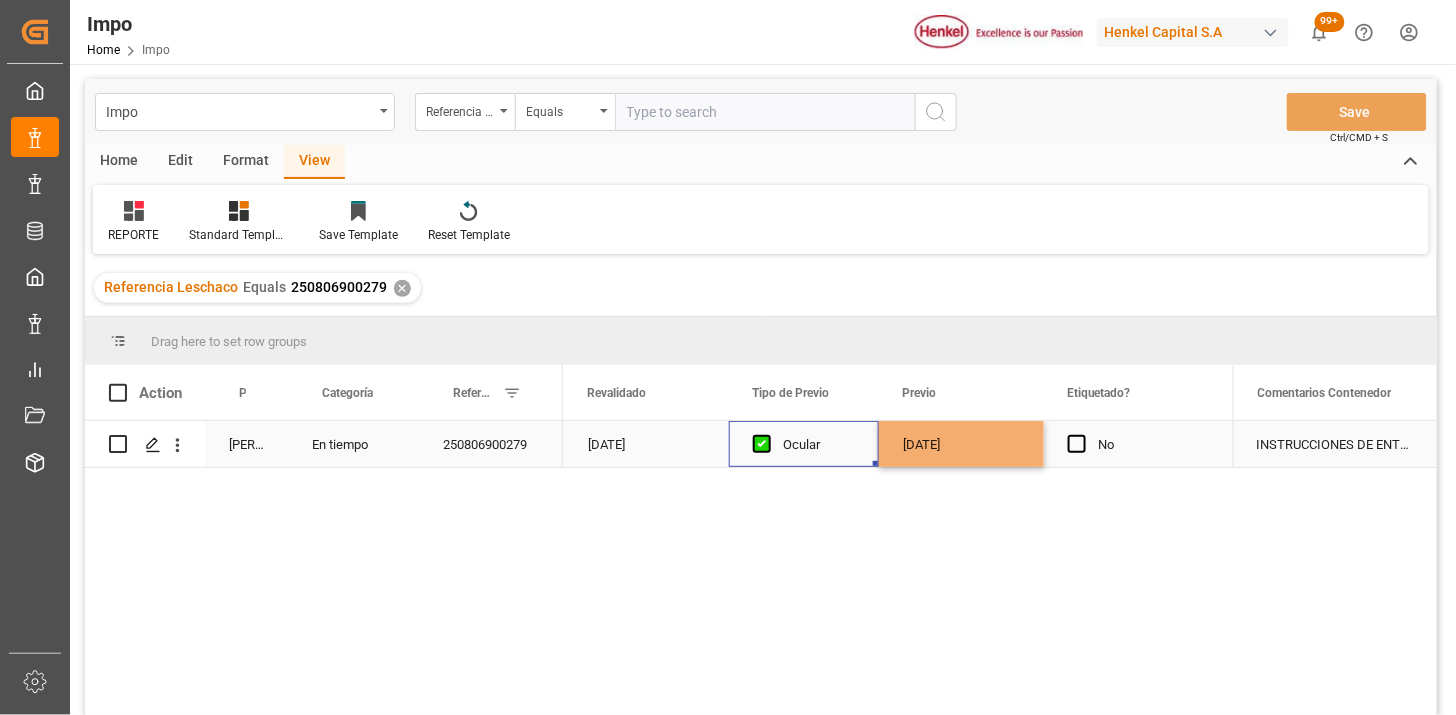 click on "Ocular" at bounding box center [819, 445] 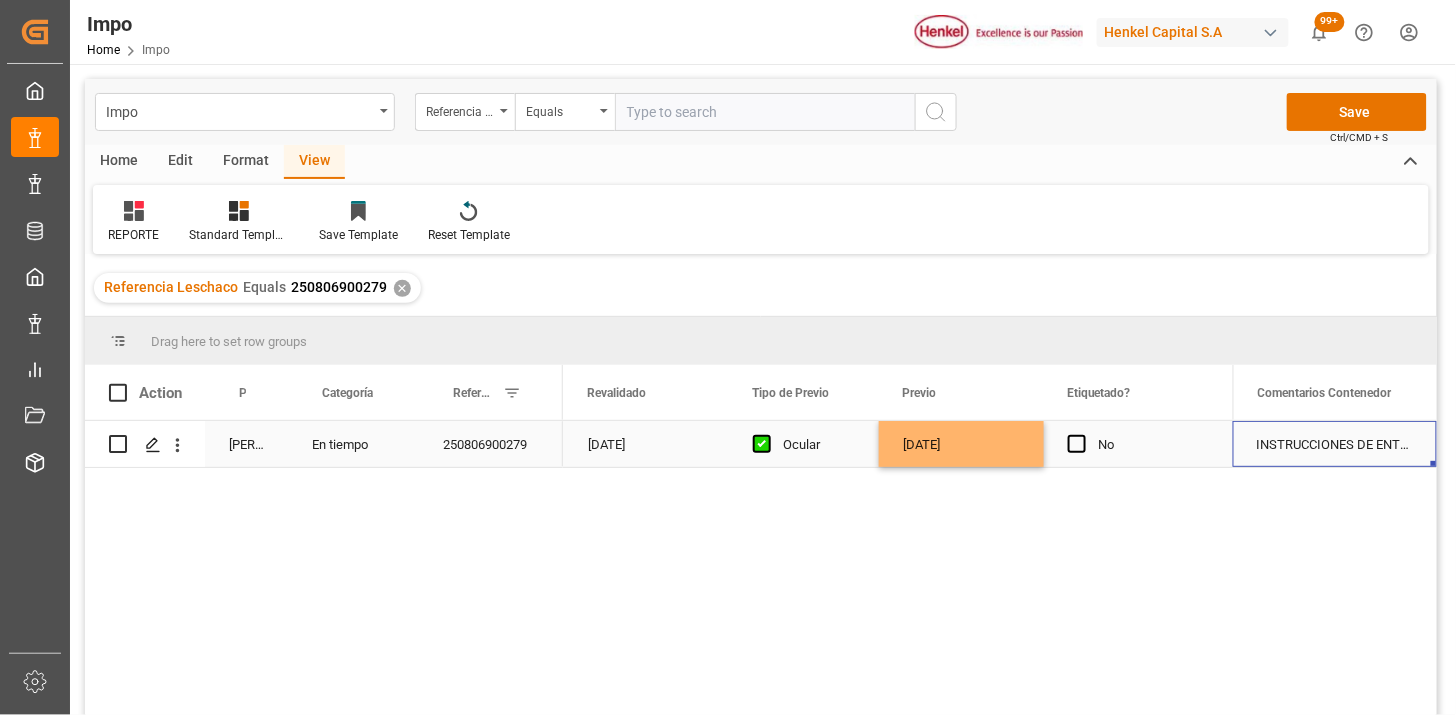 scroll, scrollTop: 0, scrollLeft: 5316, axis: horizontal 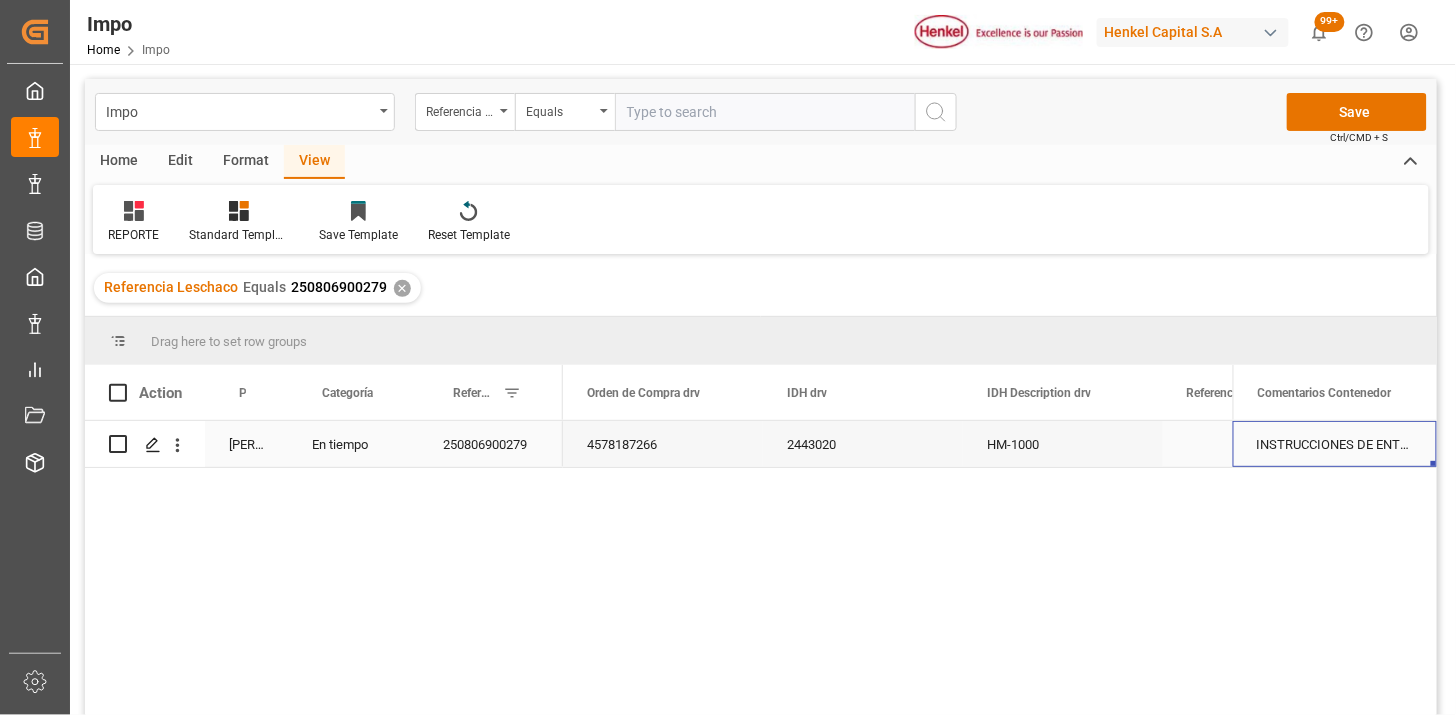 click on "INSTRUCCIONES DE ENTREGA" at bounding box center [1335, 444] 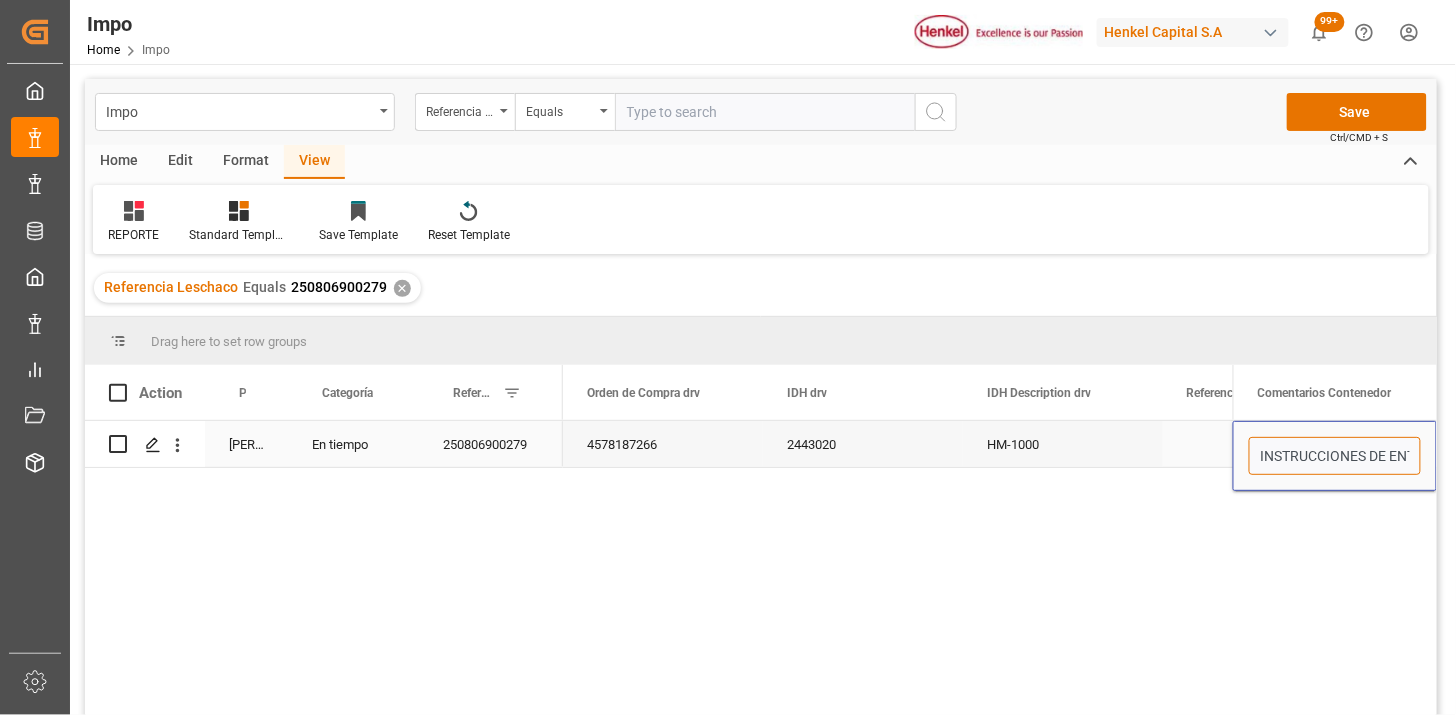 click on "INSTRUCCIONES DE ENTREGA" at bounding box center [1335, 456] 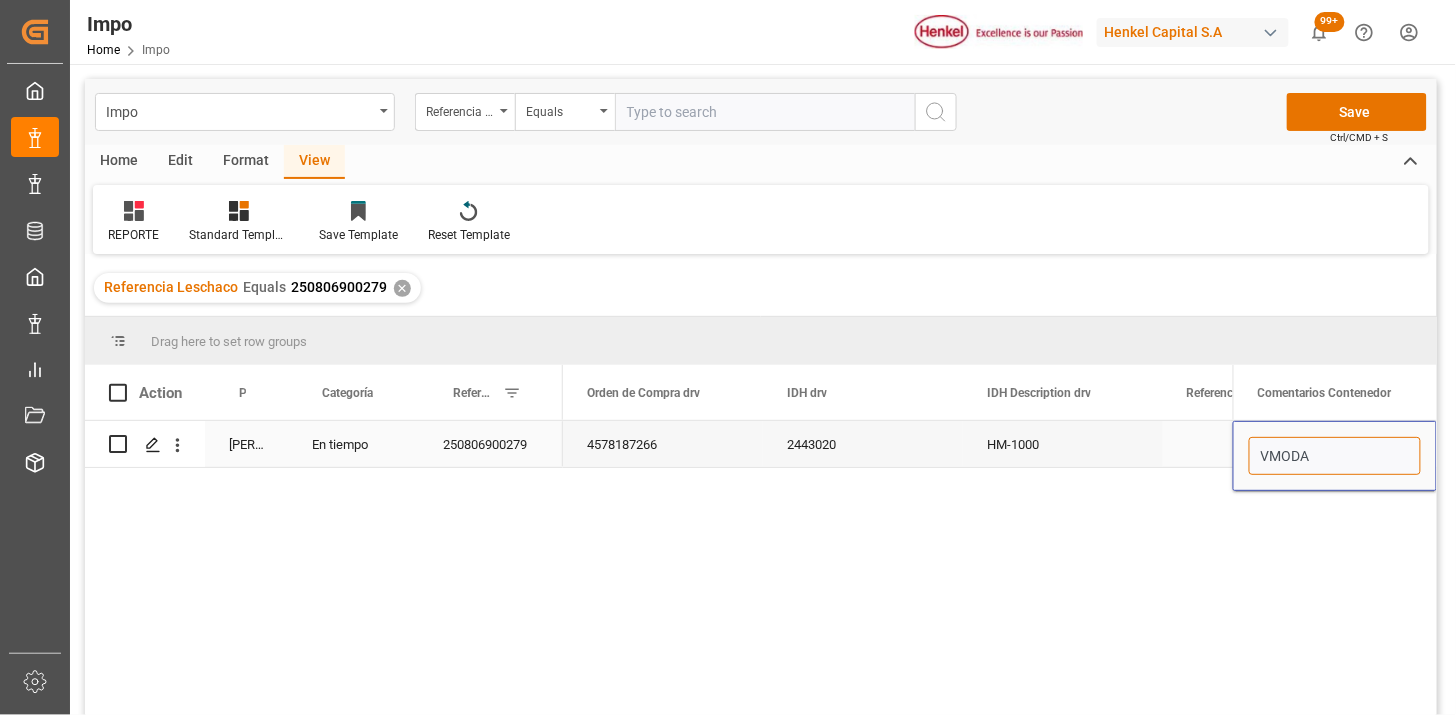 type on "VMODAL" 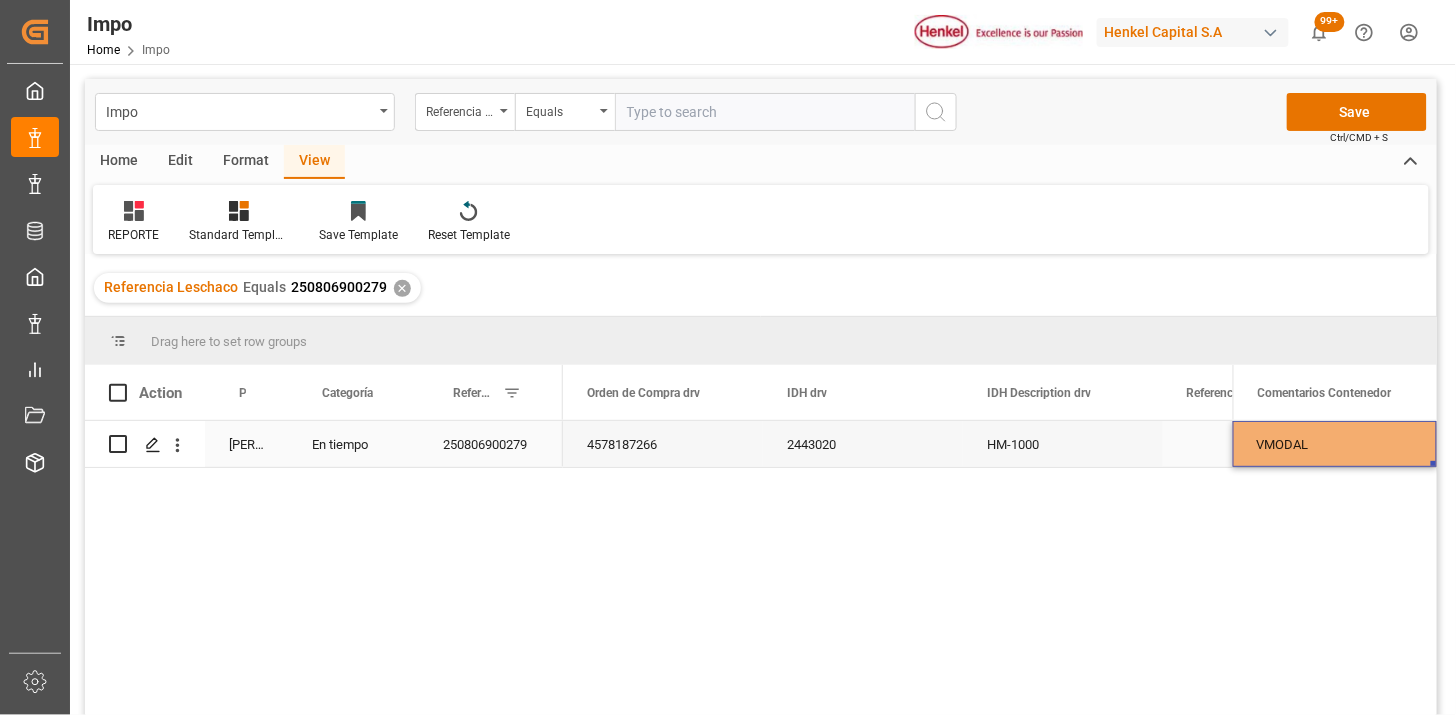 scroll, scrollTop: 0, scrollLeft: 5316, axis: horizontal 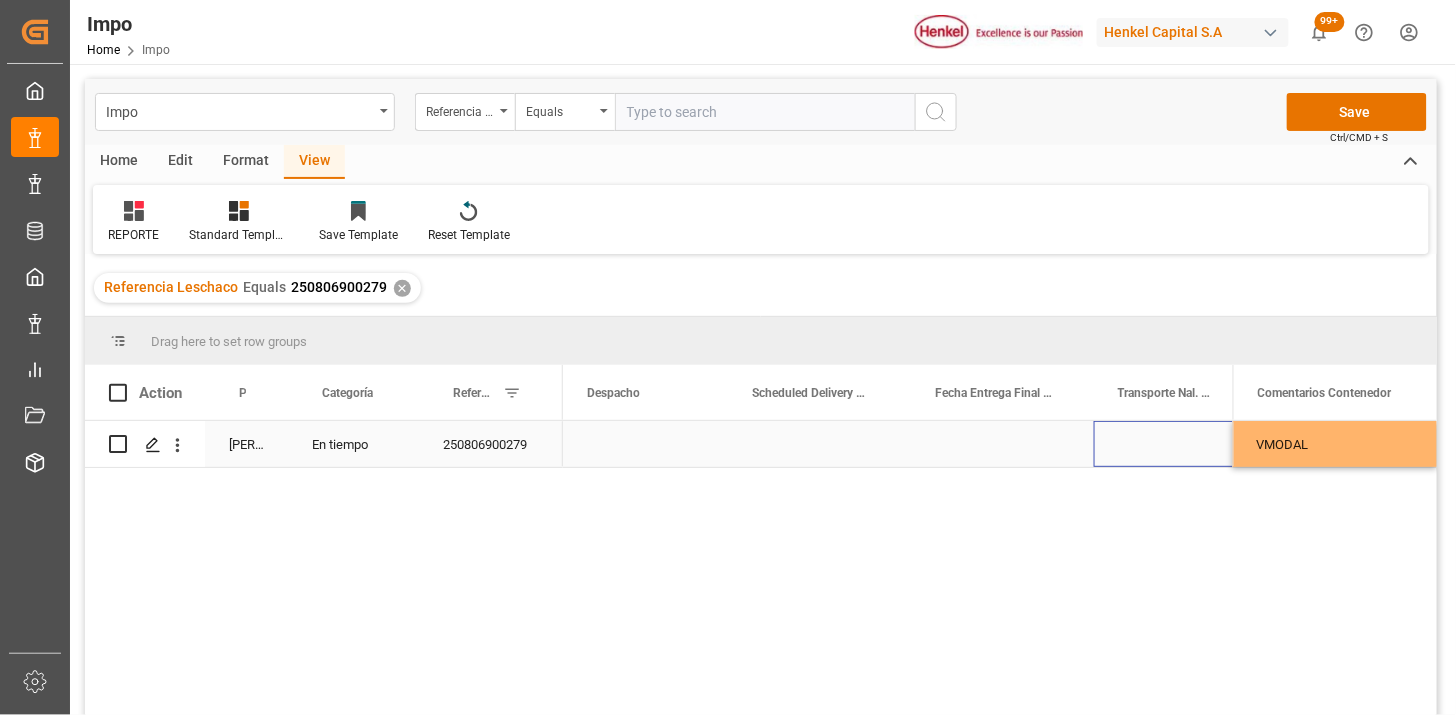 click at bounding box center [1174, 444] 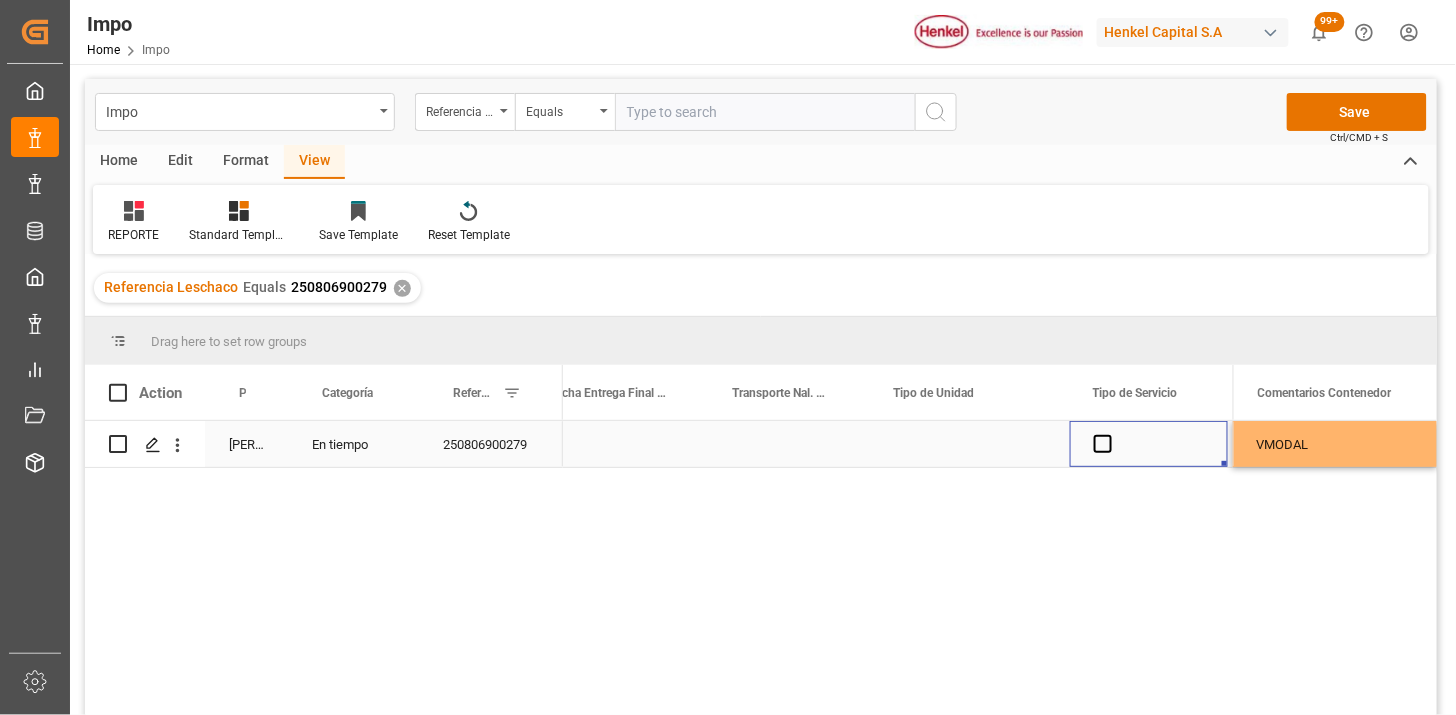click at bounding box center (789, 444) 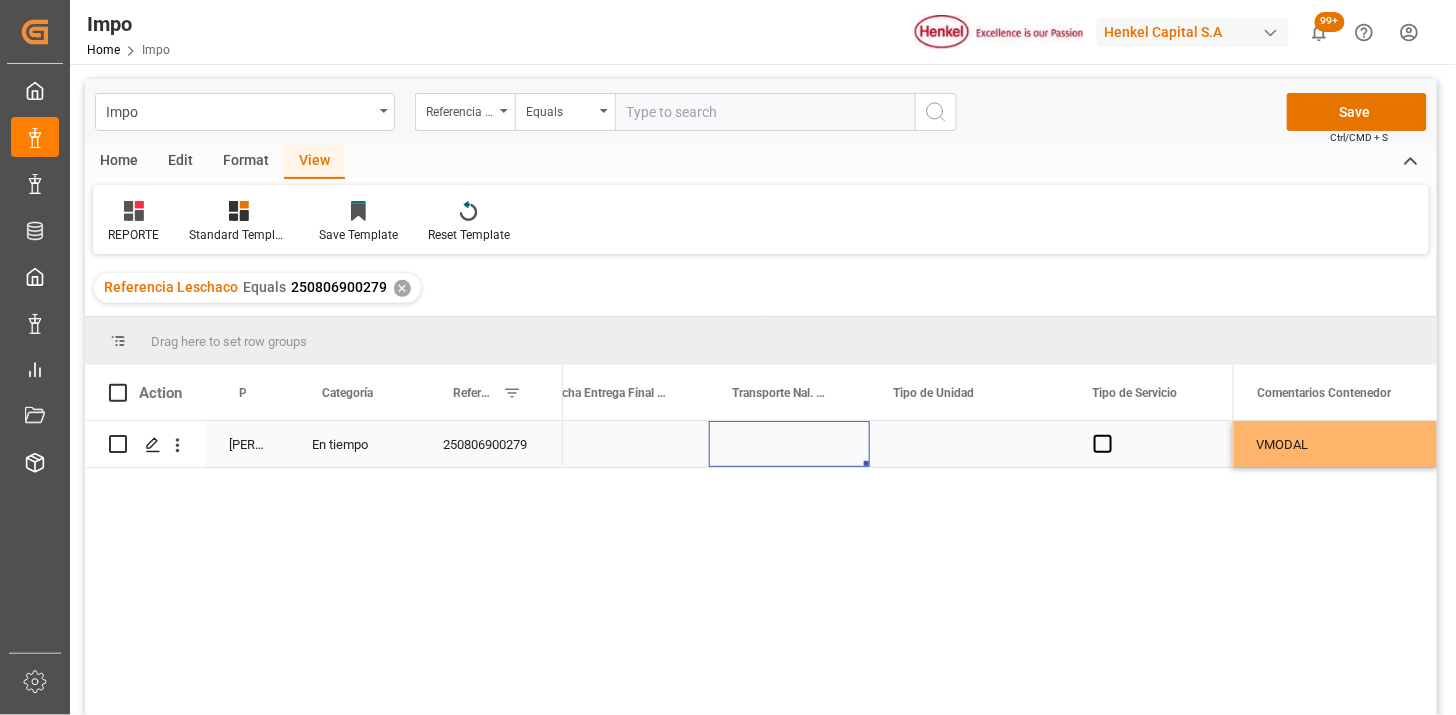 click at bounding box center (789, 444) 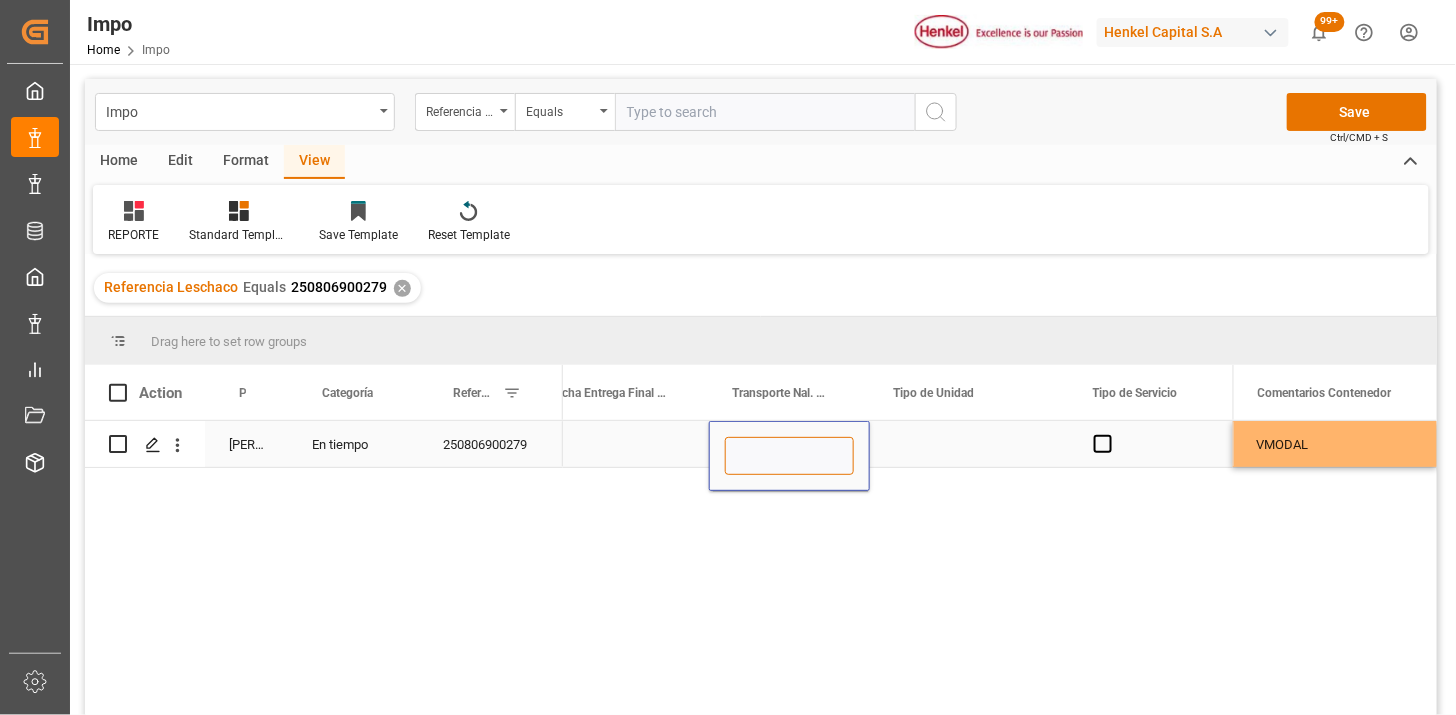 click at bounding box center [789, 456] 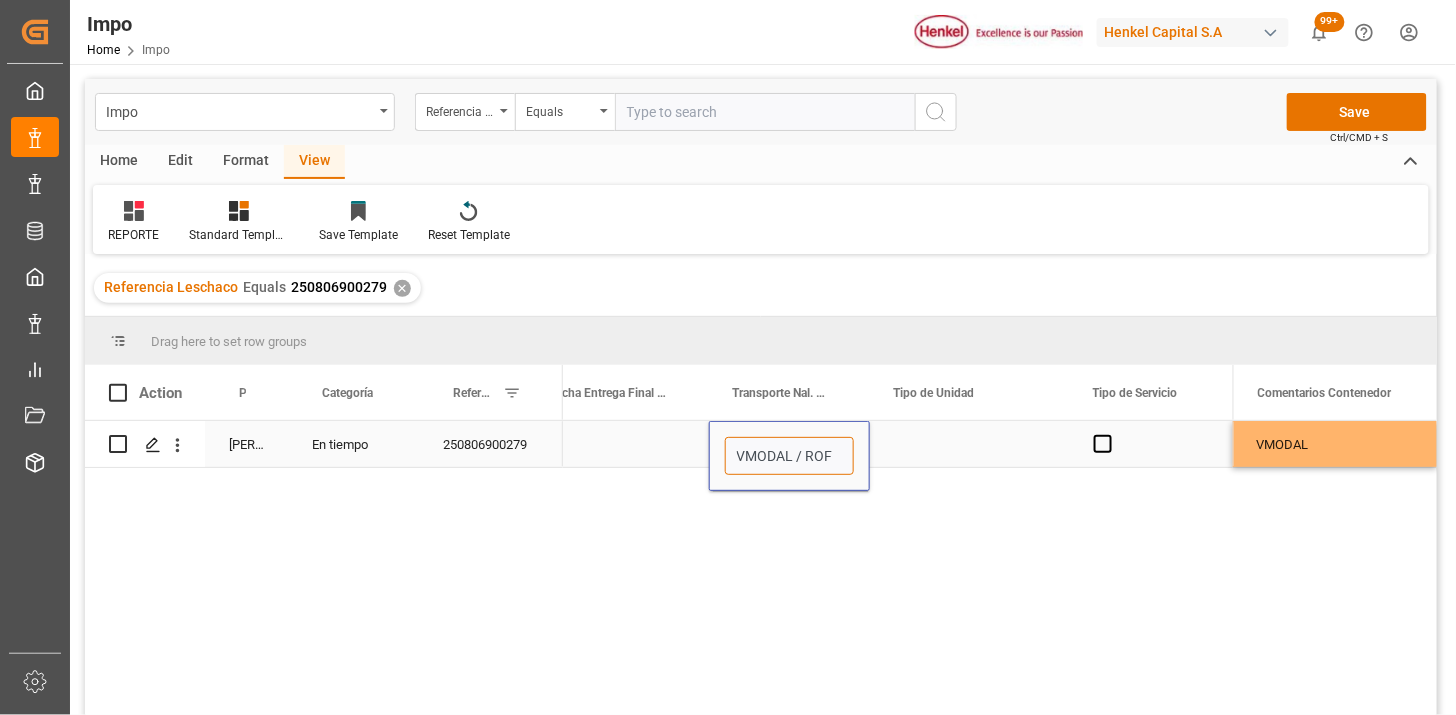 type on "VMODAL / ROFE" 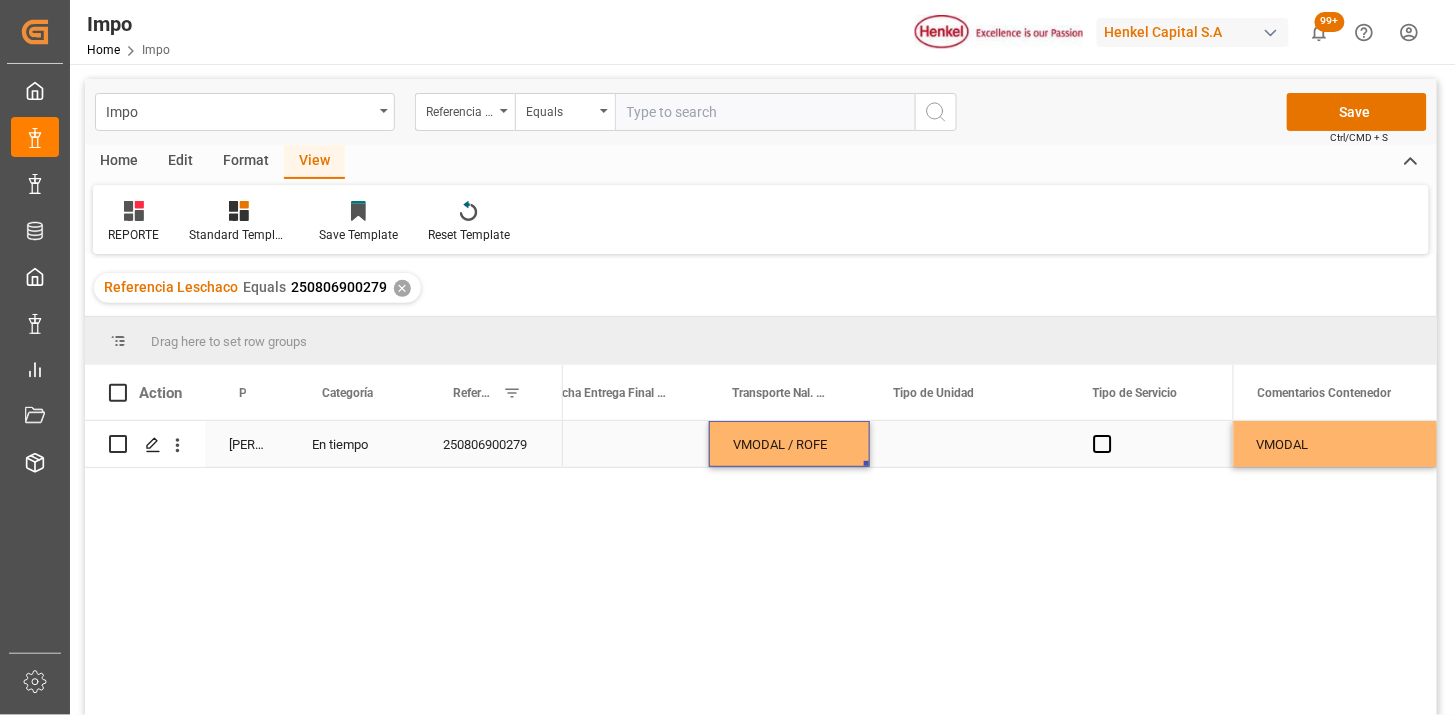 click at bounding box center [970, 444] 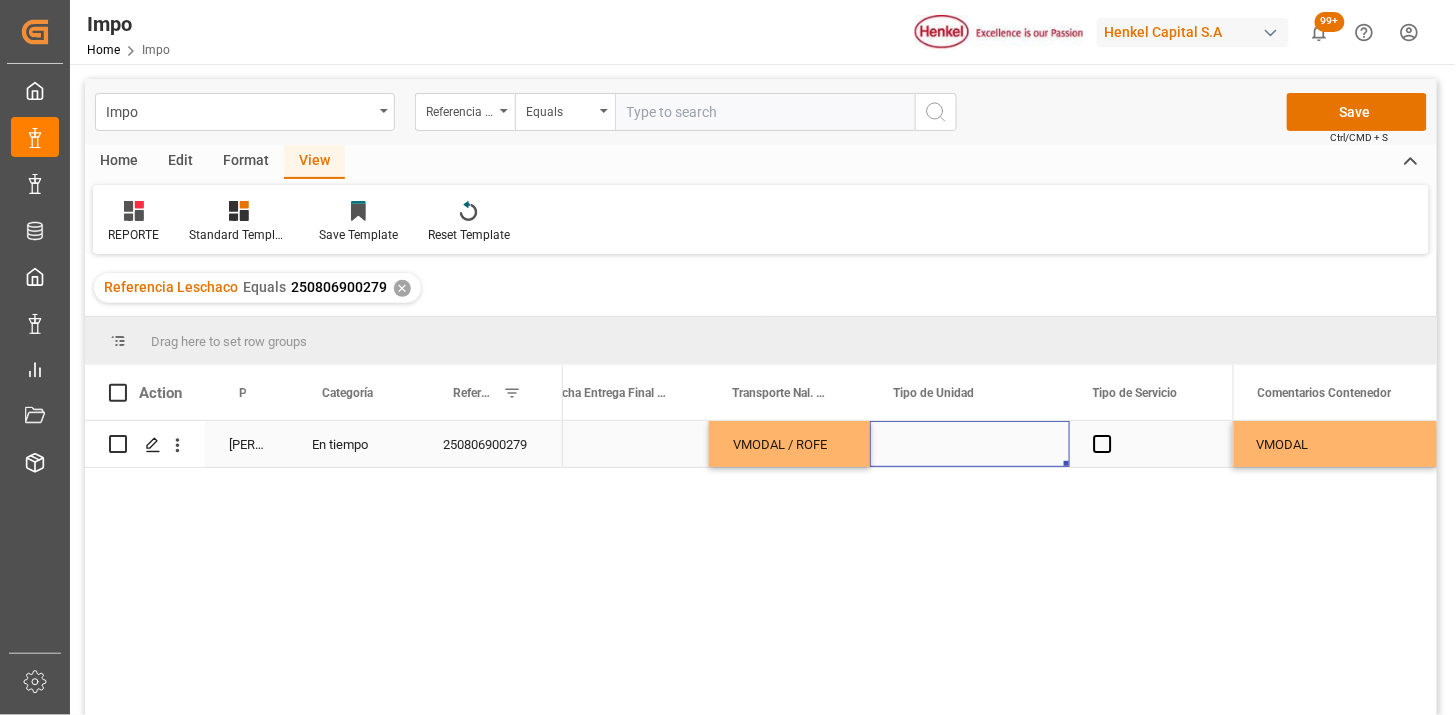 click at bounding box center (970, 444) 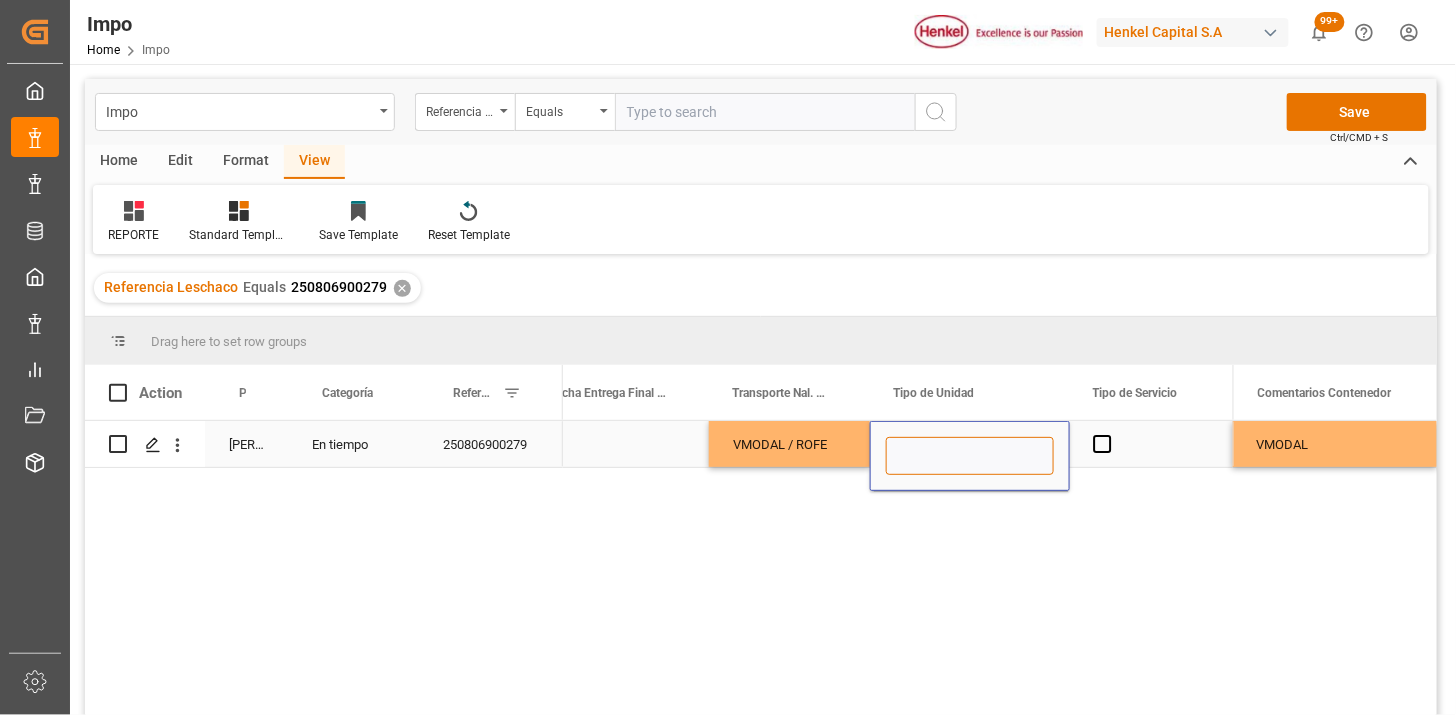 click at bounding box center (970, 456) 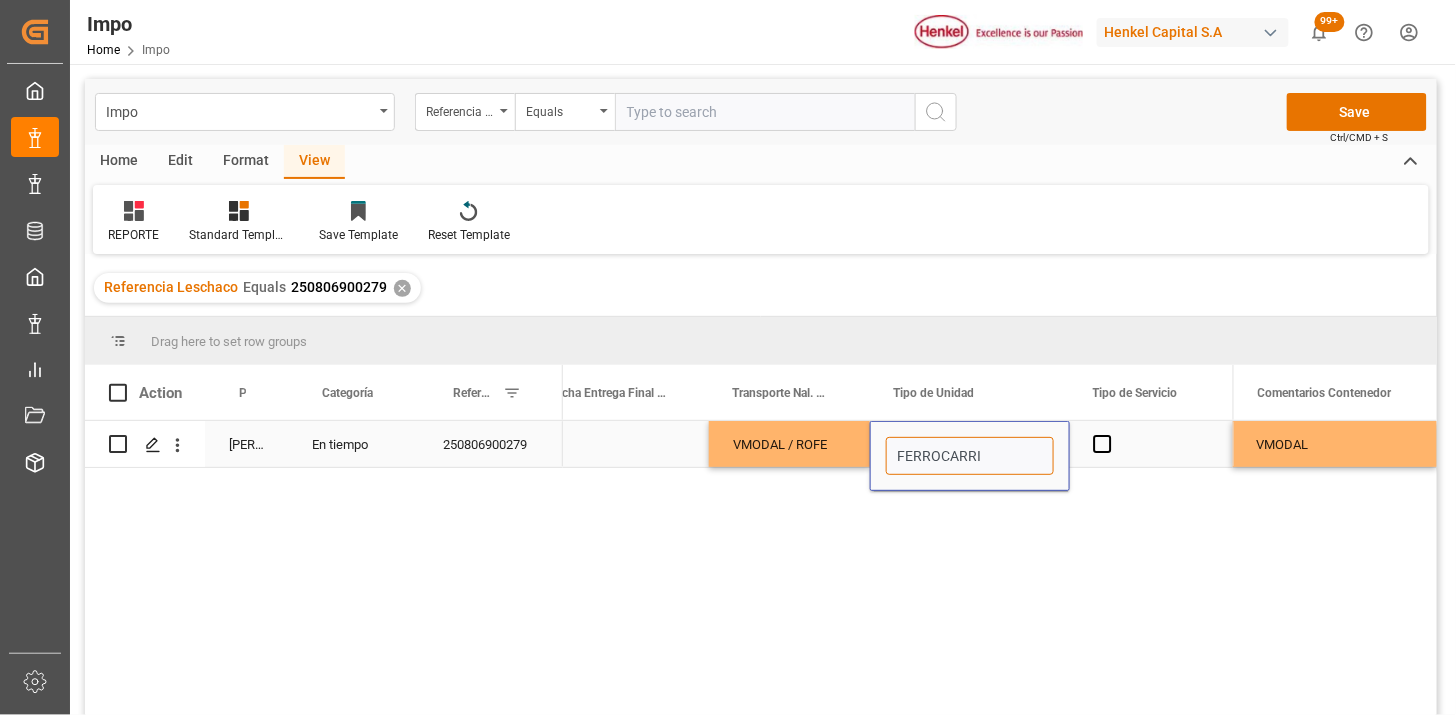 type on "FERROCARRIL" 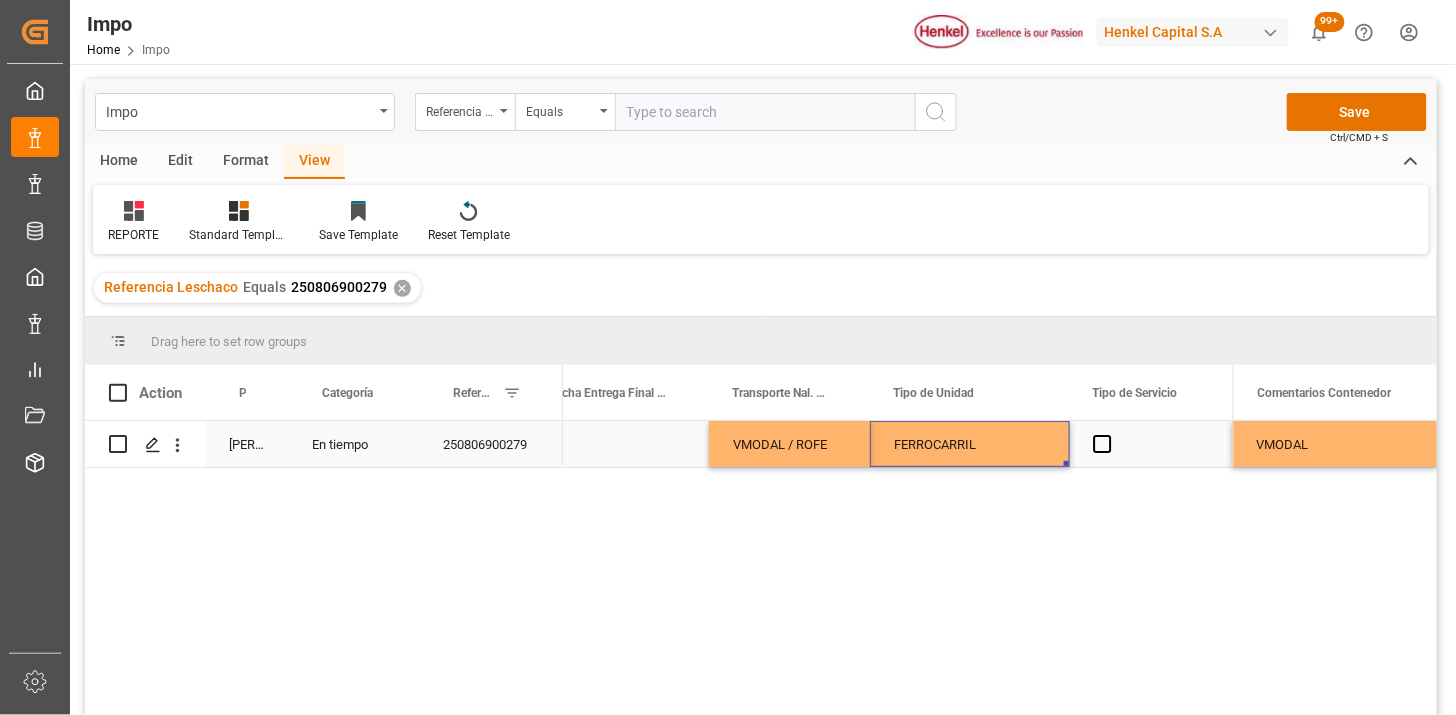 click at bounding box center (1149, 444) 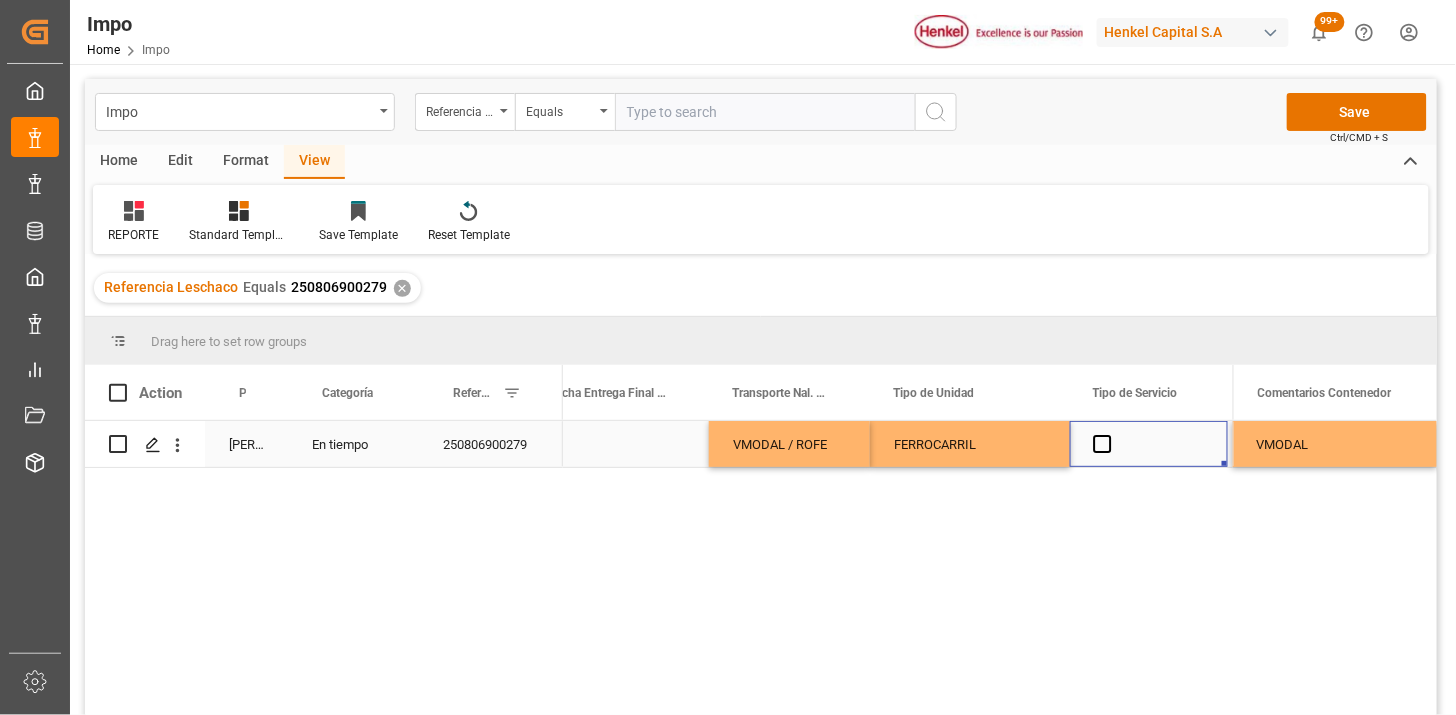 click at bounding box center [1149, 444] 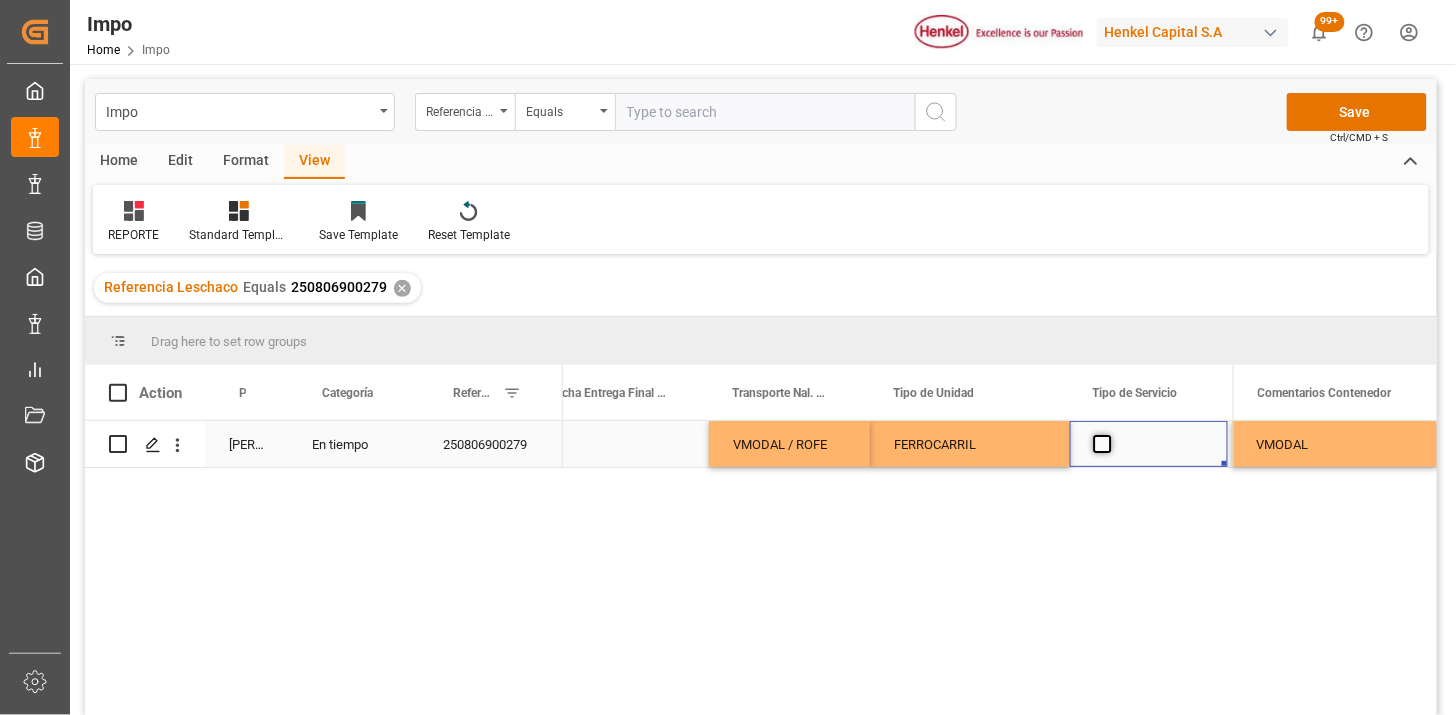 click at bounding box center [1149, 444] 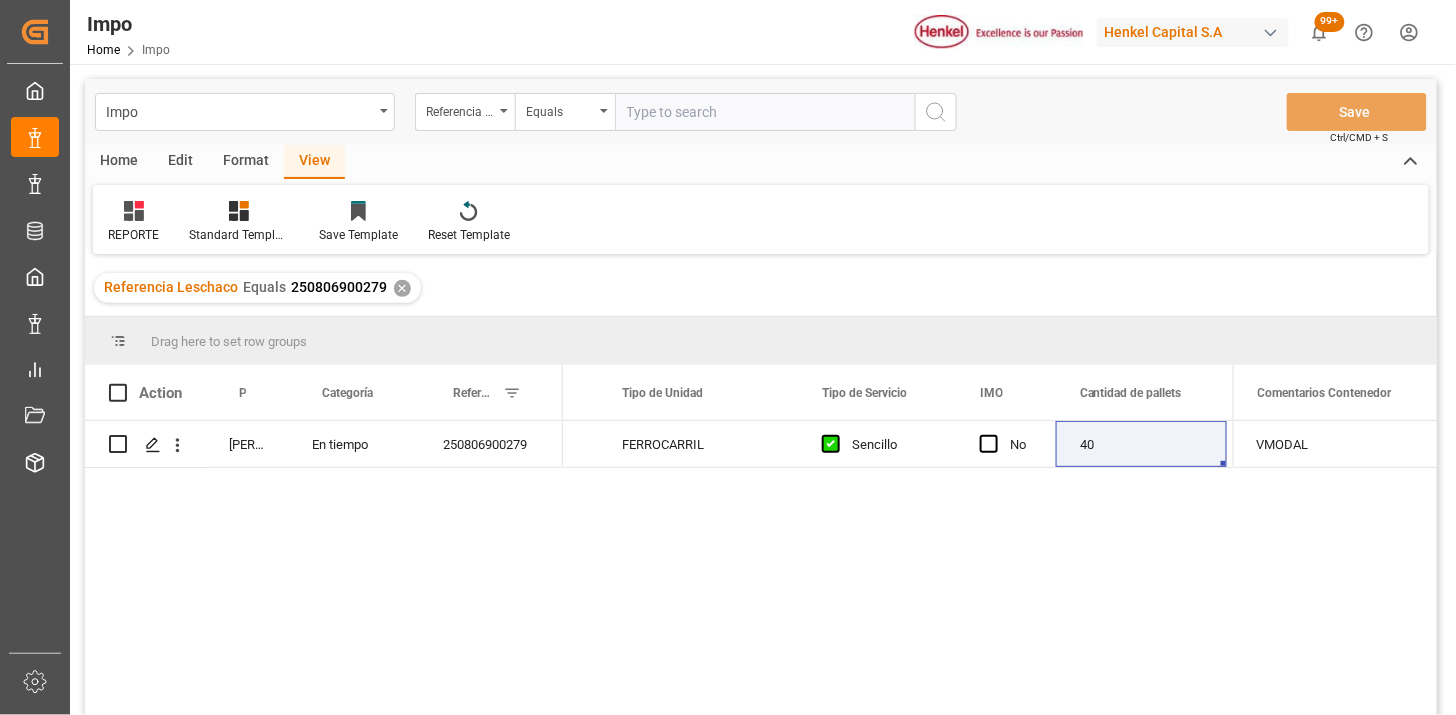click at bounding box center [765, 112] 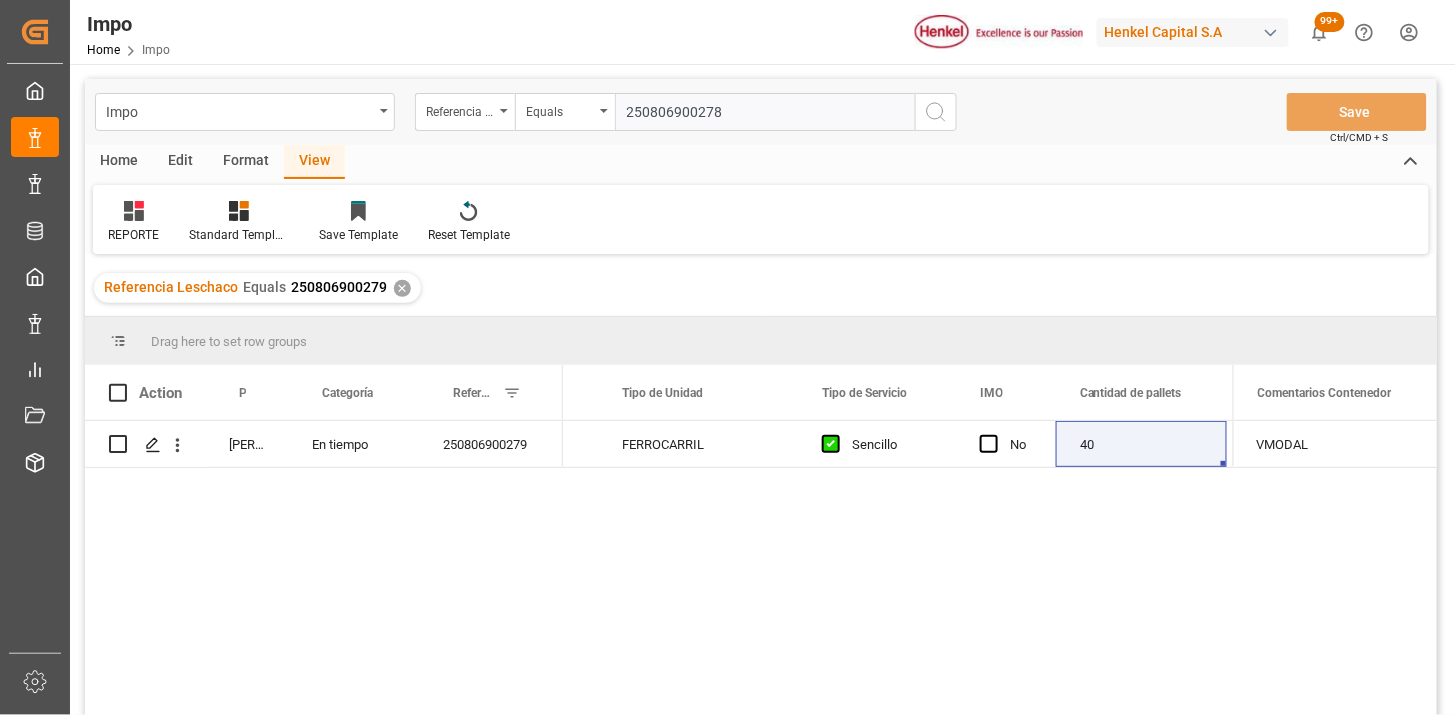 type on "250806900278" 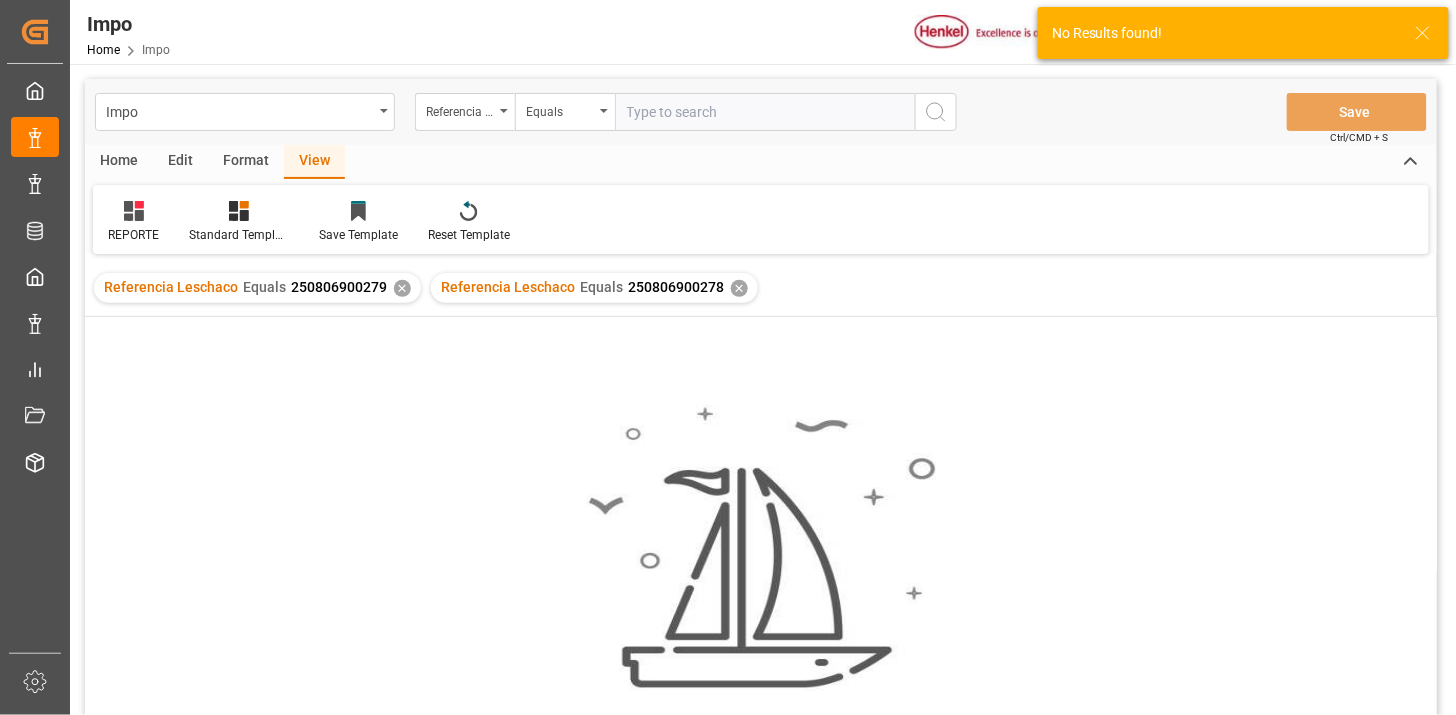 click on "✕" at bounding box center [402, 288] 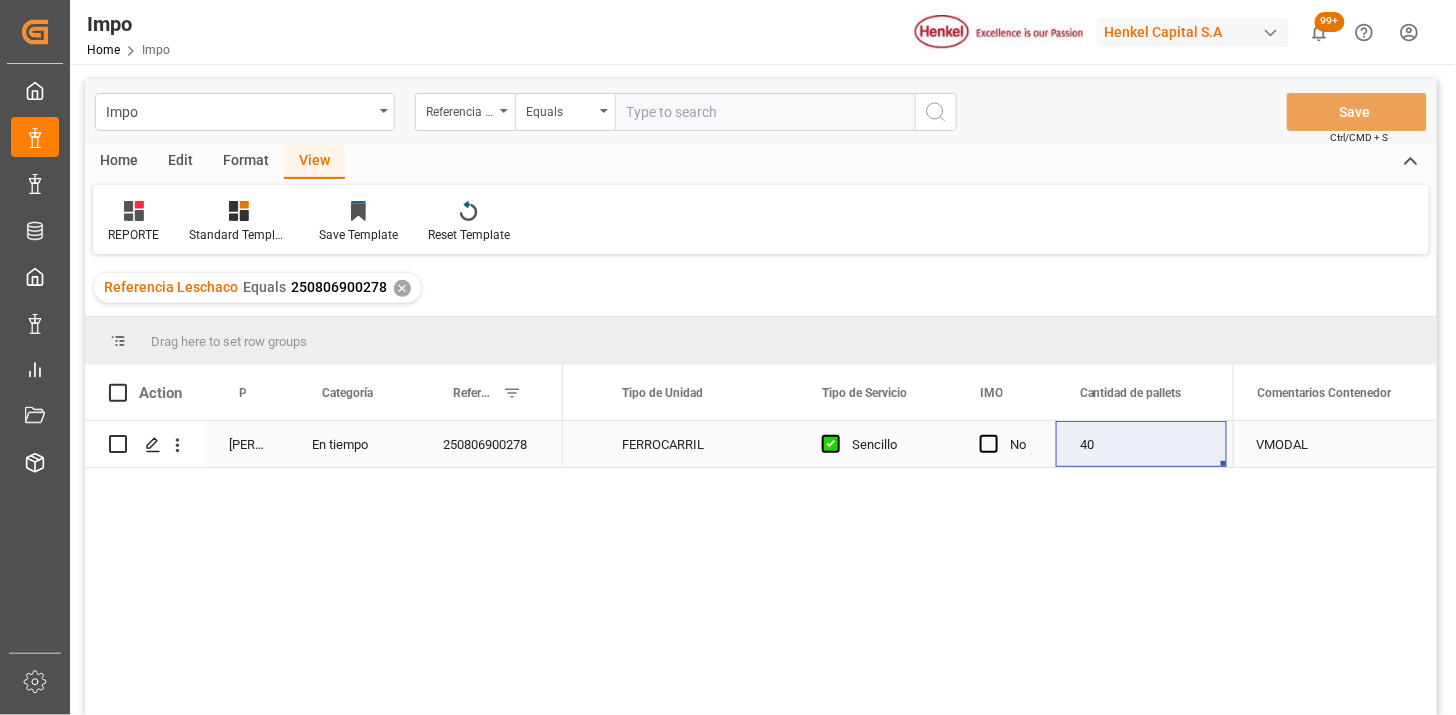 click on "FERROCARRIL" at bounding box center [698, 444] 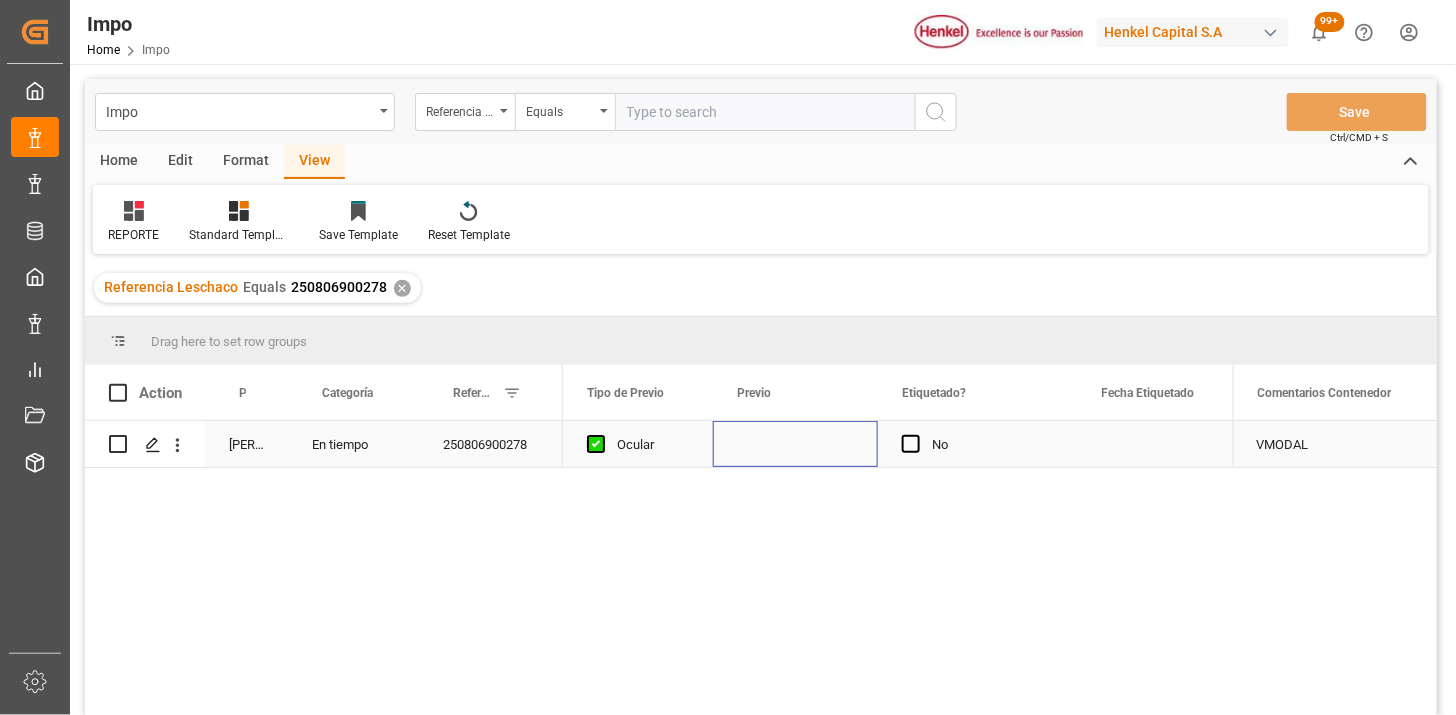 click at bounding box center [795, 444] 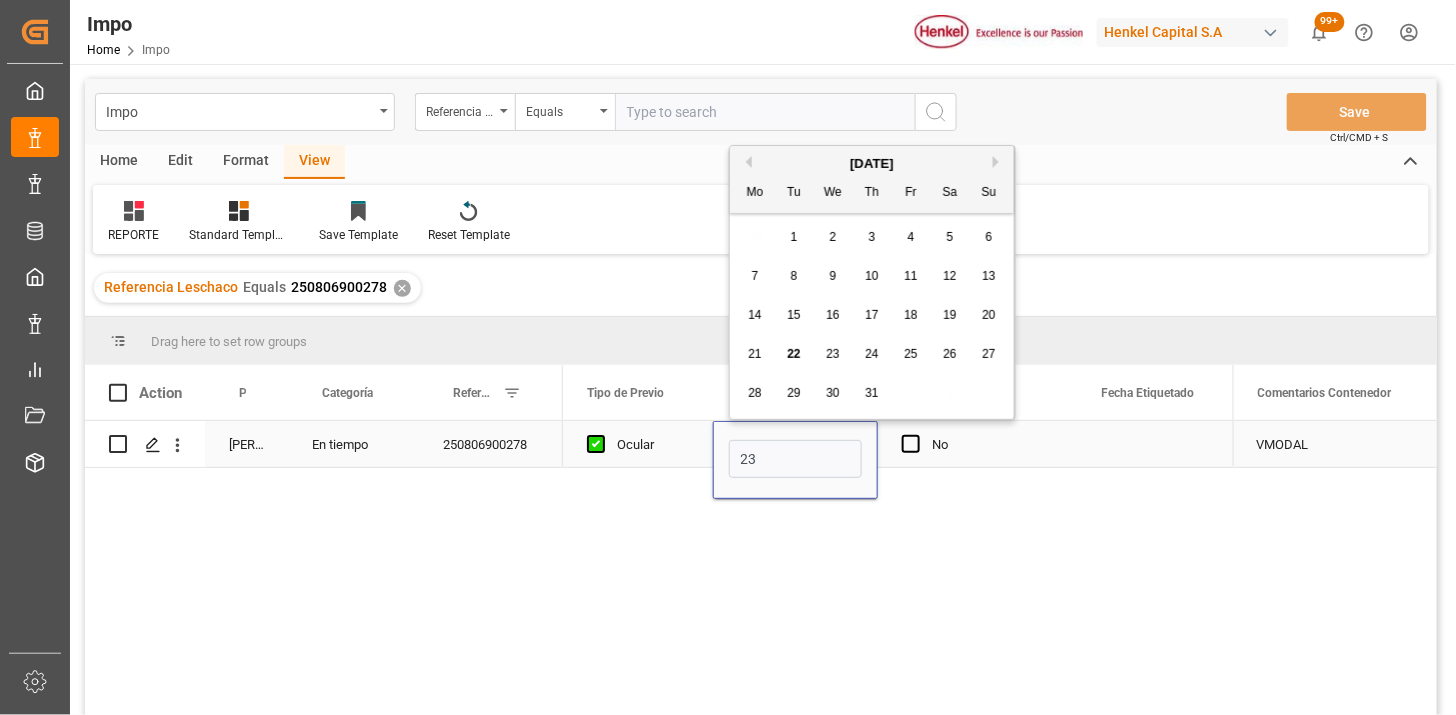 type on "23-07-2025" 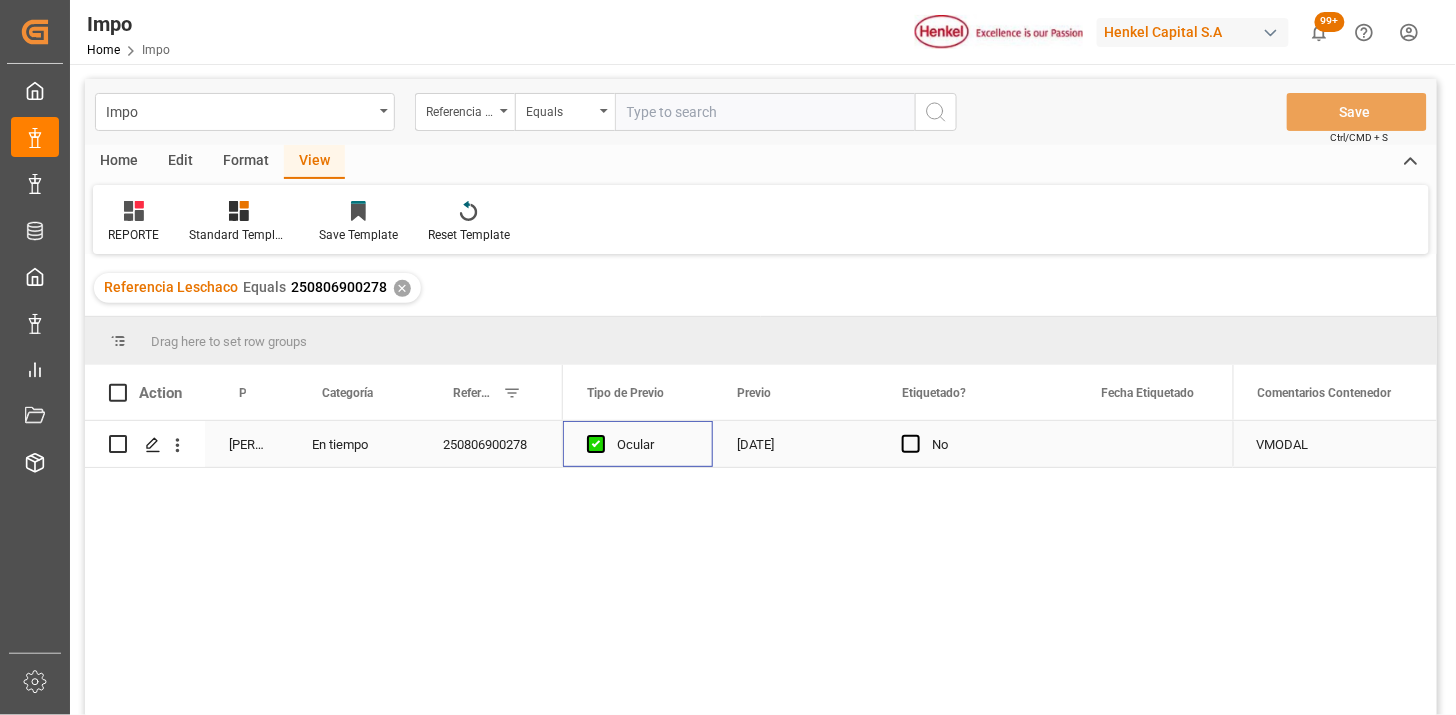 click on "Ocular" at bounding box center (653, 445) 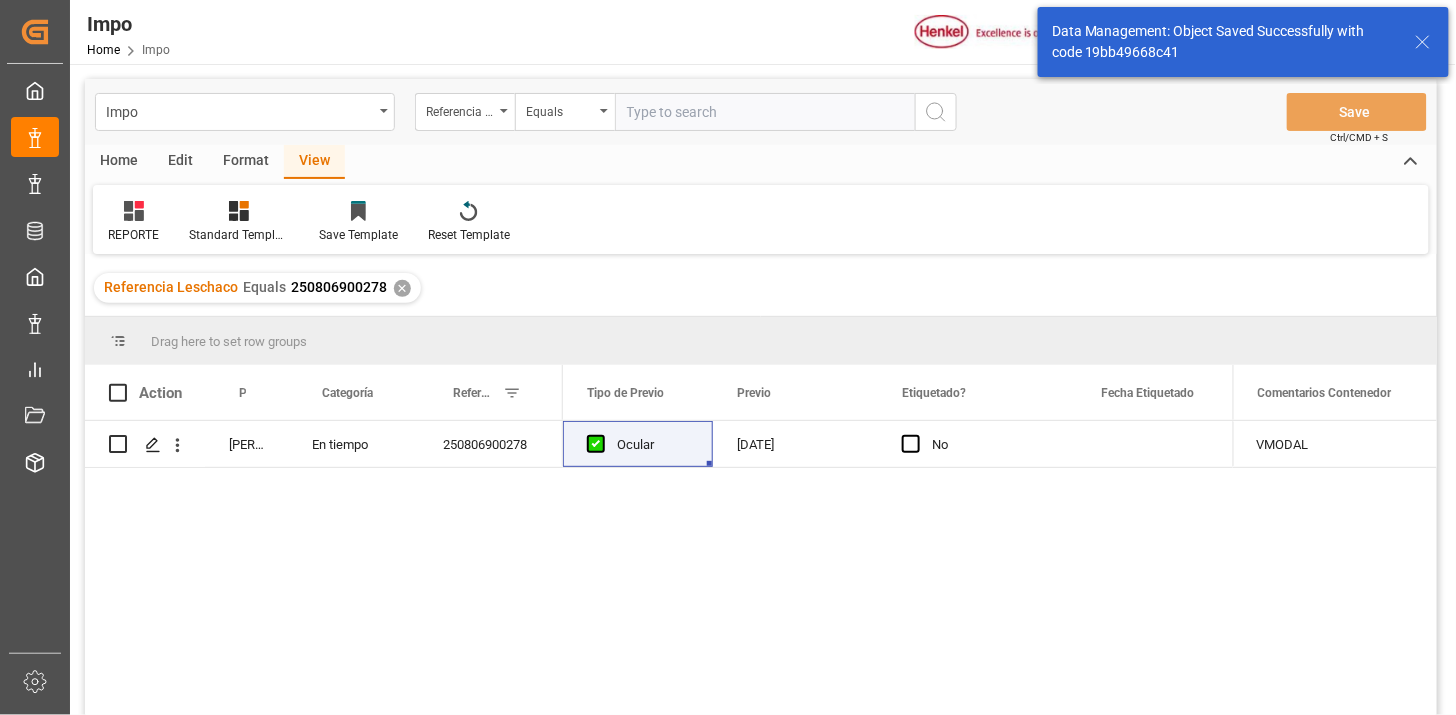 click at bounding box center (765, 112) 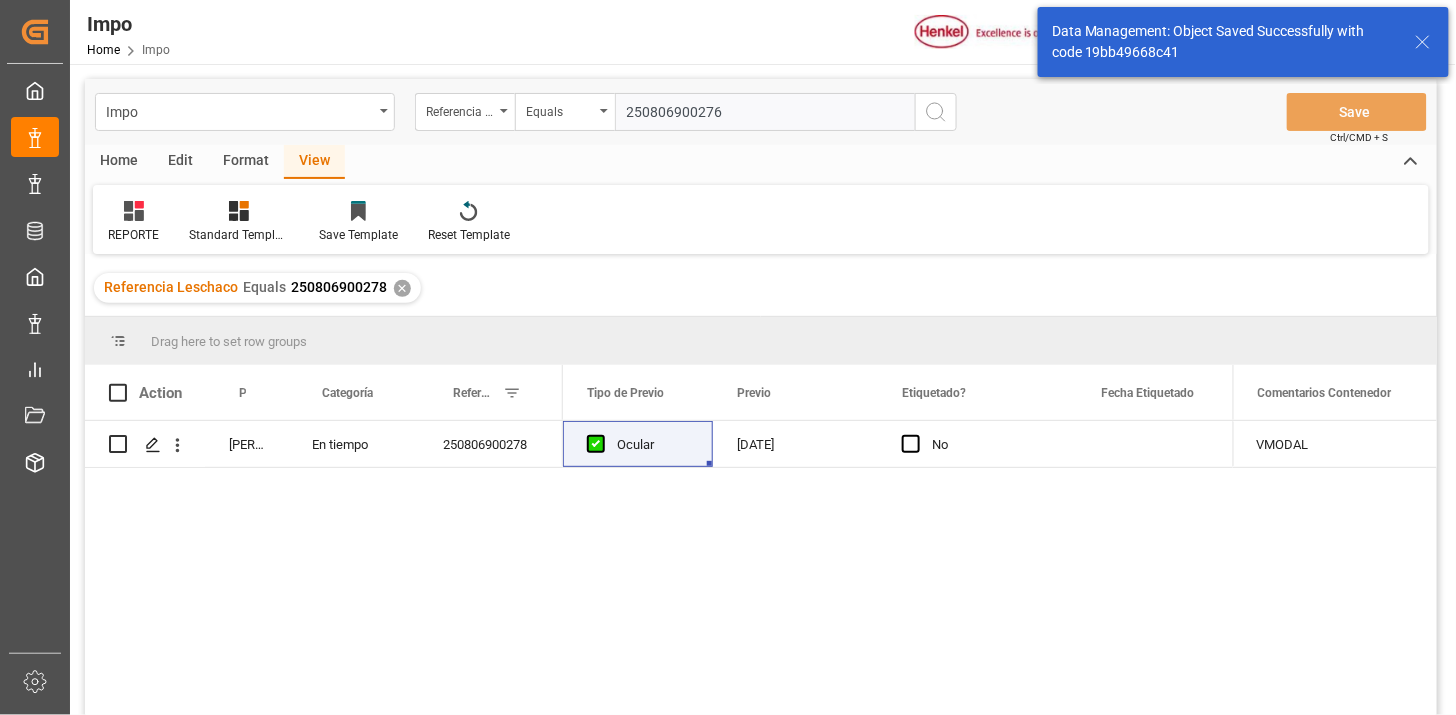 type on "250806900276" 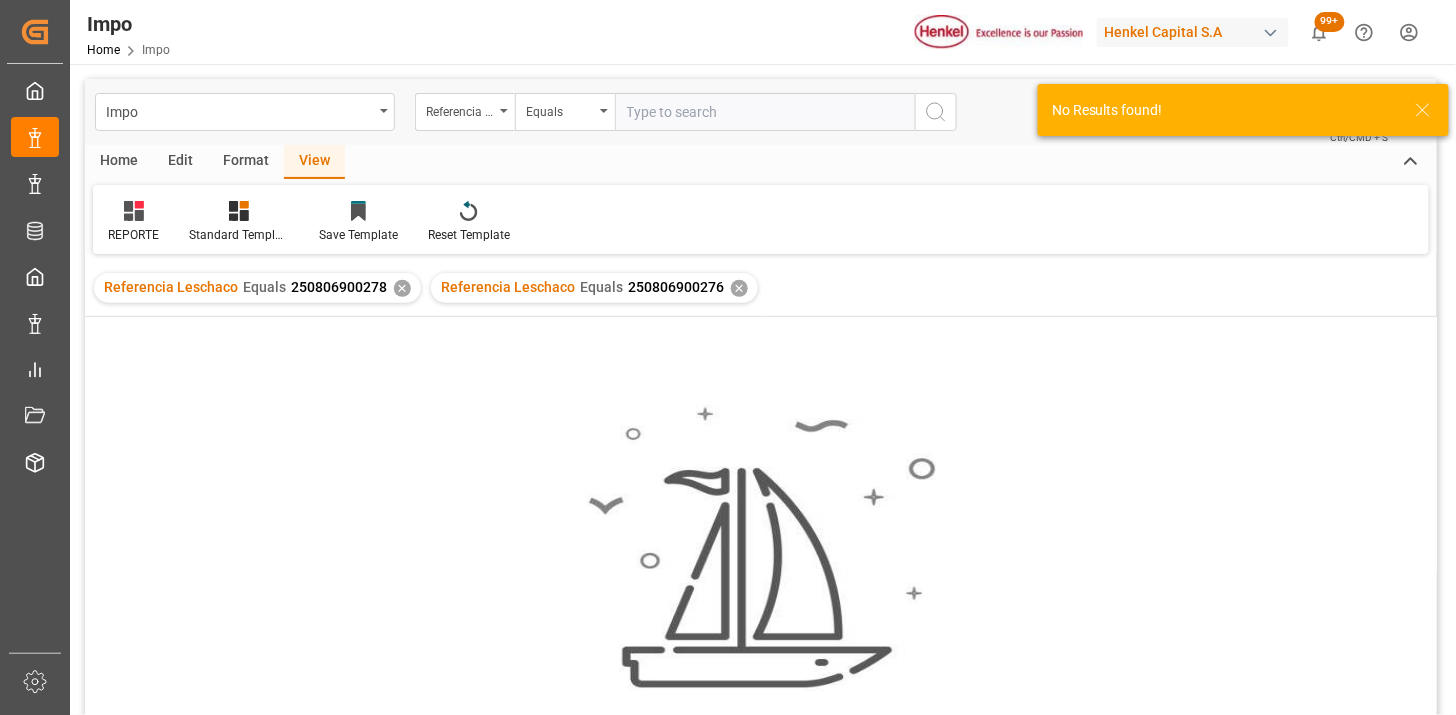 click on "✕" at bounding box center [402, 288] 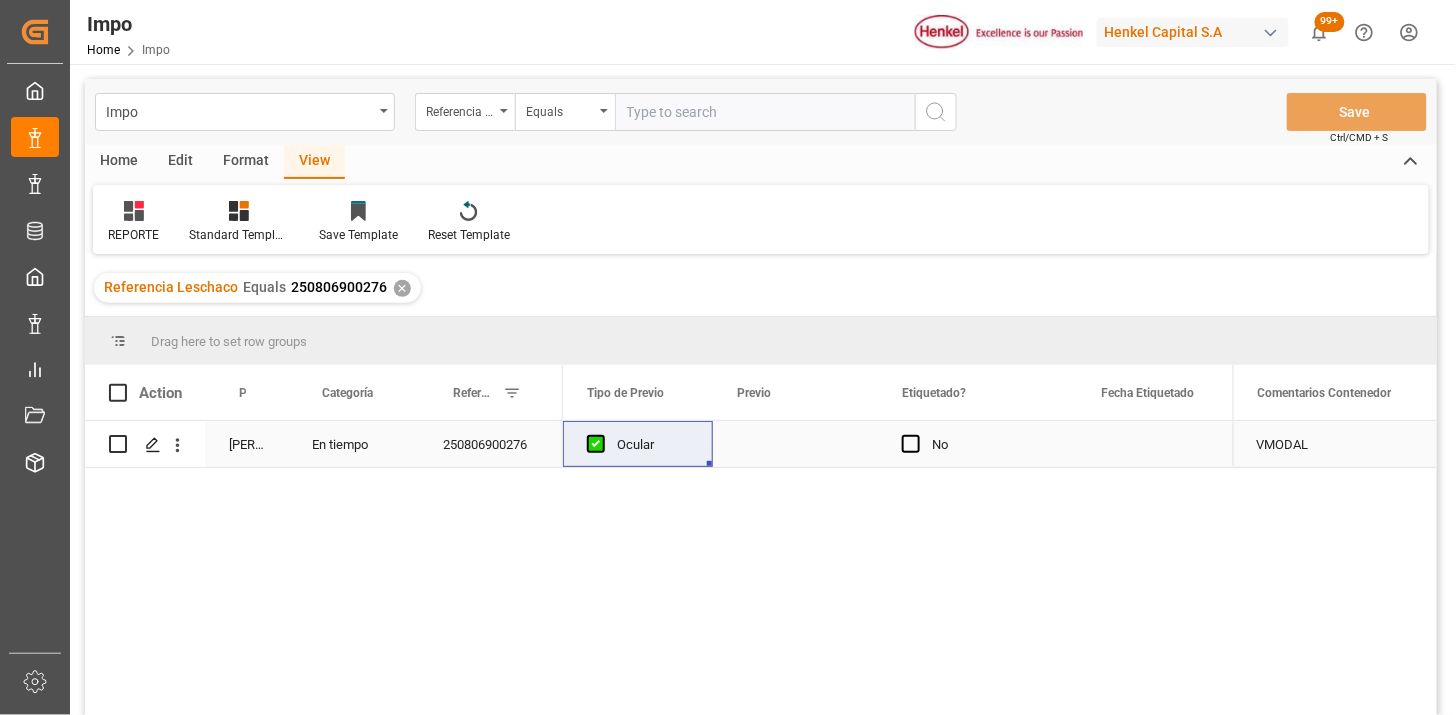 click at bounding box center (795, 444) 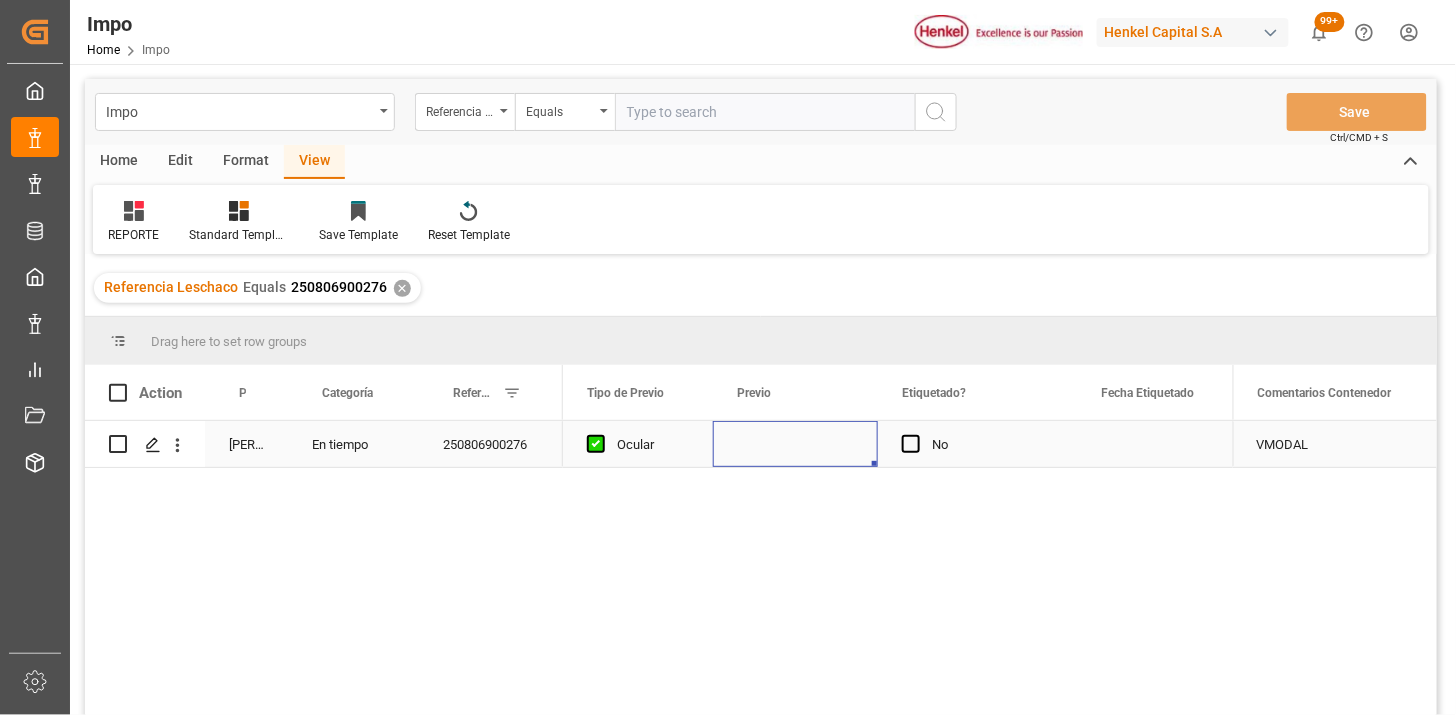 click at bounding box center [795, 444] 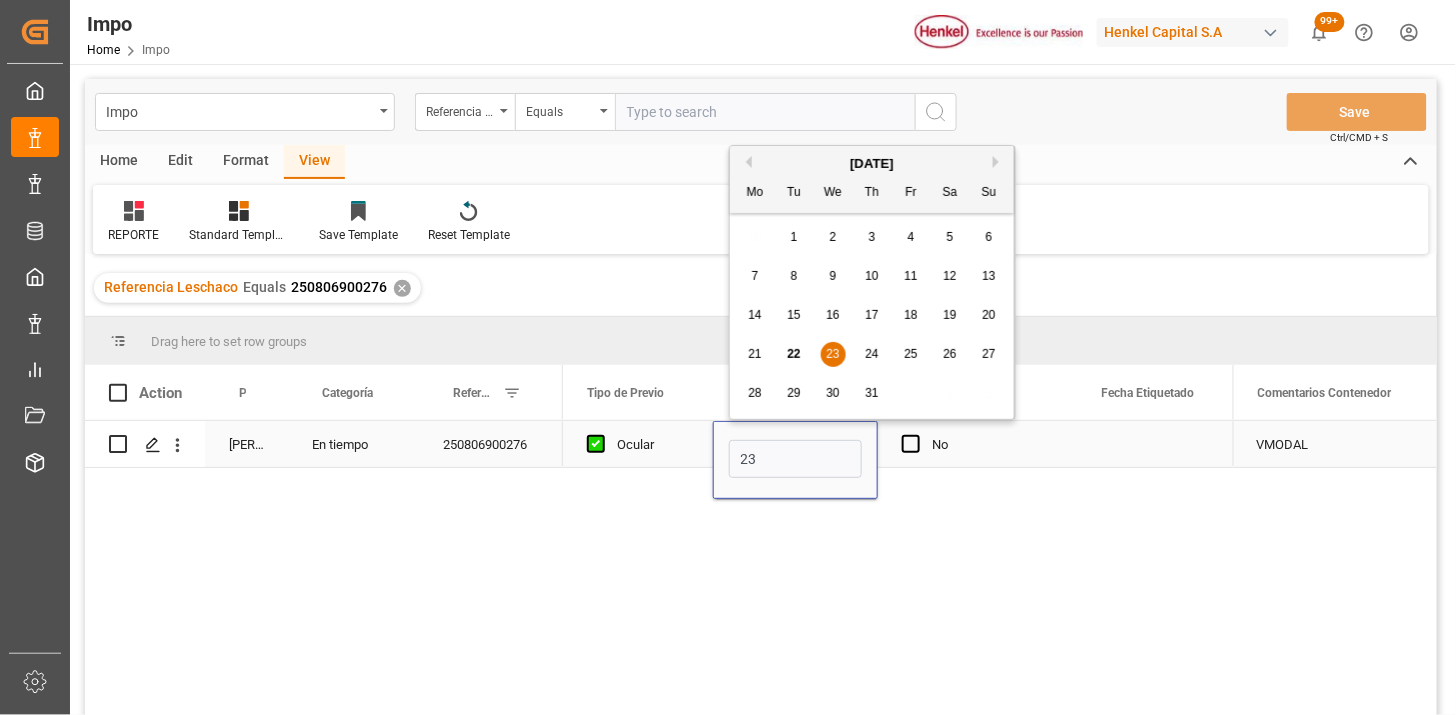 type on "23-07-2025" 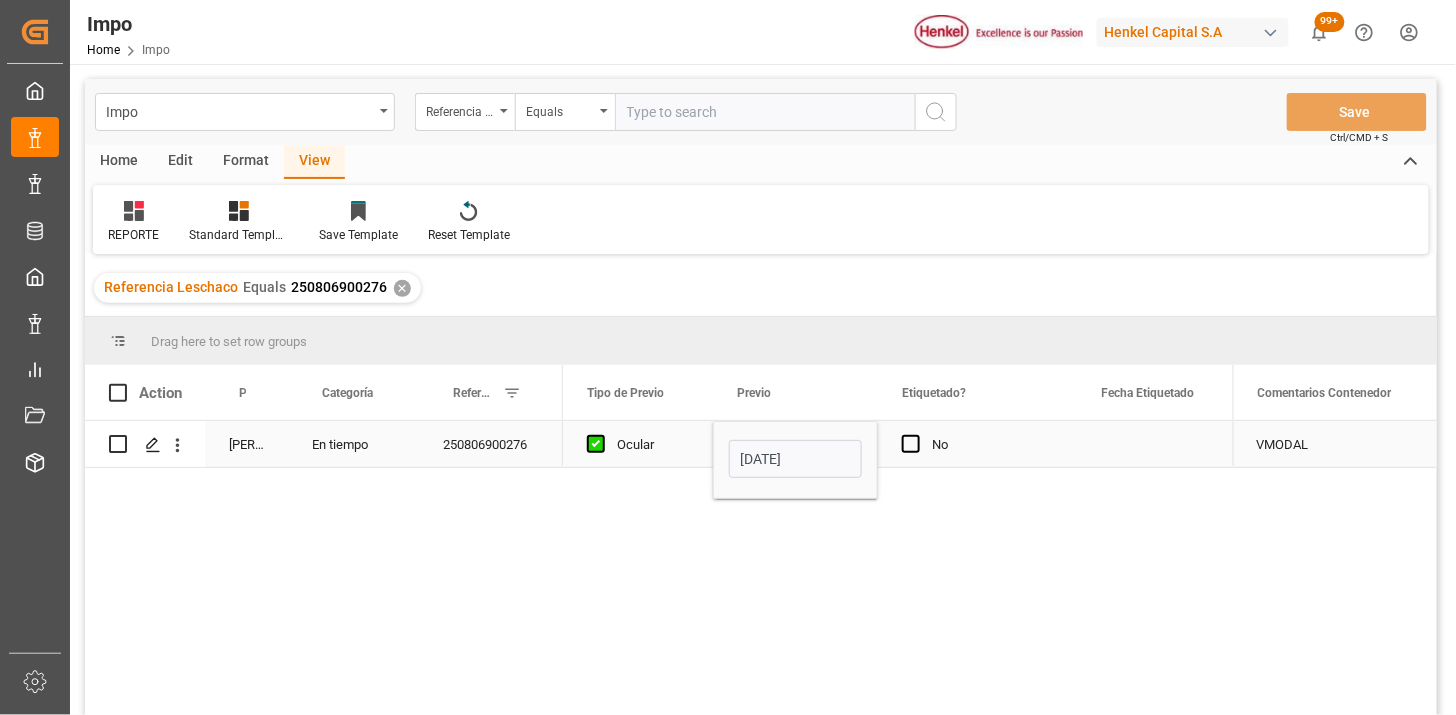 click at bounding box center [1160, 444] 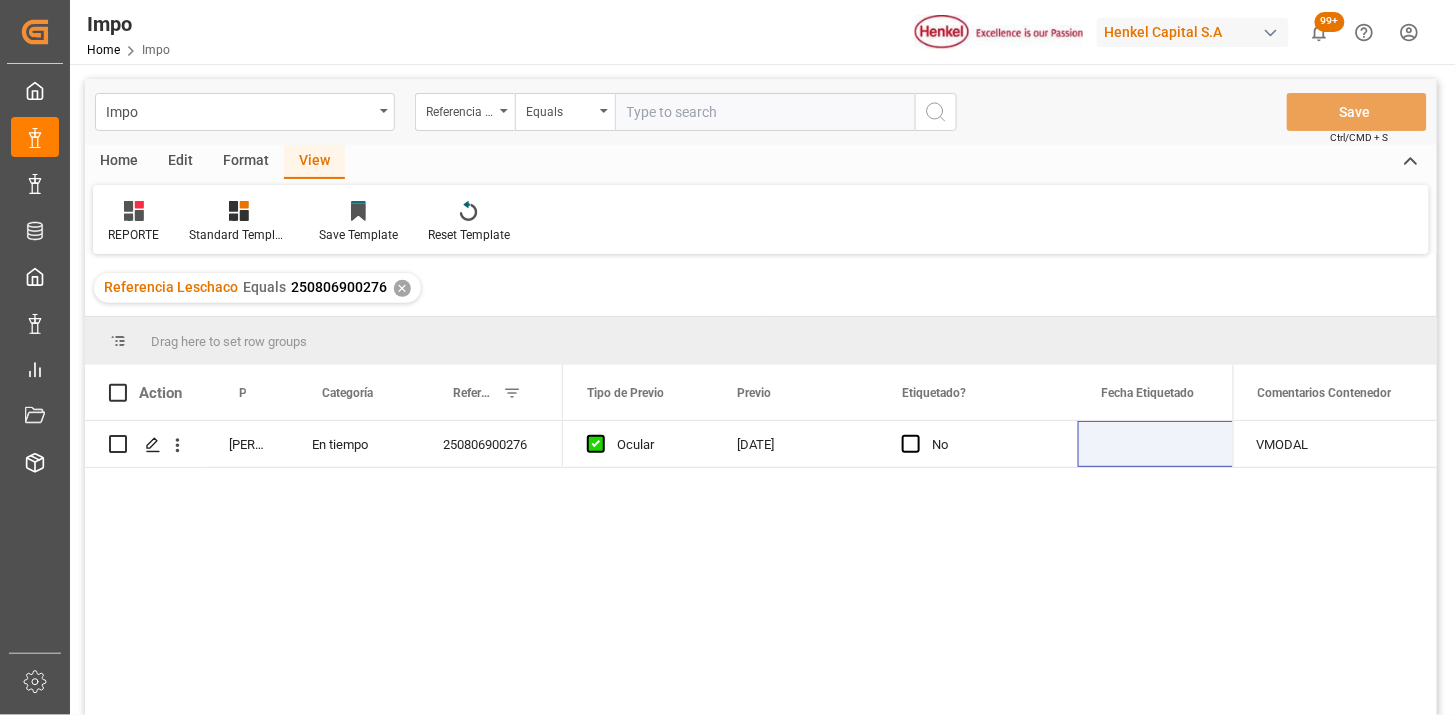 click at bounding box center (765, 112) 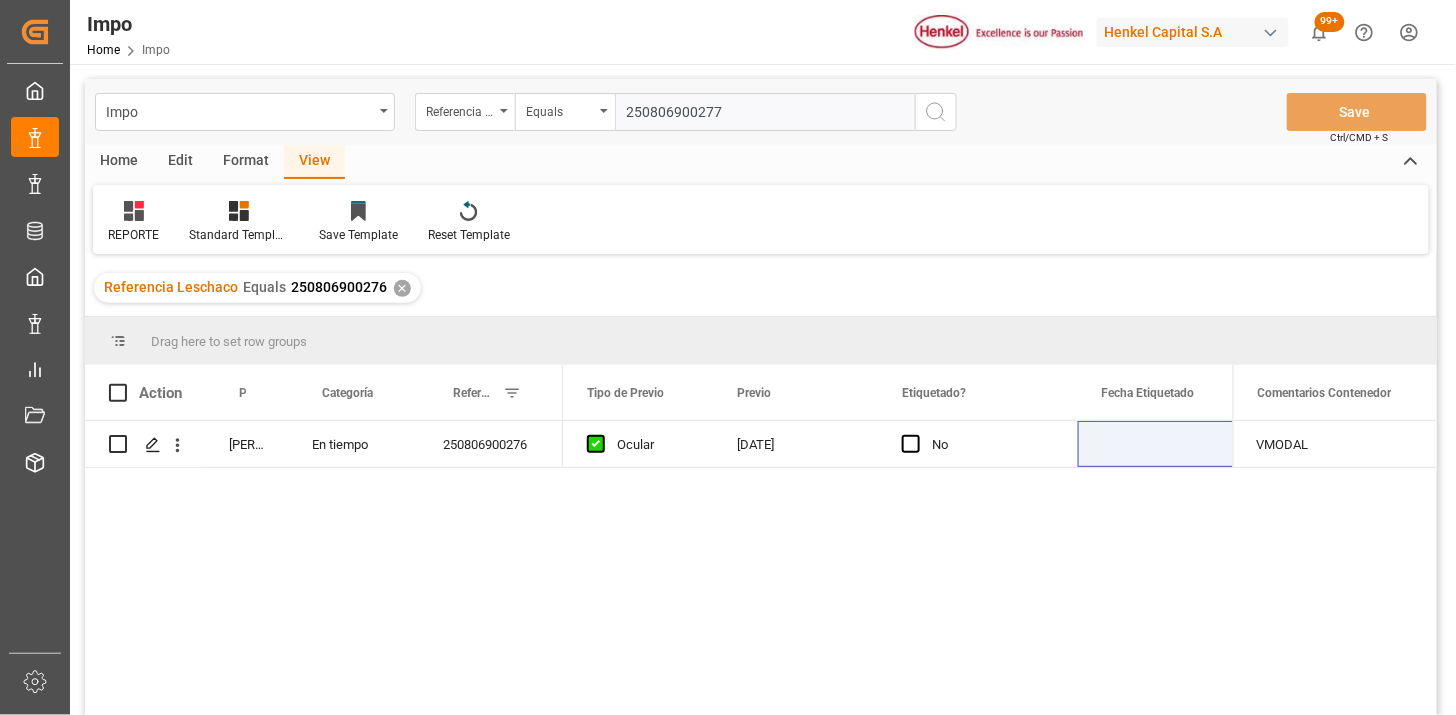 type on "250806900277" 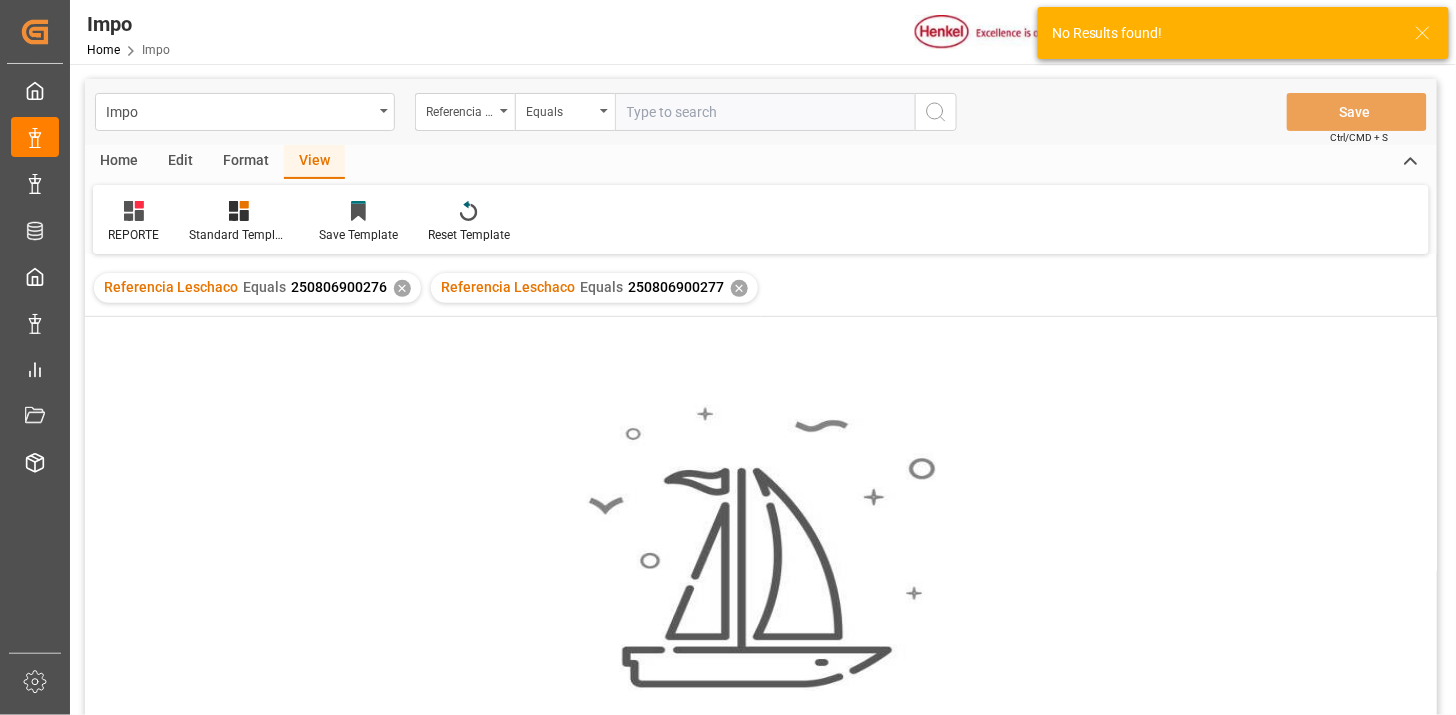 click on "✕" at bounding box center (402, 288) 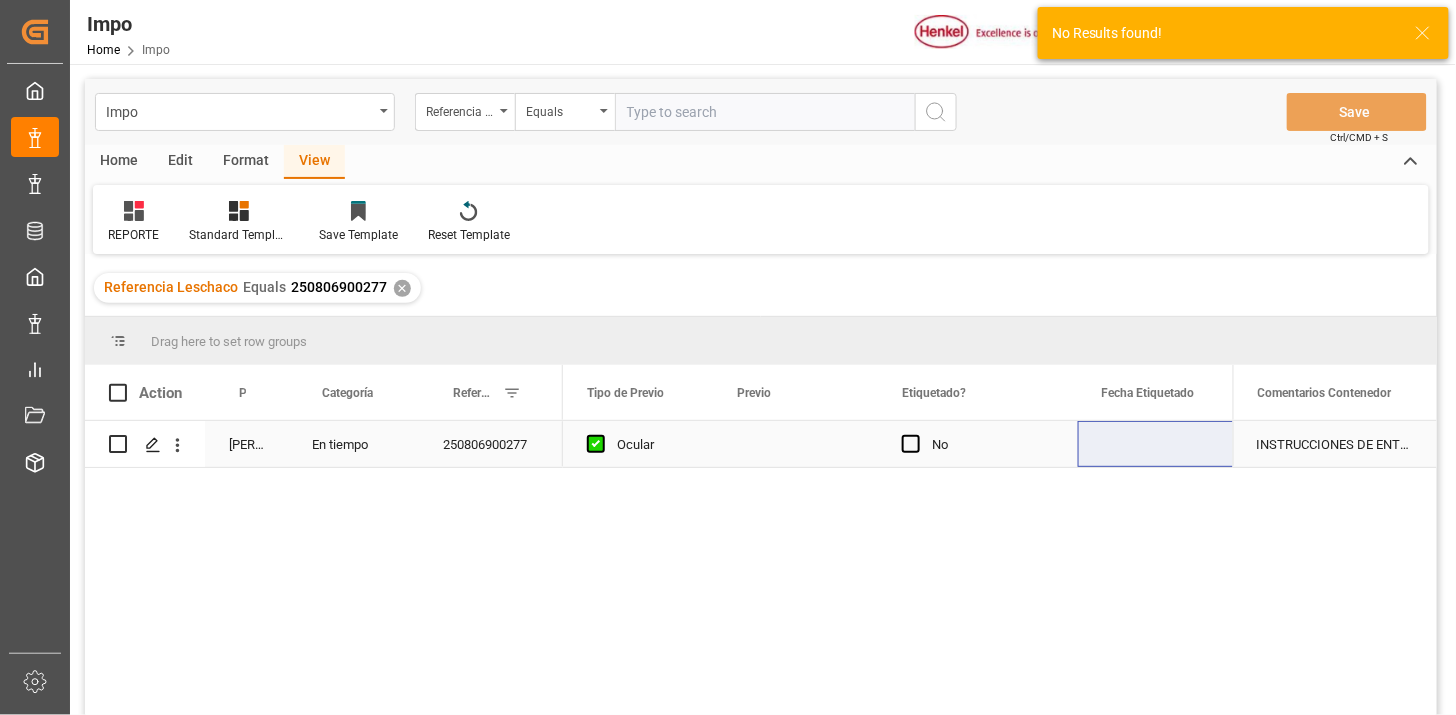 click at bounding box center [795, 444] 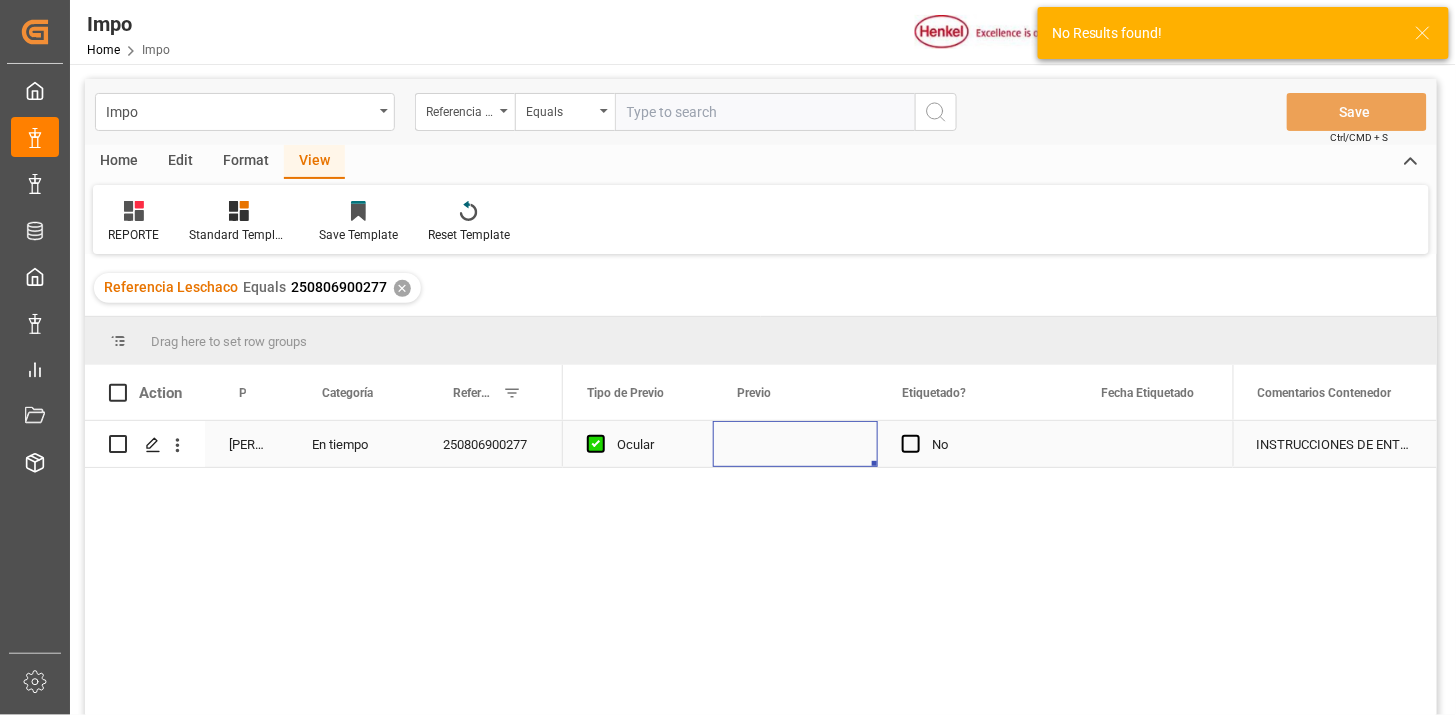 click at bounding box center [795, 444] 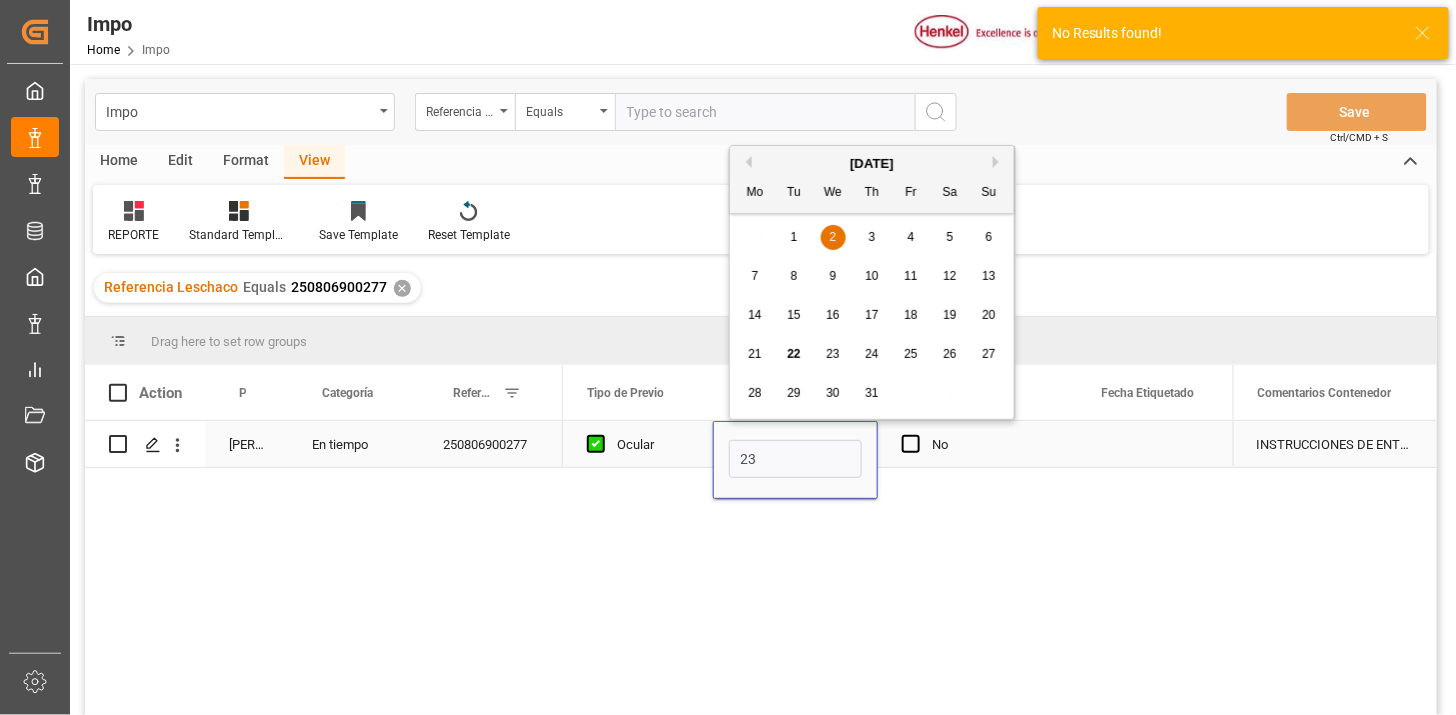 type on "23-07-2025" 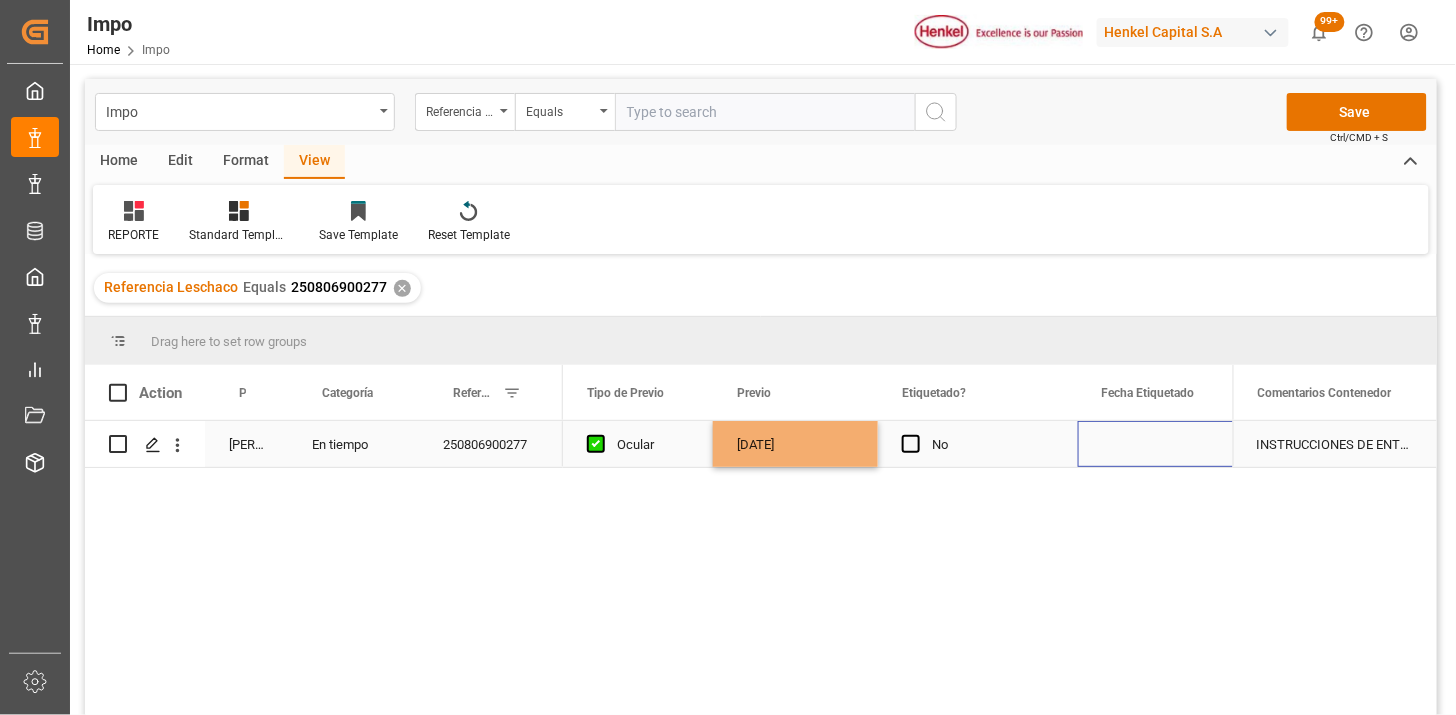 click at bounding box center [1160, 444] 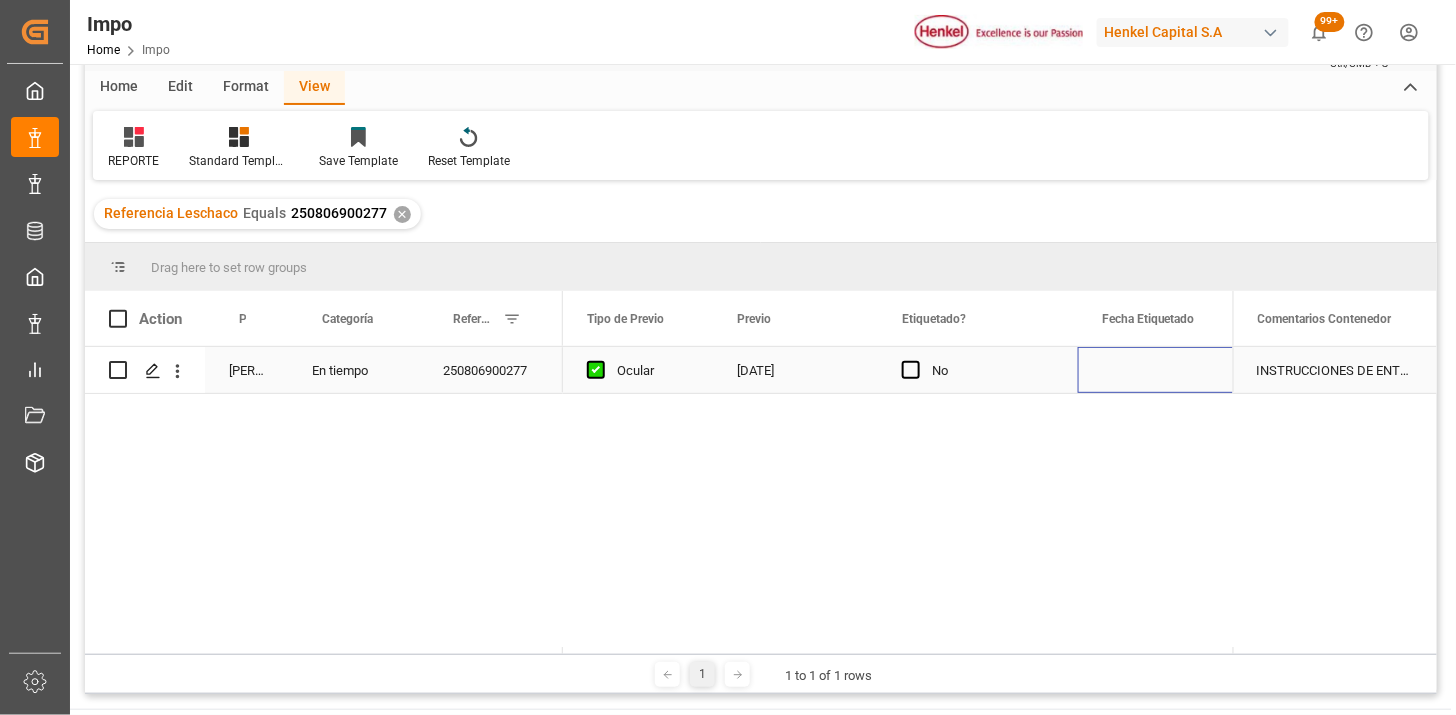 scroll, scrollTop: 111, scrollLeft: 0, axis: vertical 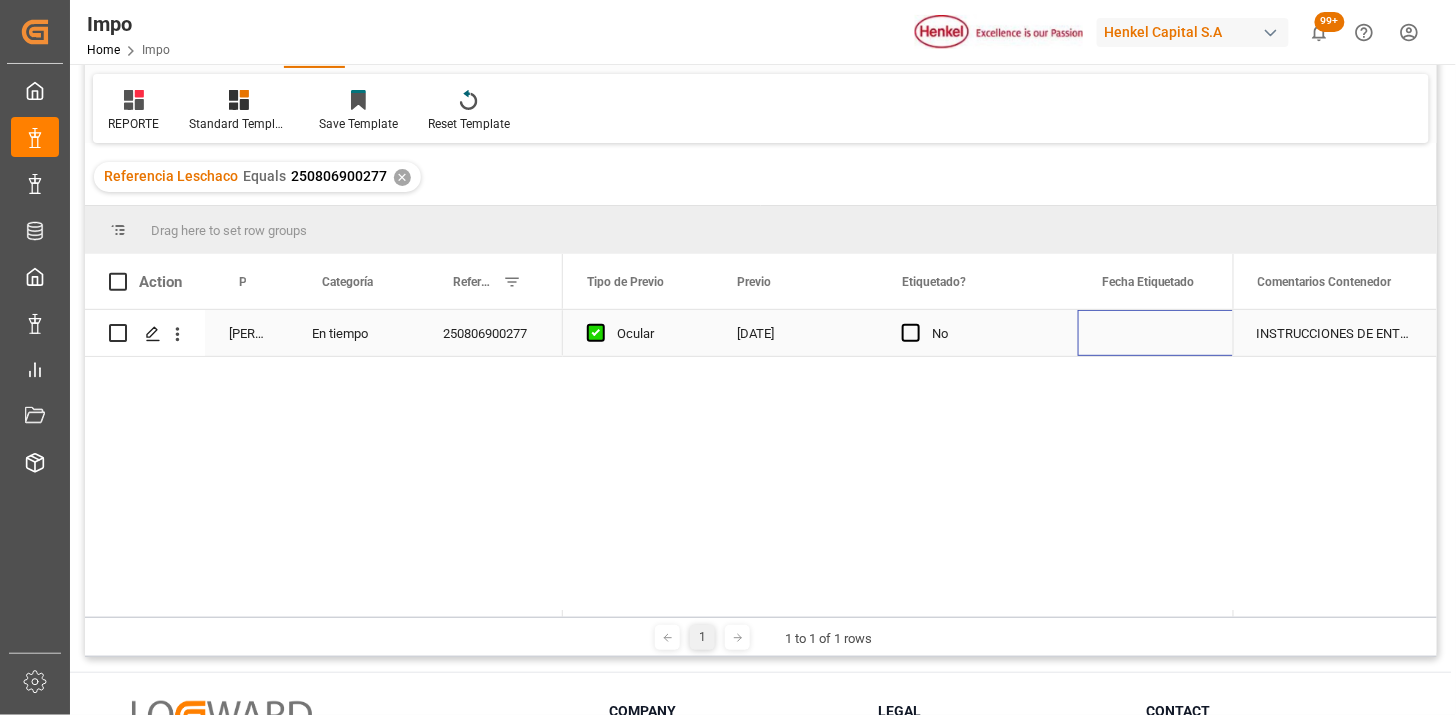 click on "23-07-2025" at bounding box center [795, 333] 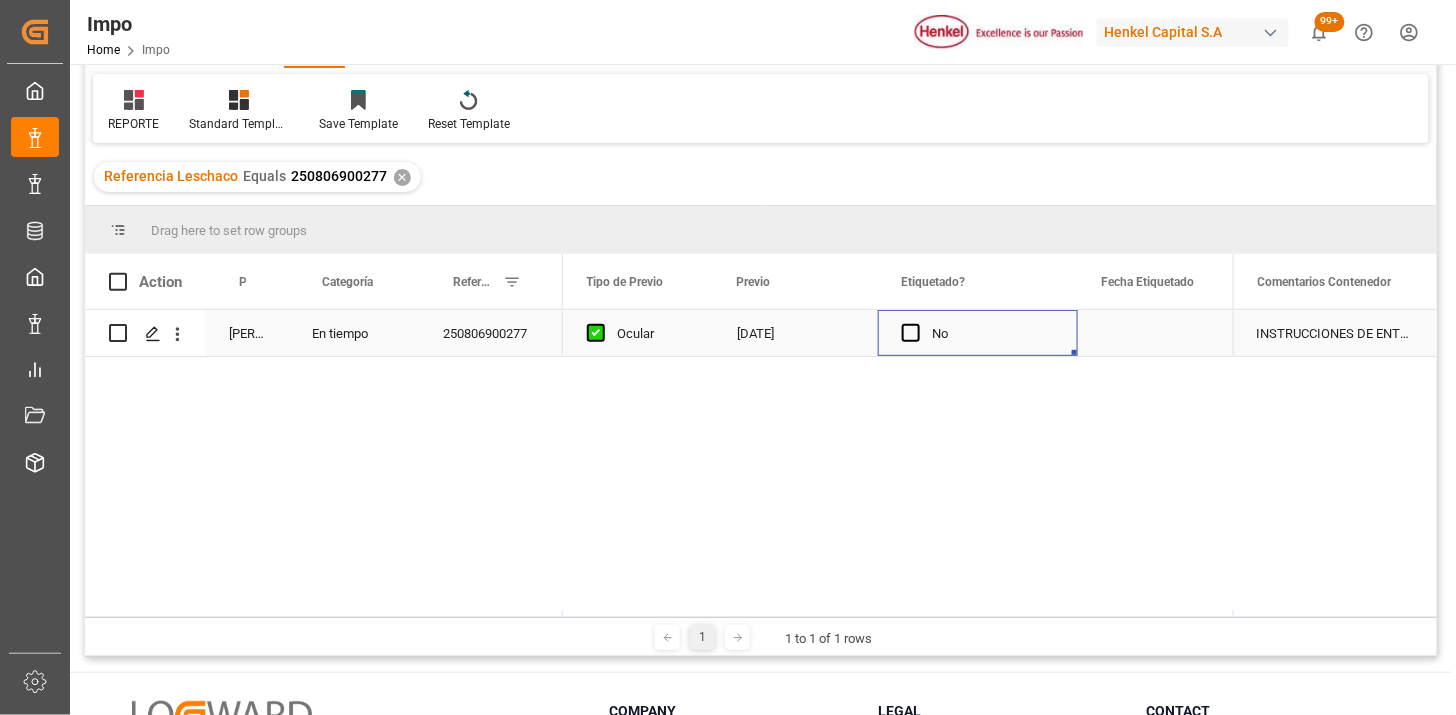 scroll, scrollTop: 0, scrollLeft: 2368, axis: horizontal 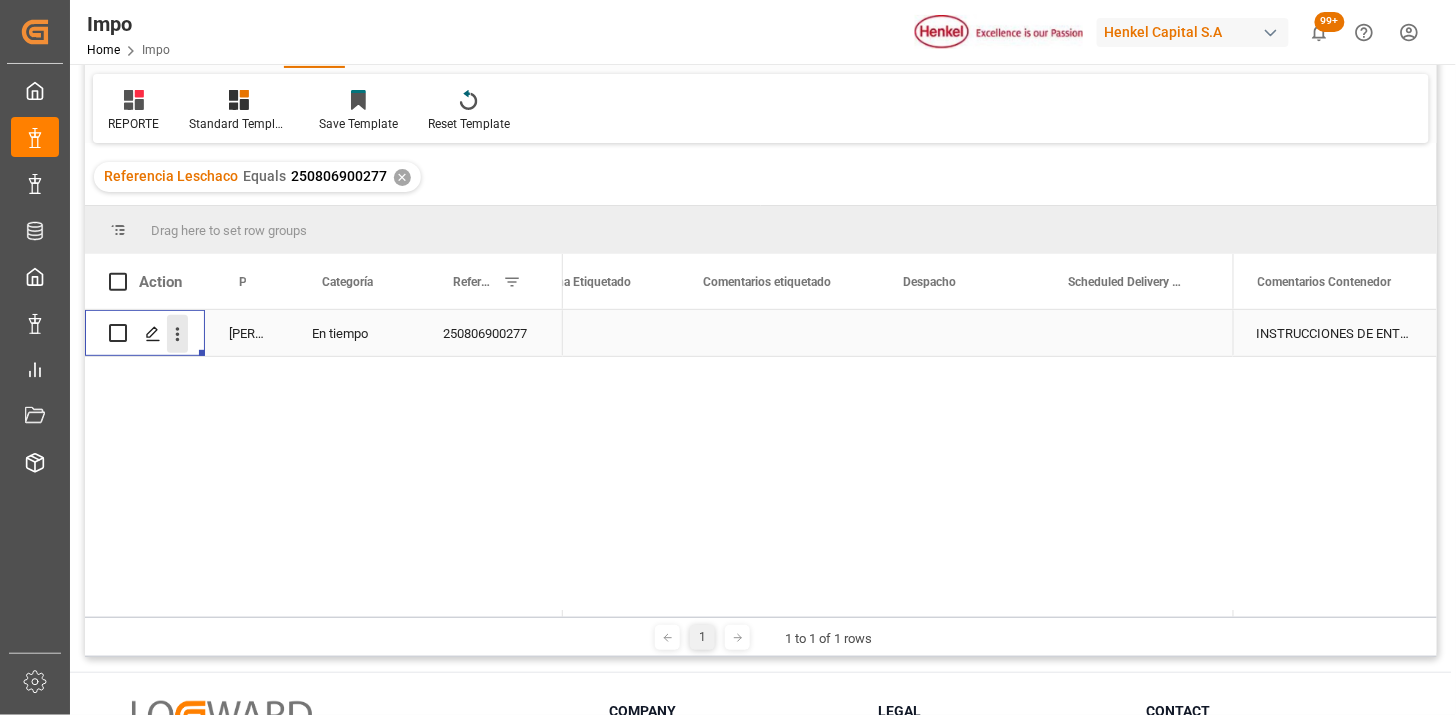 click 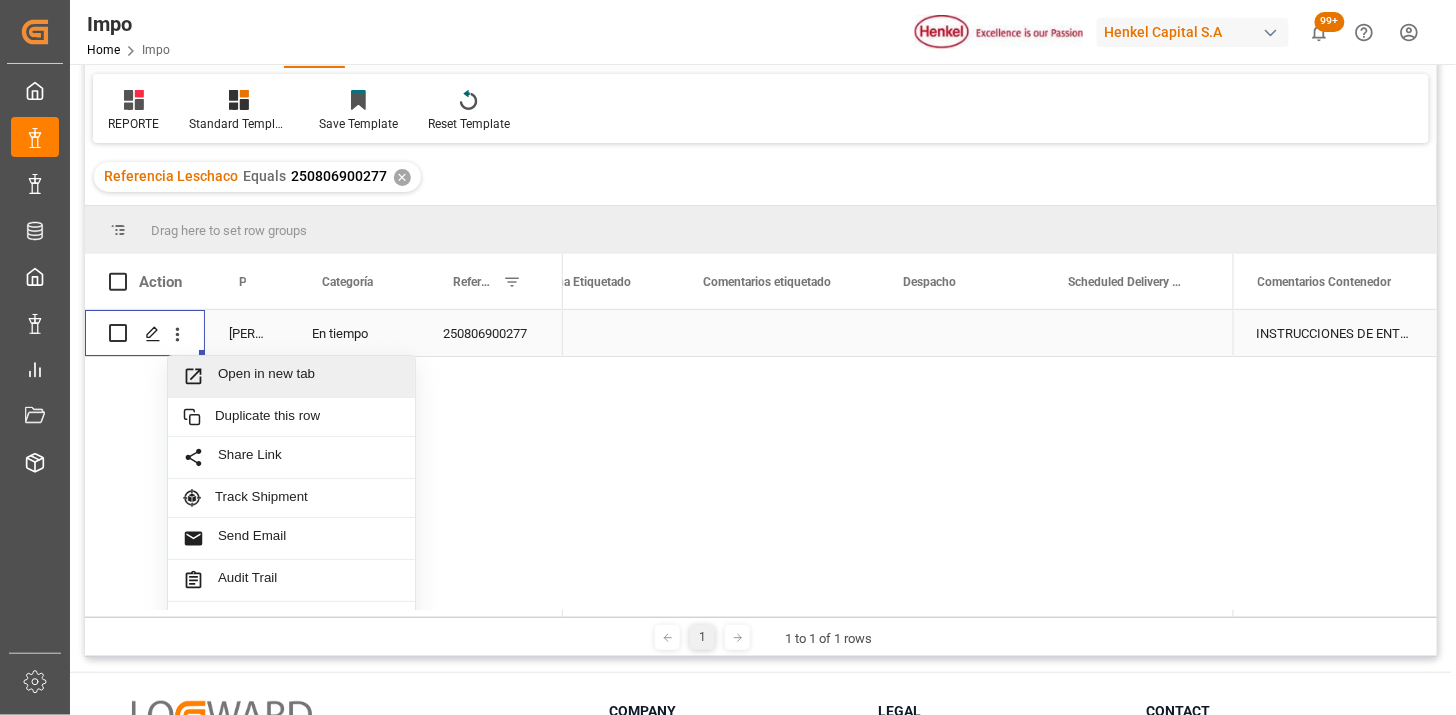 click on "Open in new tab" at bounding box center (309, 376) 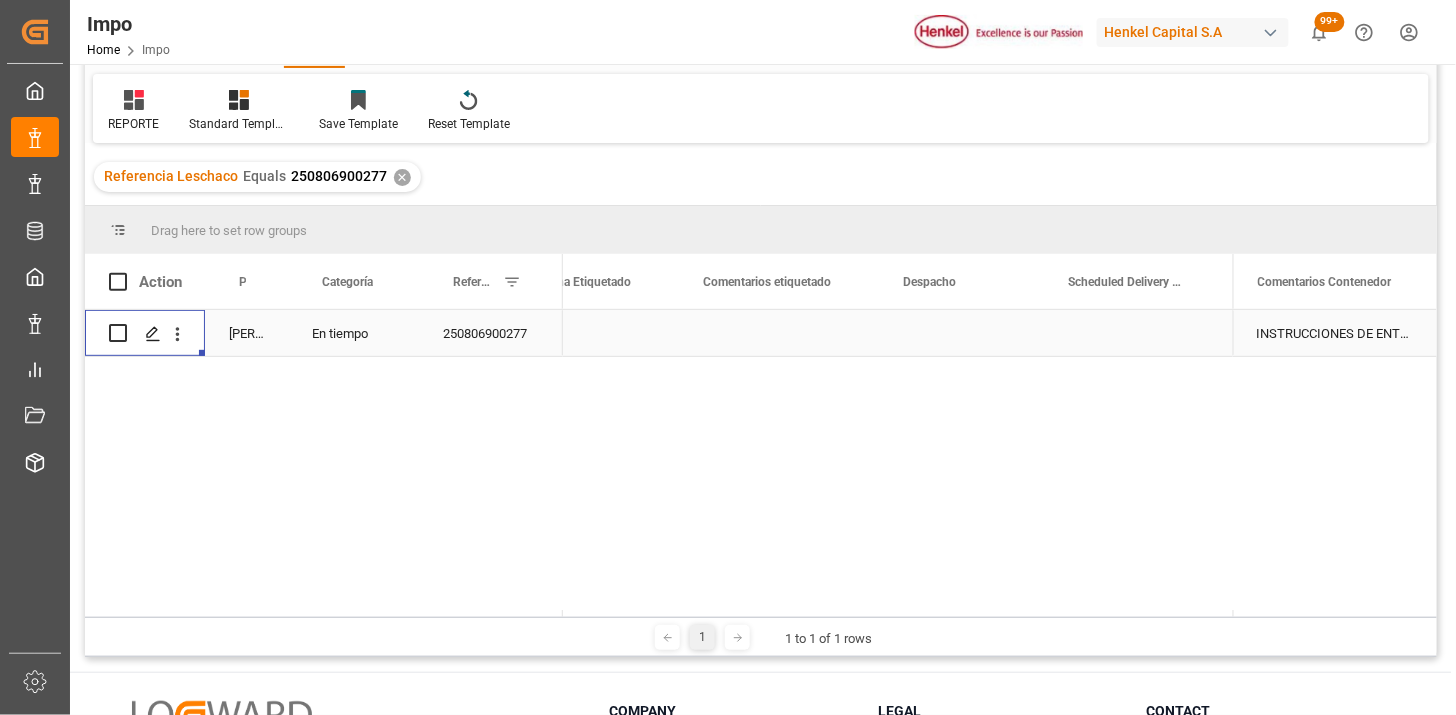 type 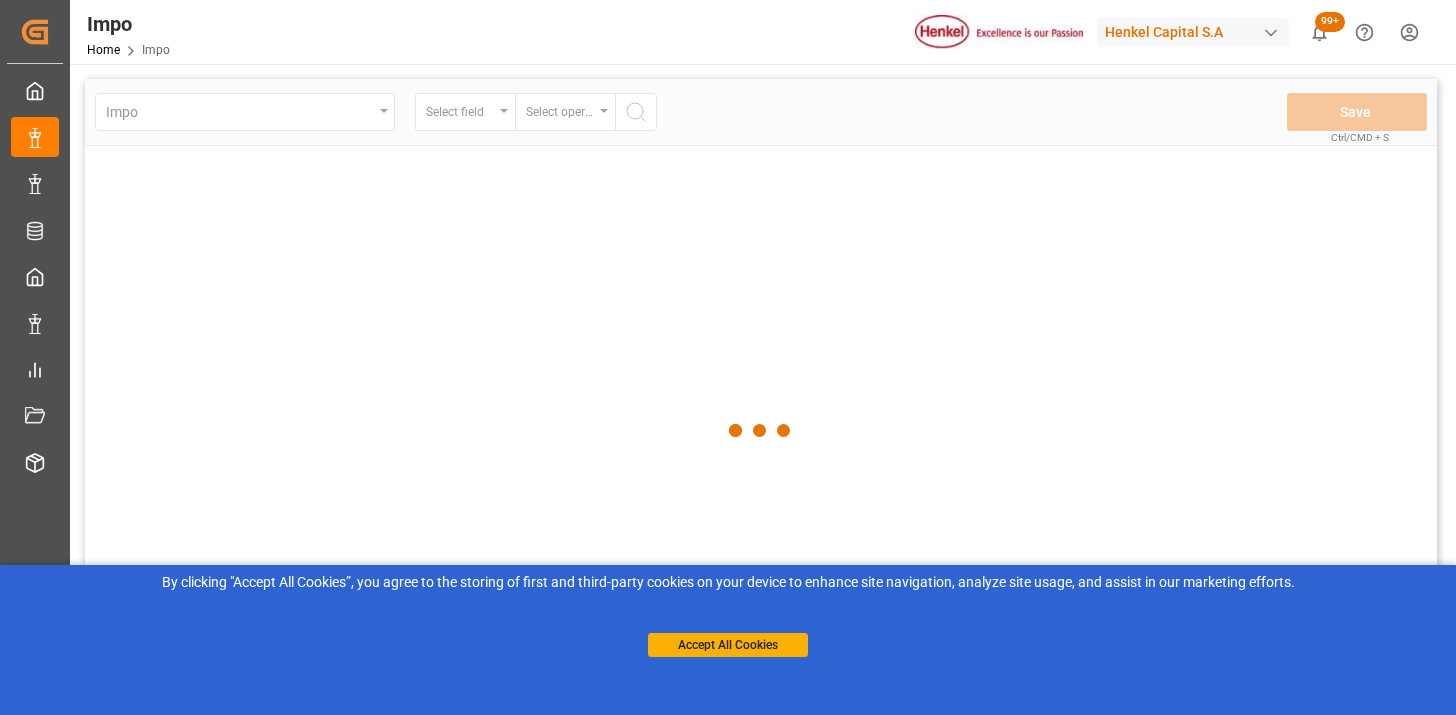 scroll, scrollTop: 0, scrollLeft: 0, axis: both 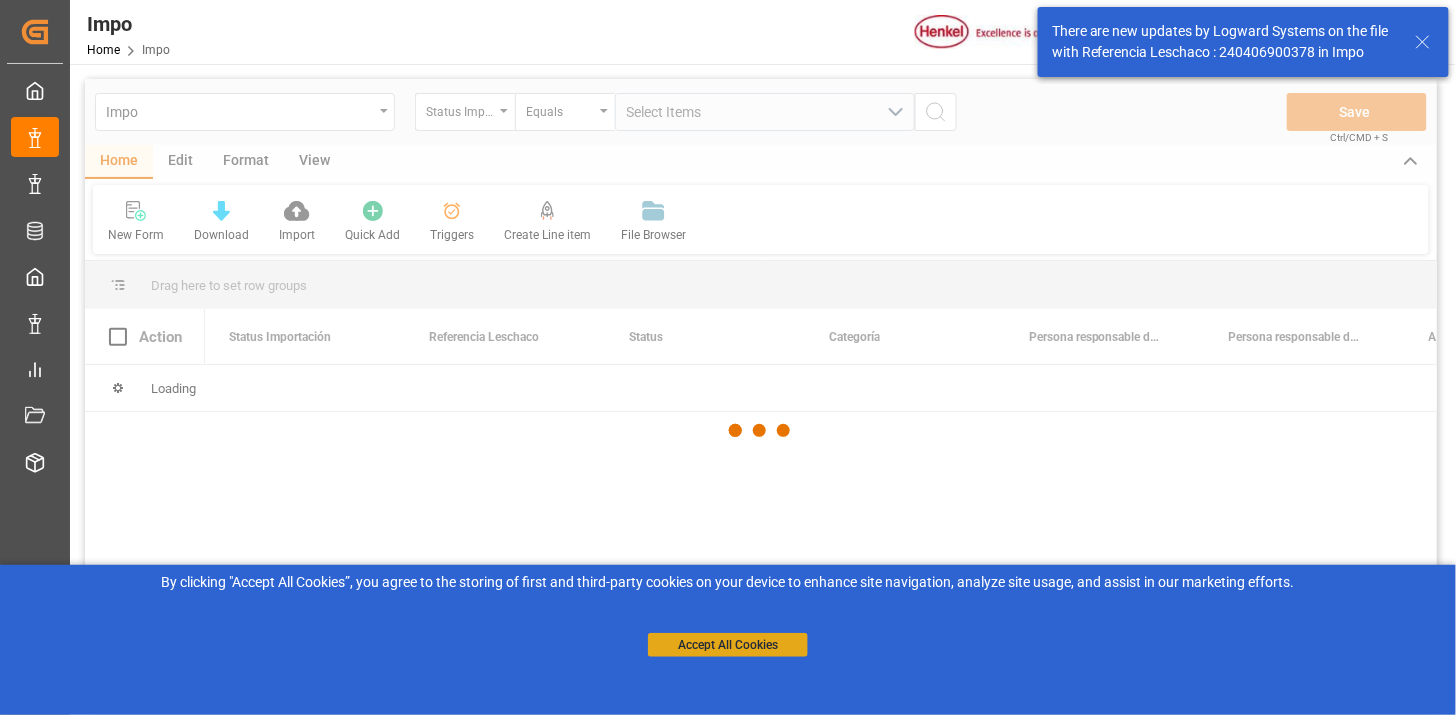 click on "Accept All Cookies" at bounding box center [728, 645] 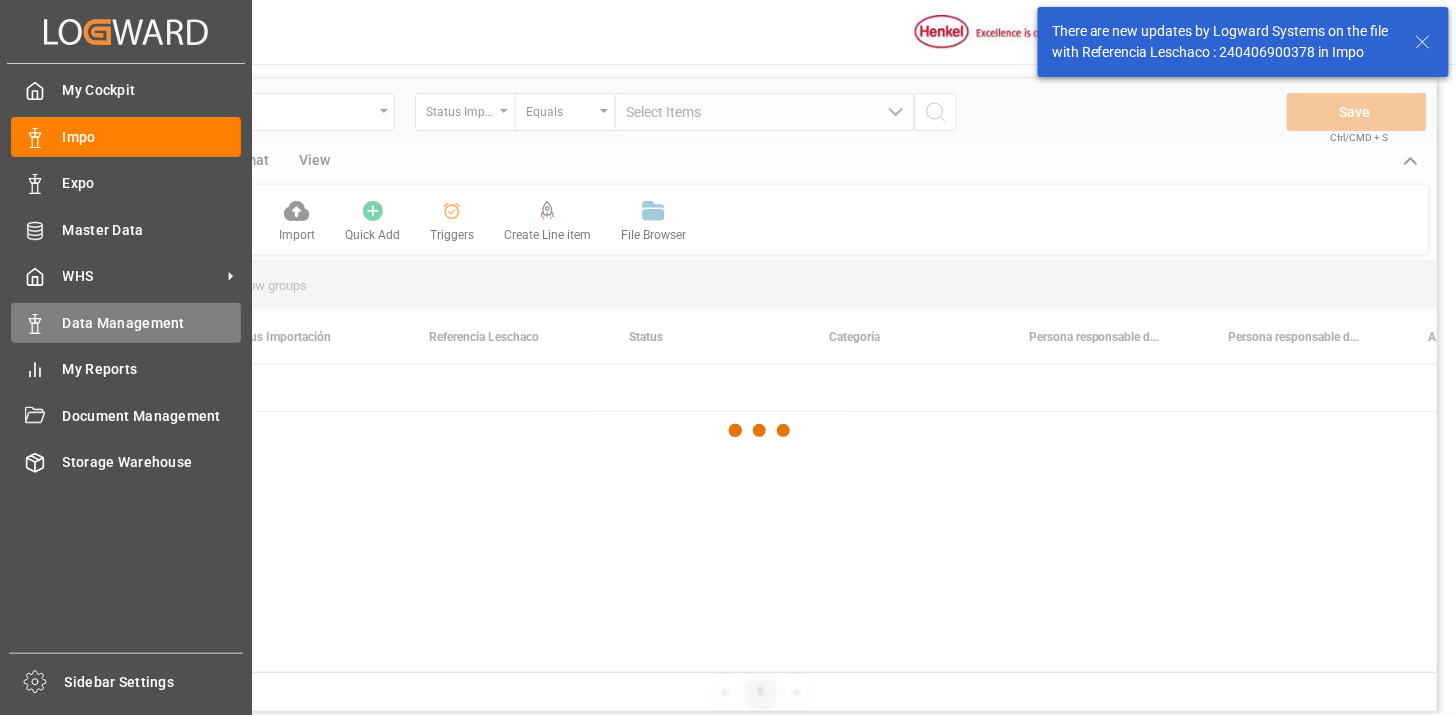 click on "Data Management Data Management" at bounding box center (126, 322) 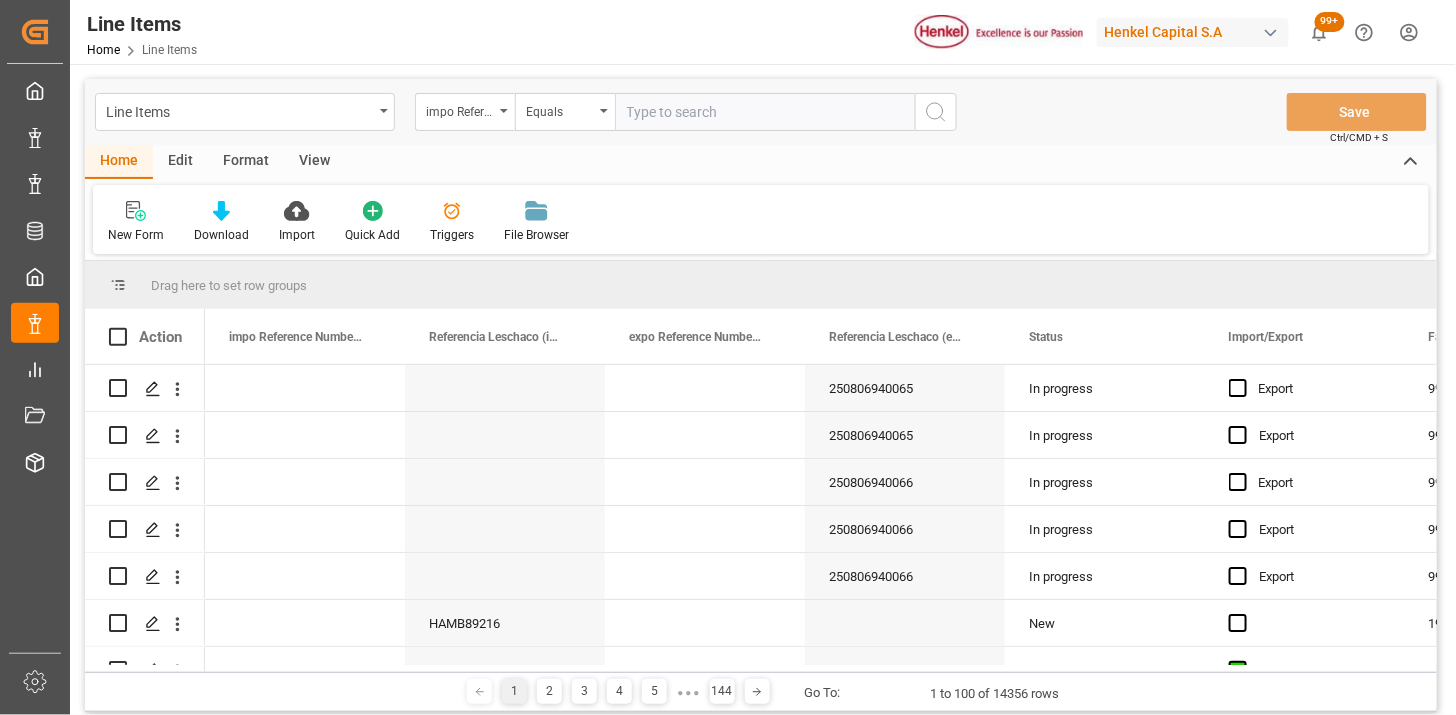 click on "Line Items" at bounding box center [239, 110] 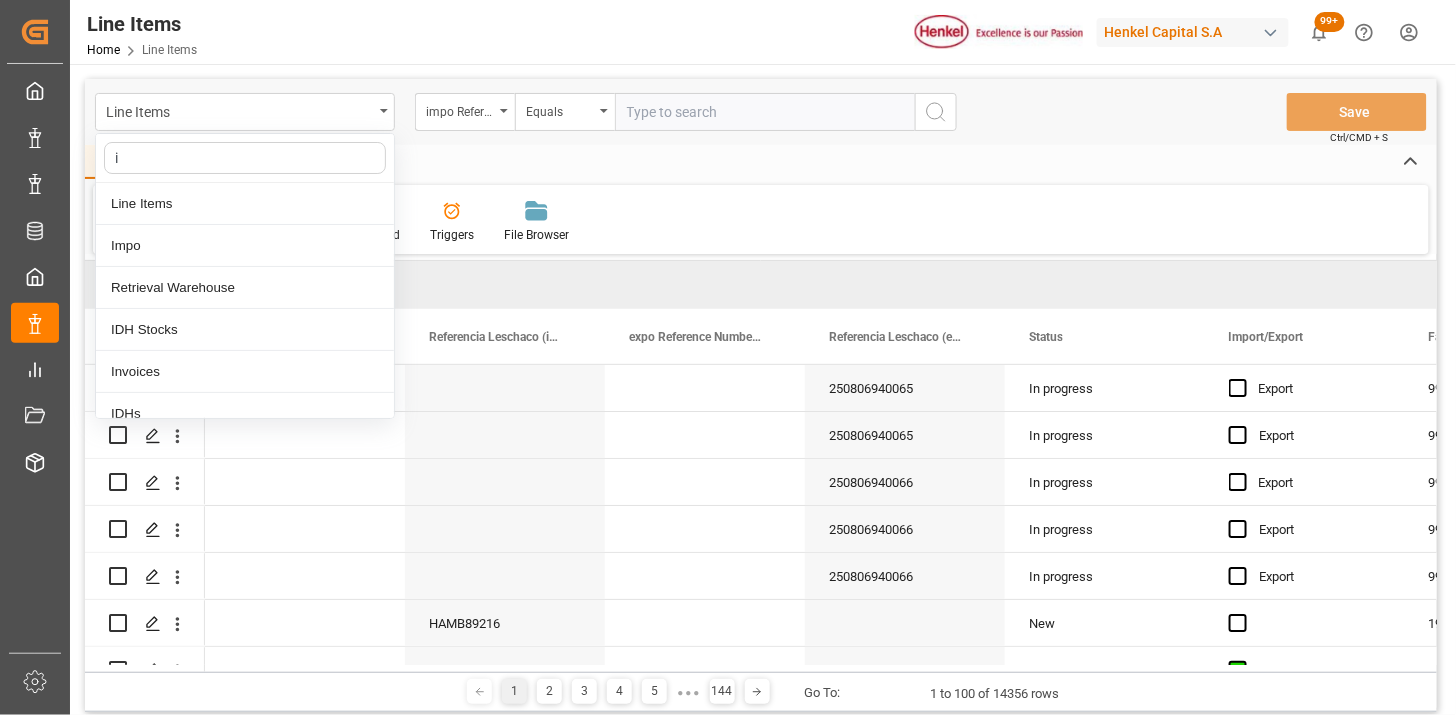 type on "id" 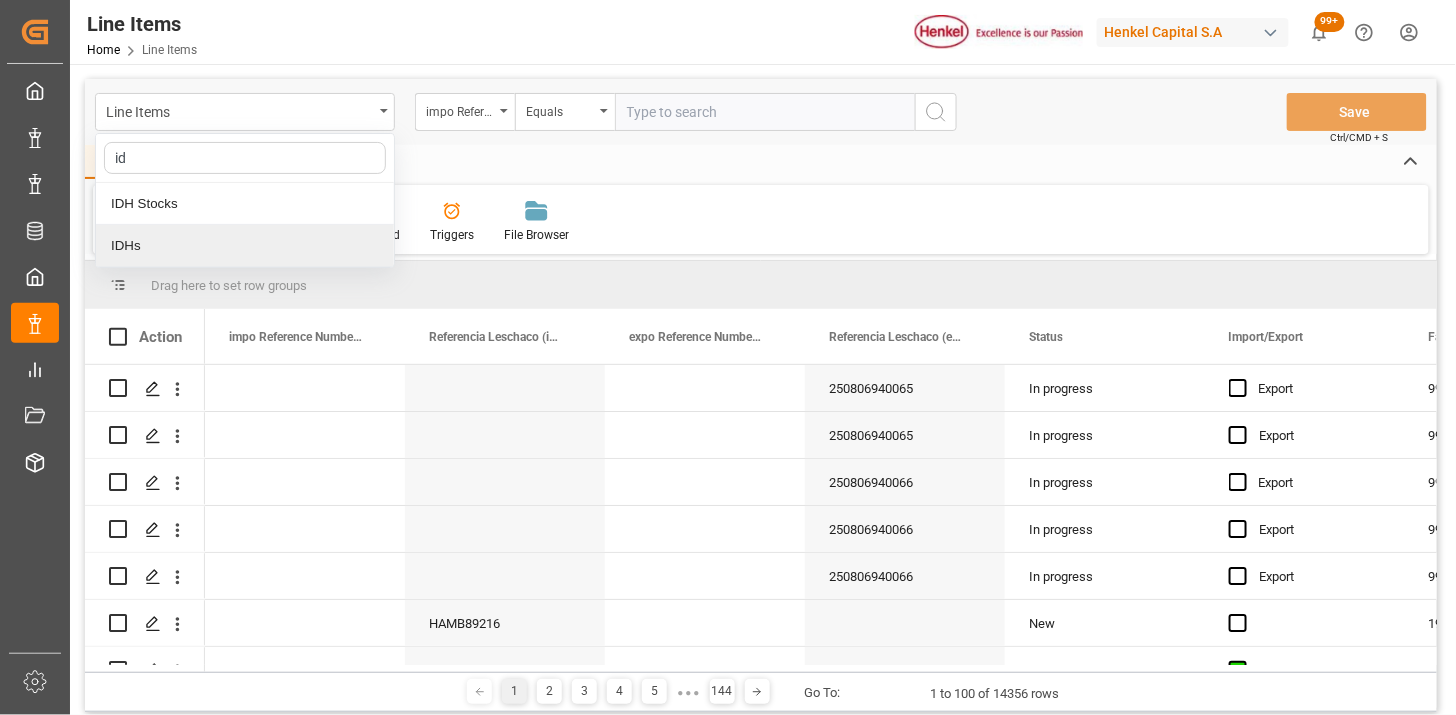 click on "IDHs" at bounding box center [245, 246] 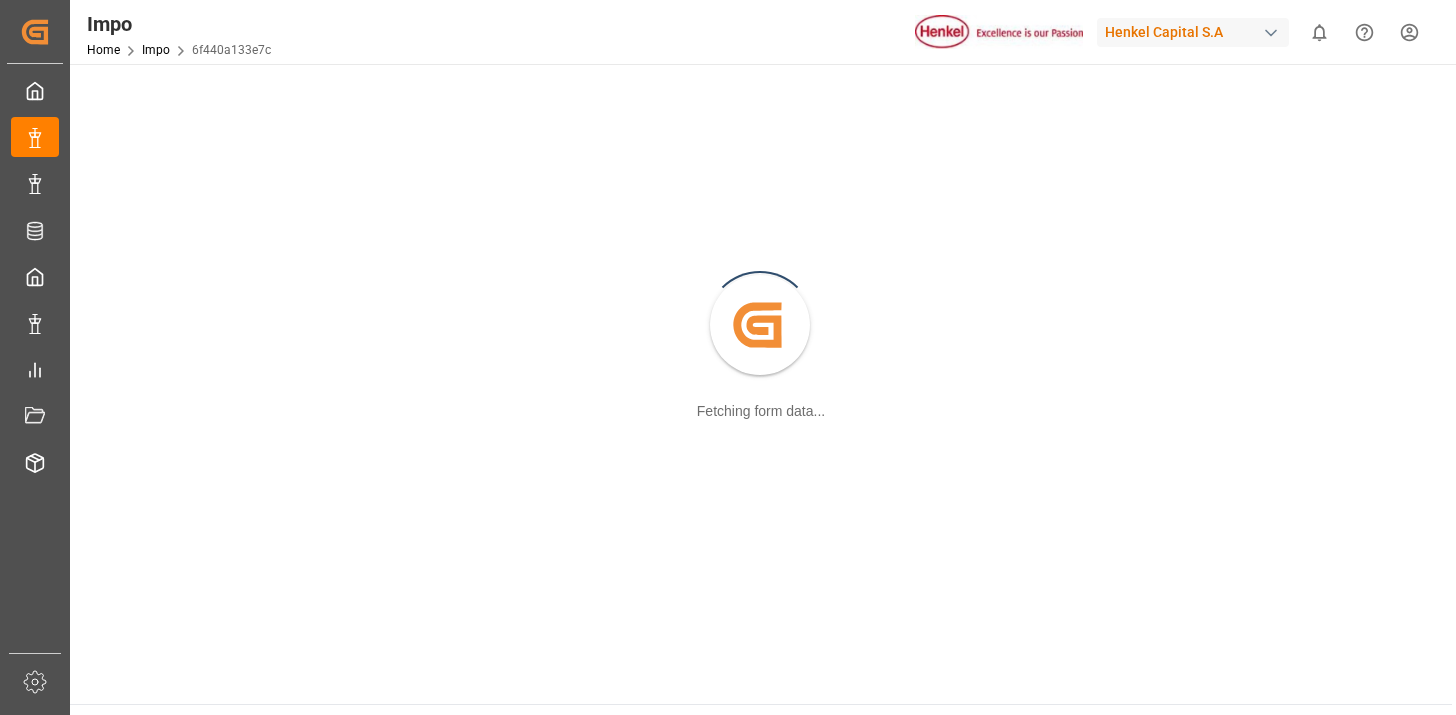 scroll, scrollTop: 0, scrollLeft: 0, axis: both 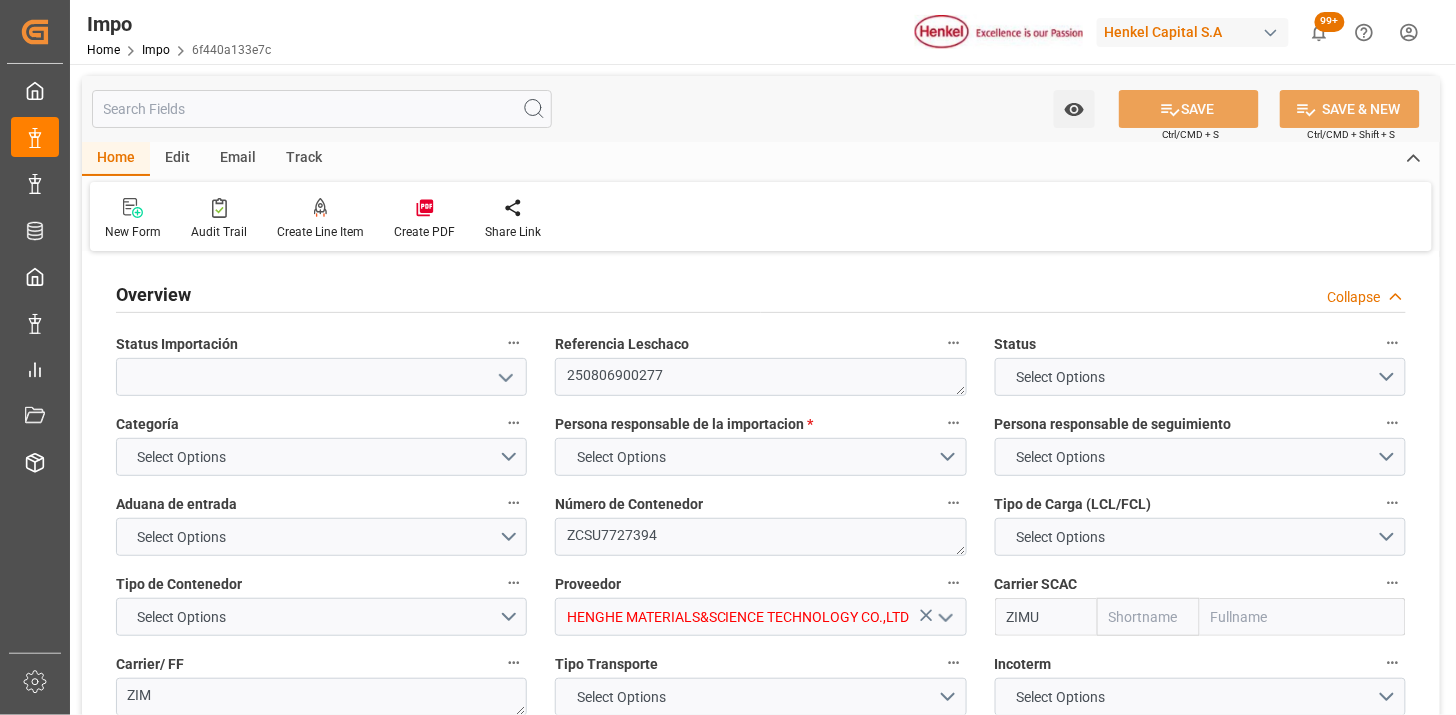 type on "ZIM" 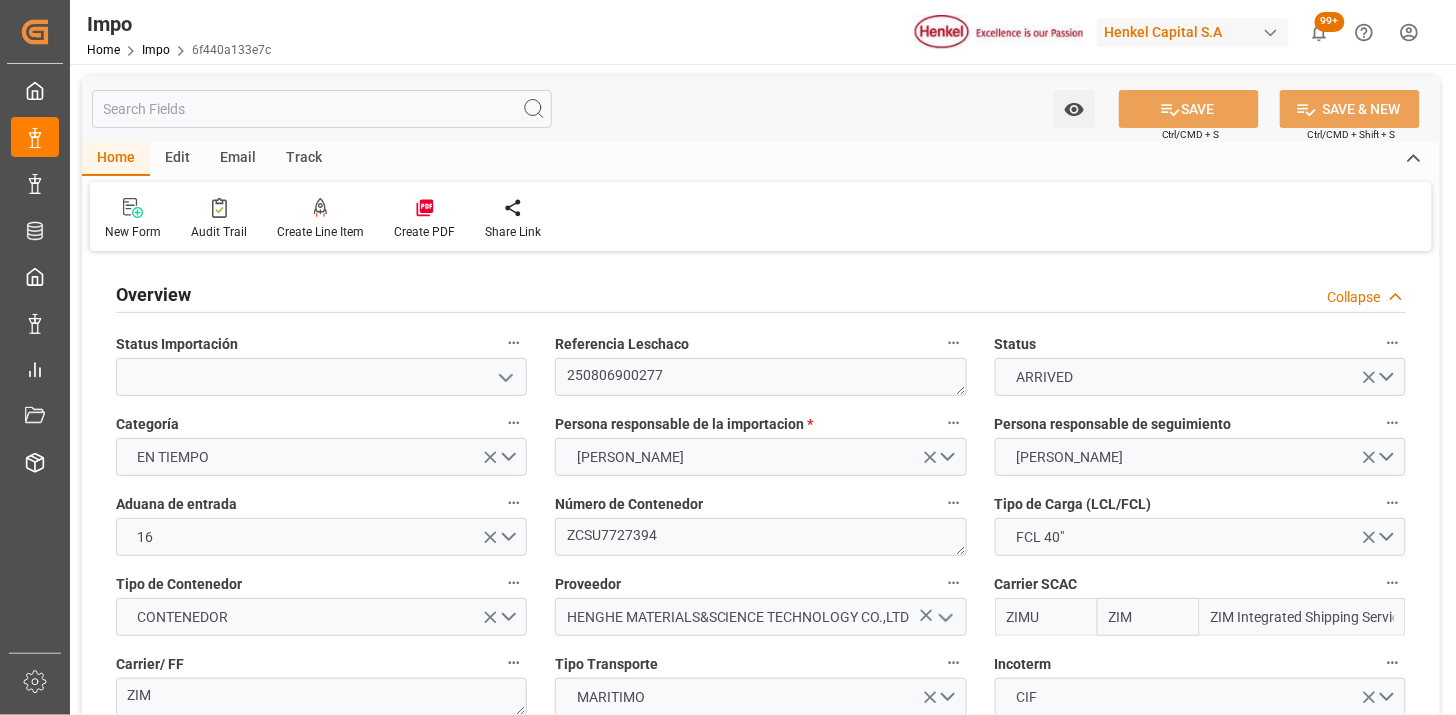 type on "11-07-2025" 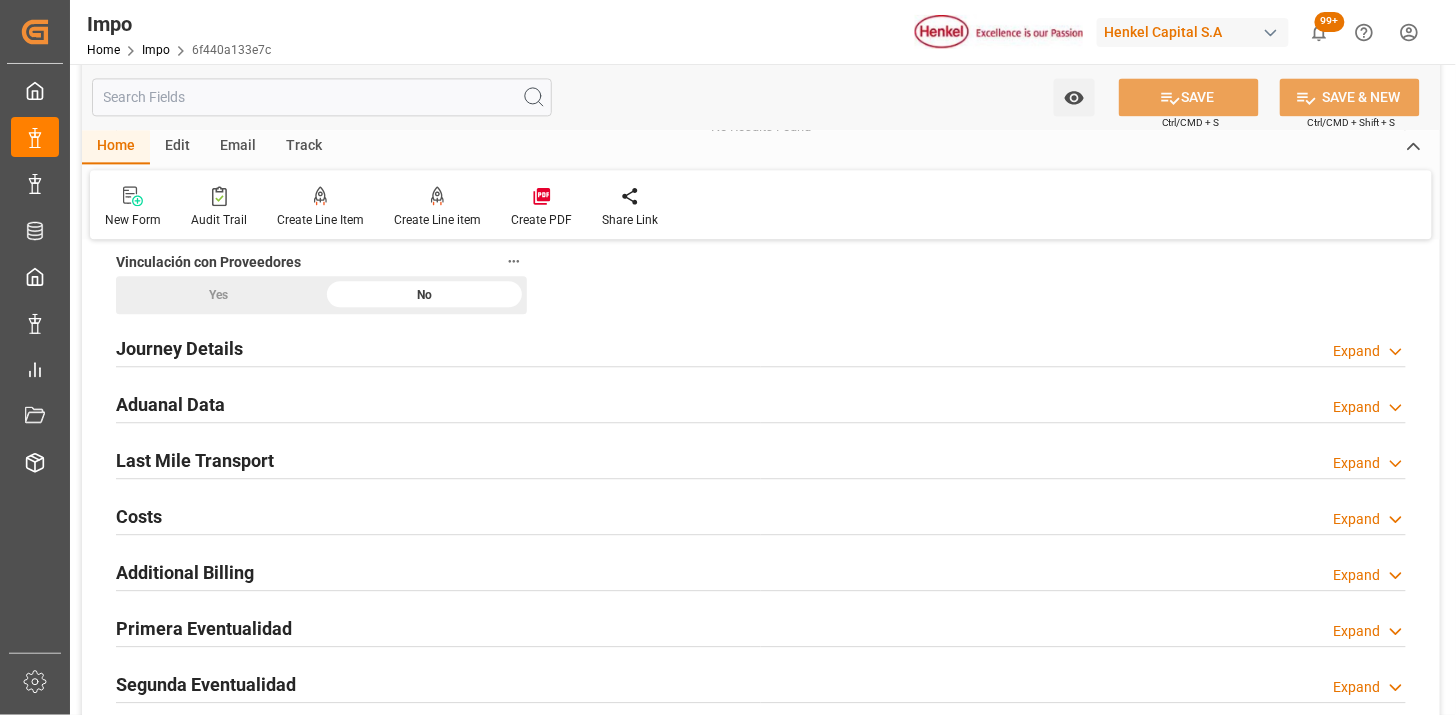 scroll, scrollTop: 1333, scrollLeft: 0, axis: vertical 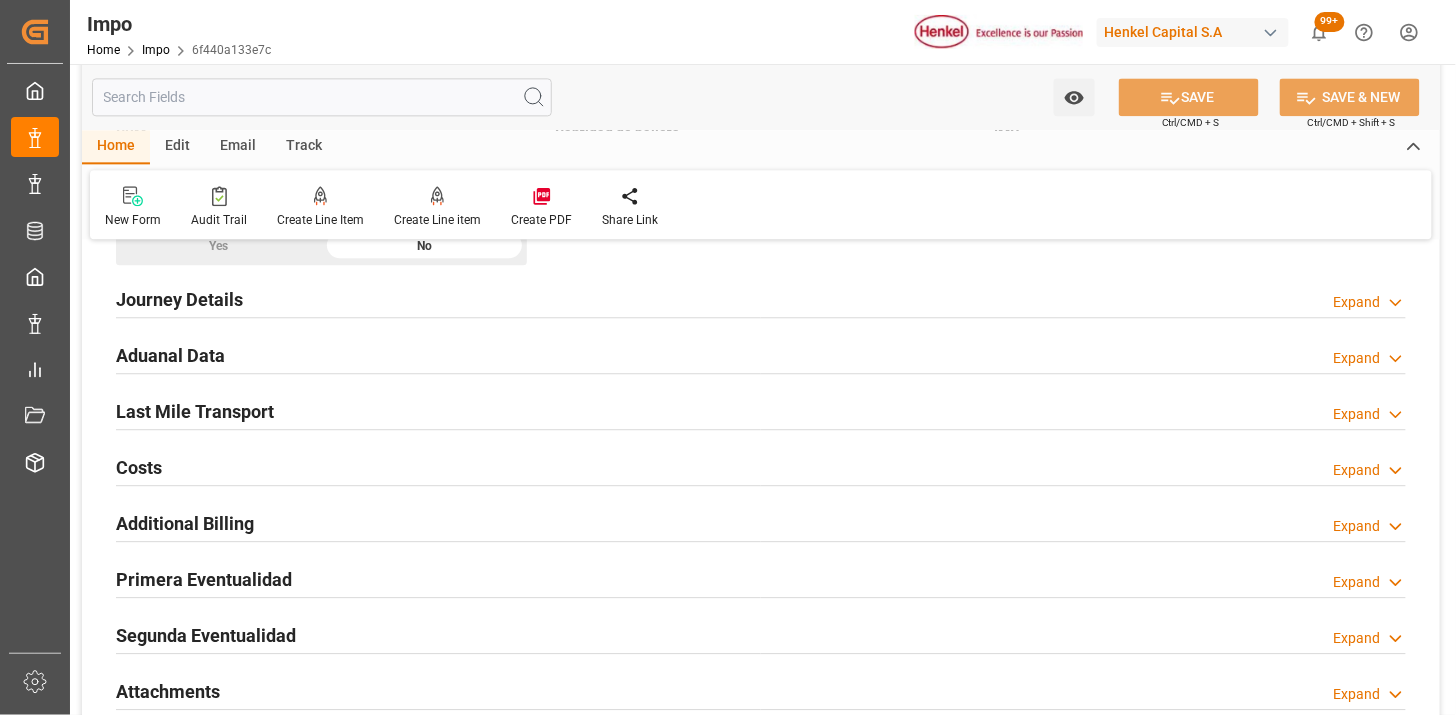 click on "Aduanal Data Expand" at bounding box center [761, 354] 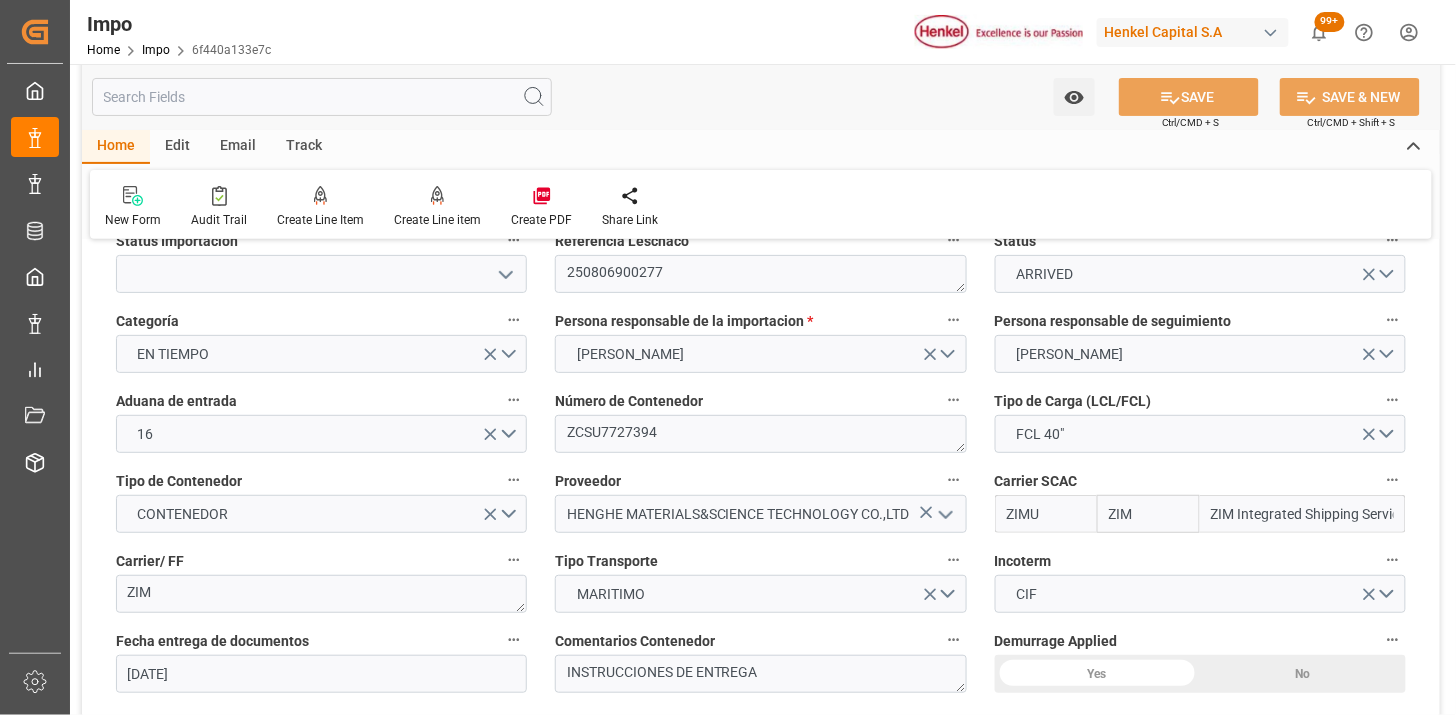 scroll, scrollTop: 0, scrollLeft: 0, axis: both 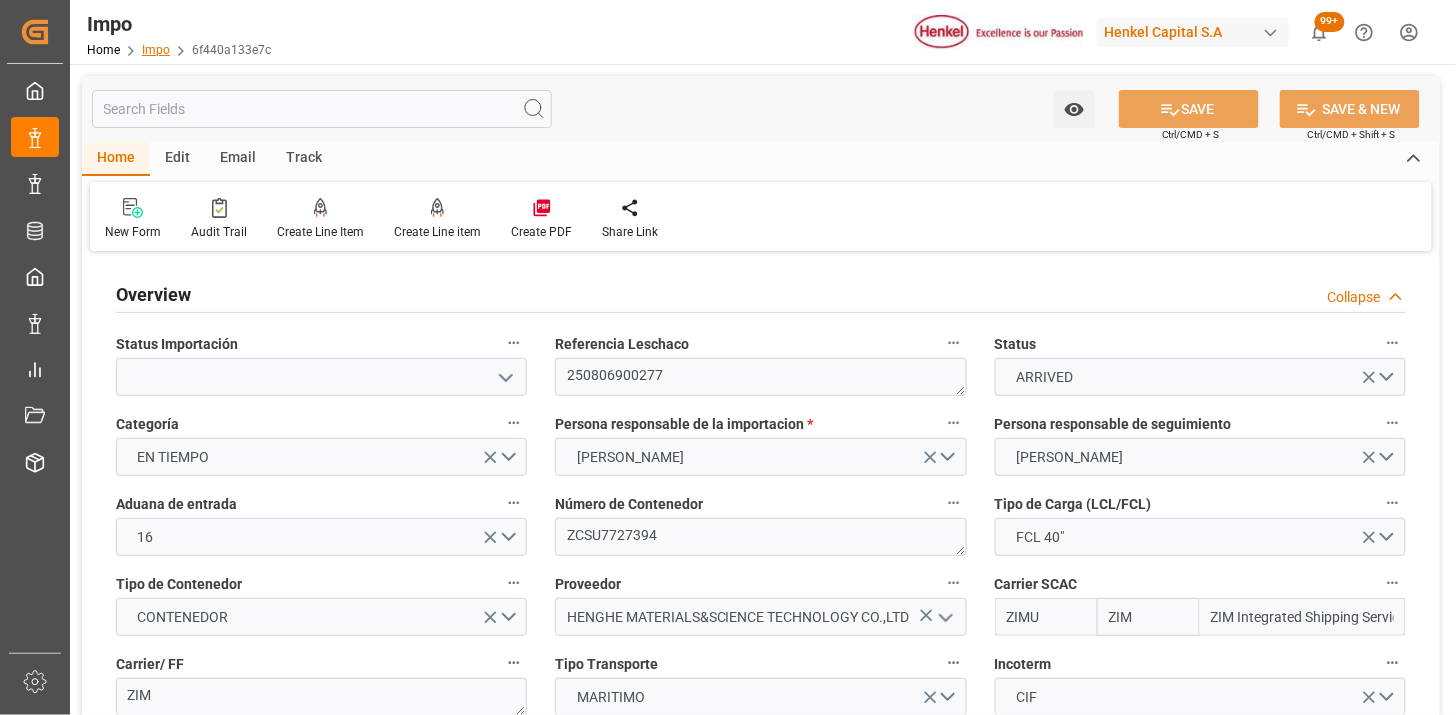 click on "Impo" at bounding box center [156, 50] 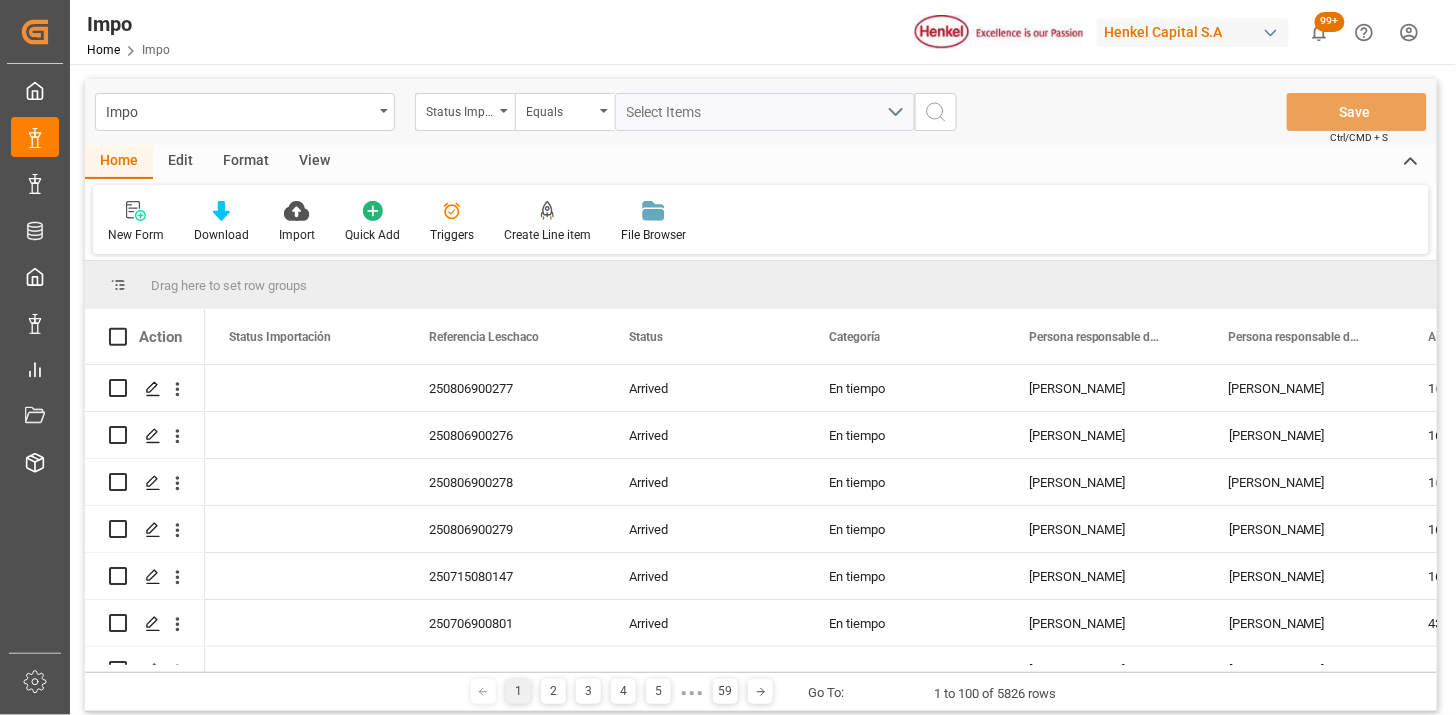 click on "View" at bounding box center (314, 162) 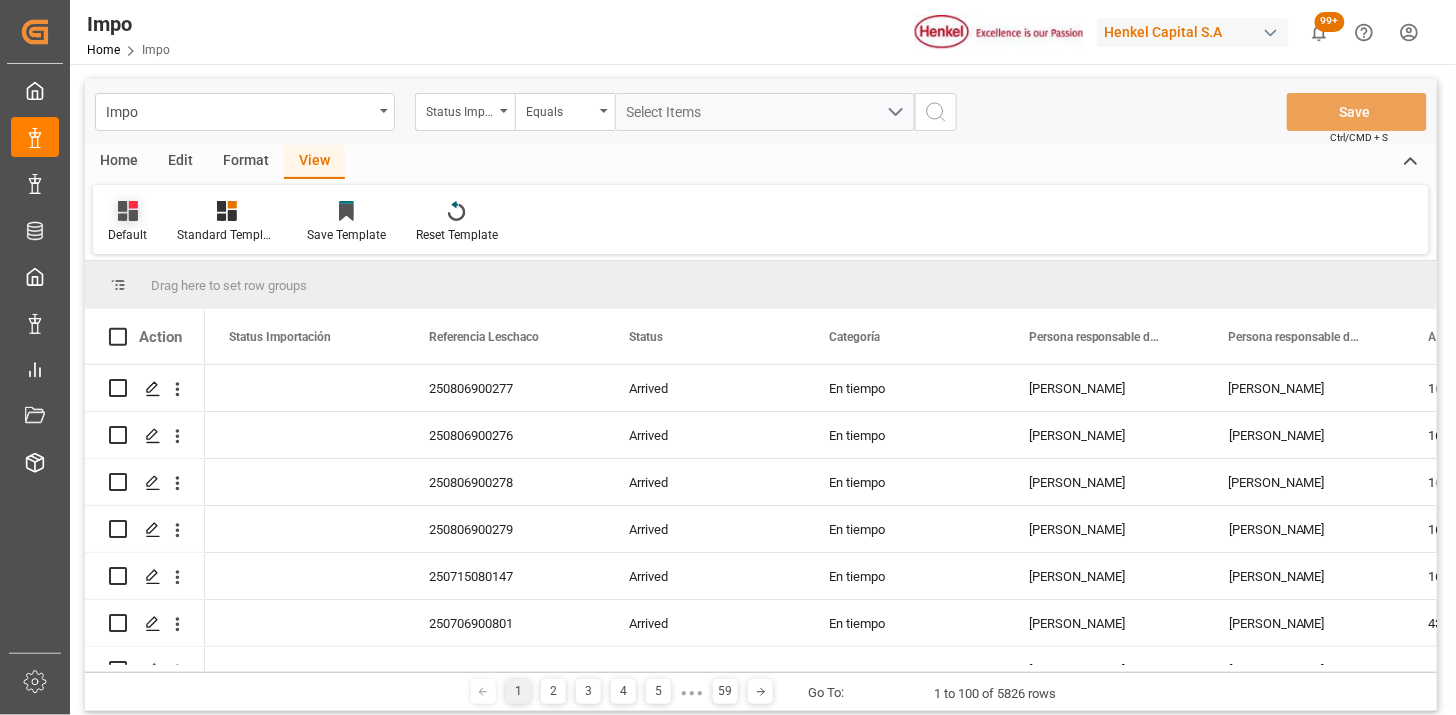 click at bounding box center (127, 210) 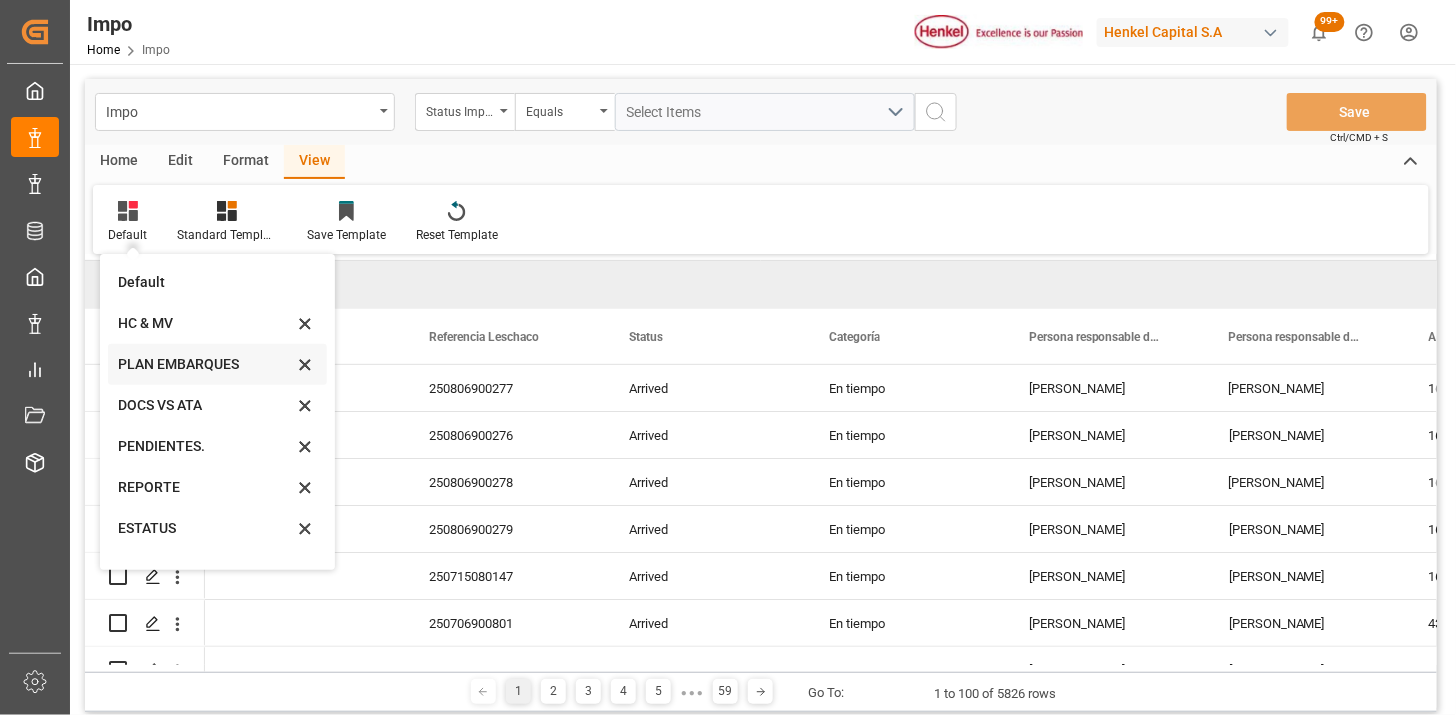 scroll, scrollTop: 27, scrollLeft: 0, axis: vertical 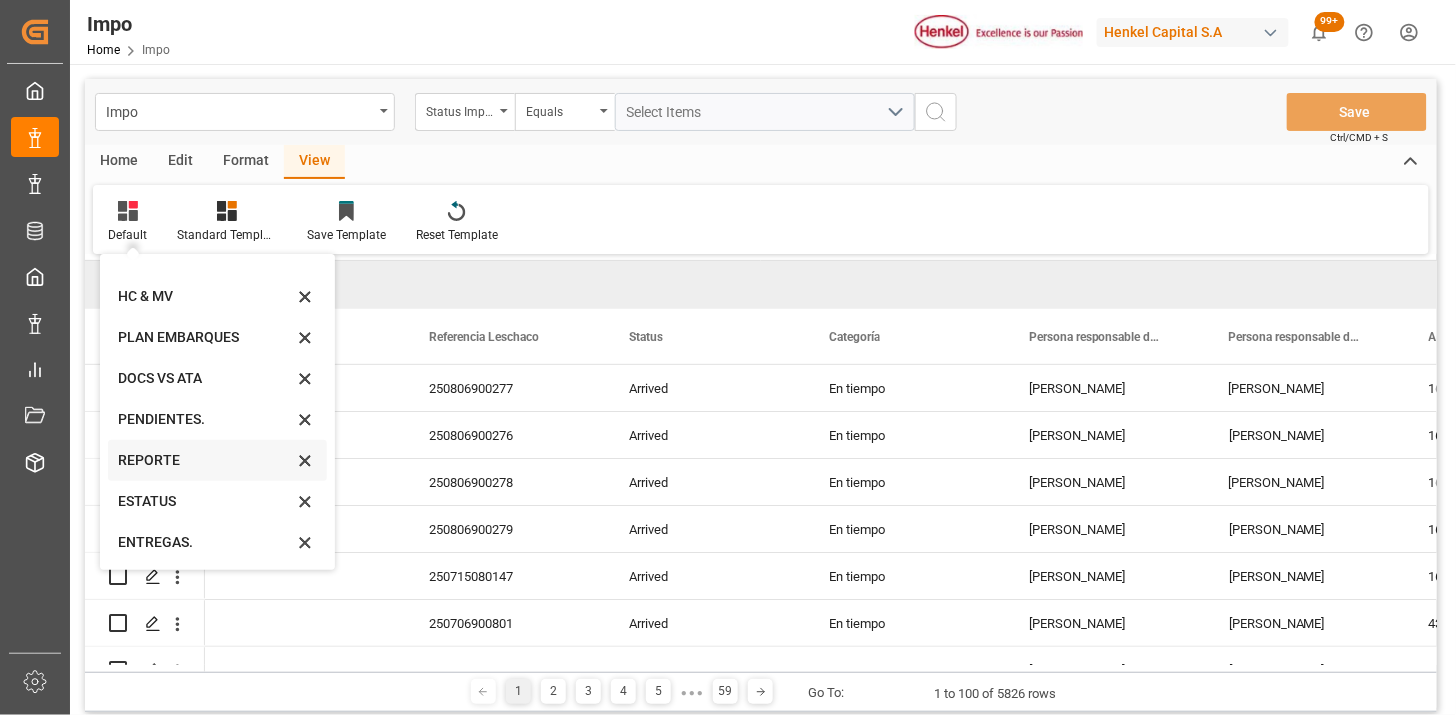 click on "REPORTE" at bounding box center (205, 460) 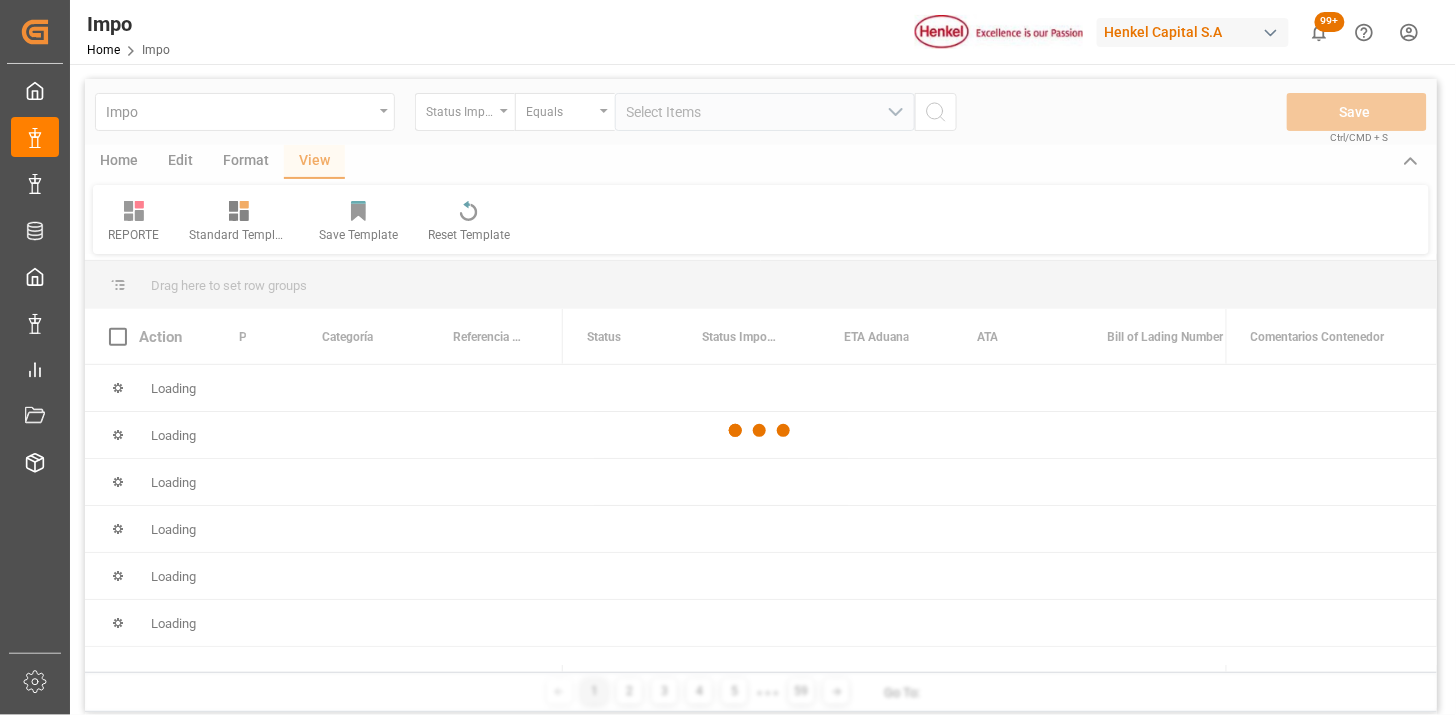 scroll, scrollTop: 111, scrollLeft: 0, axis: vertical 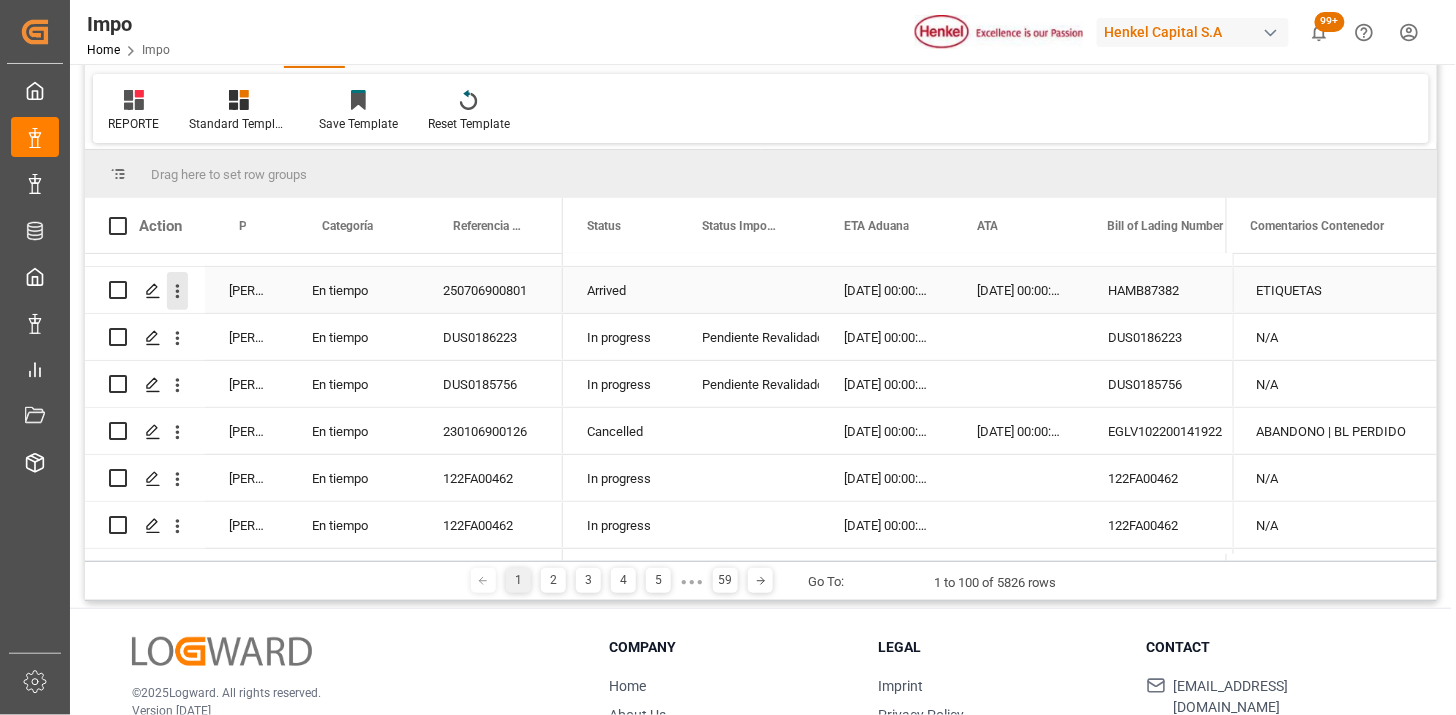 click 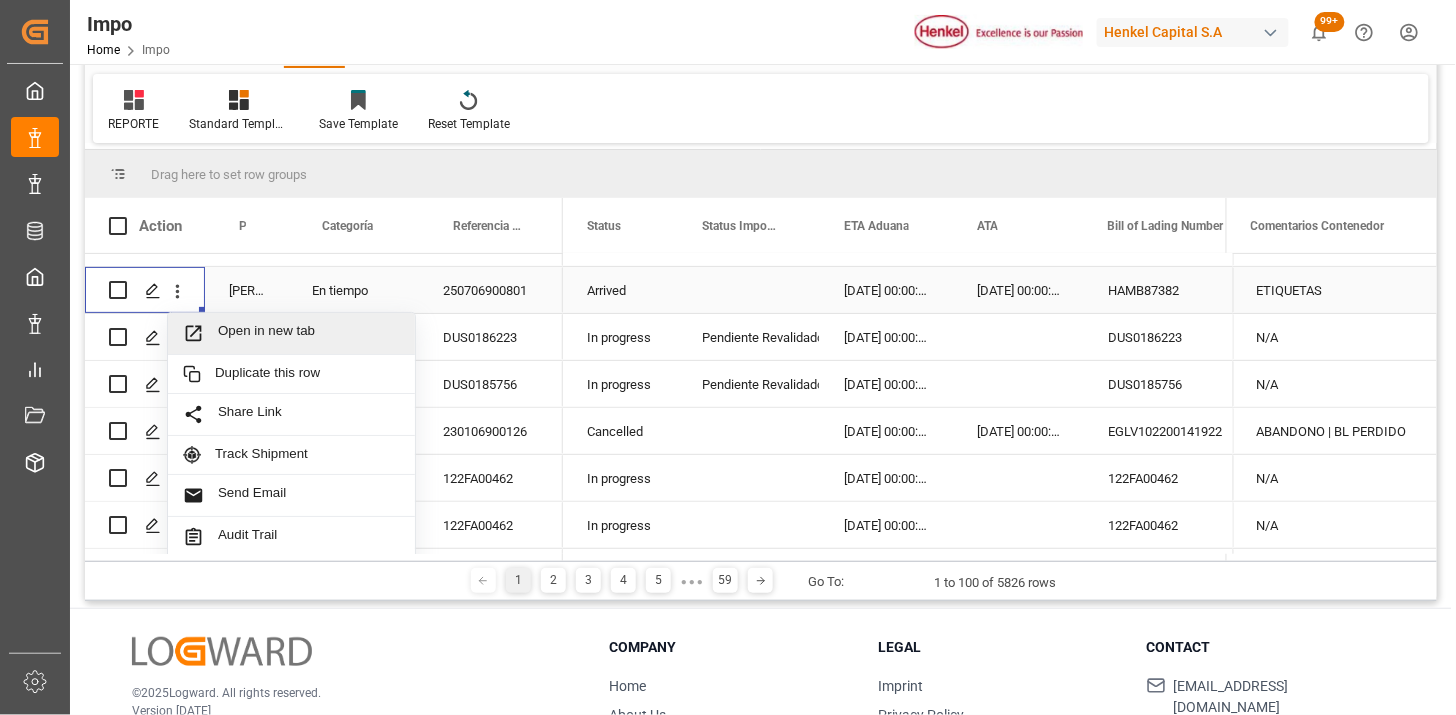 click on "Open in new tab" at bounding box center (309, 333) 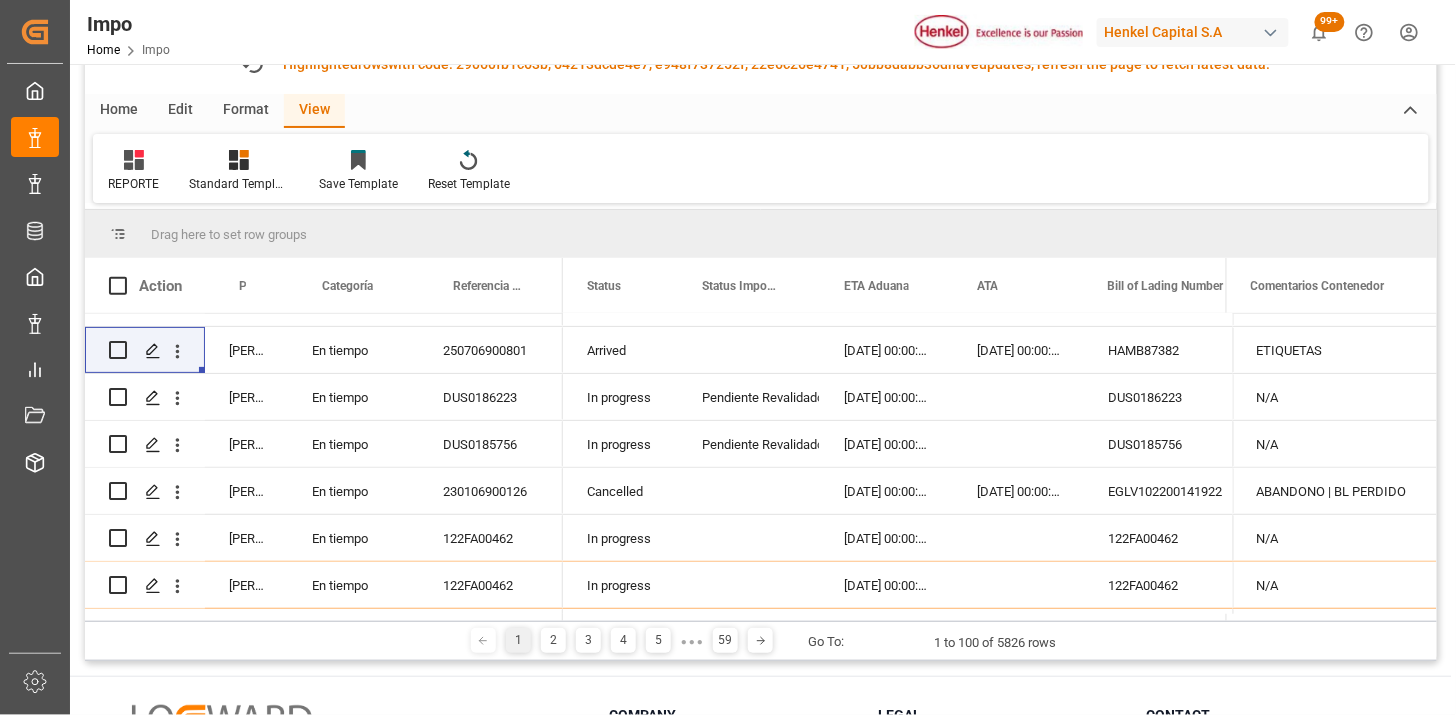 scroll, scrollTop: 171, scrollLeft: 0, axis: vertical 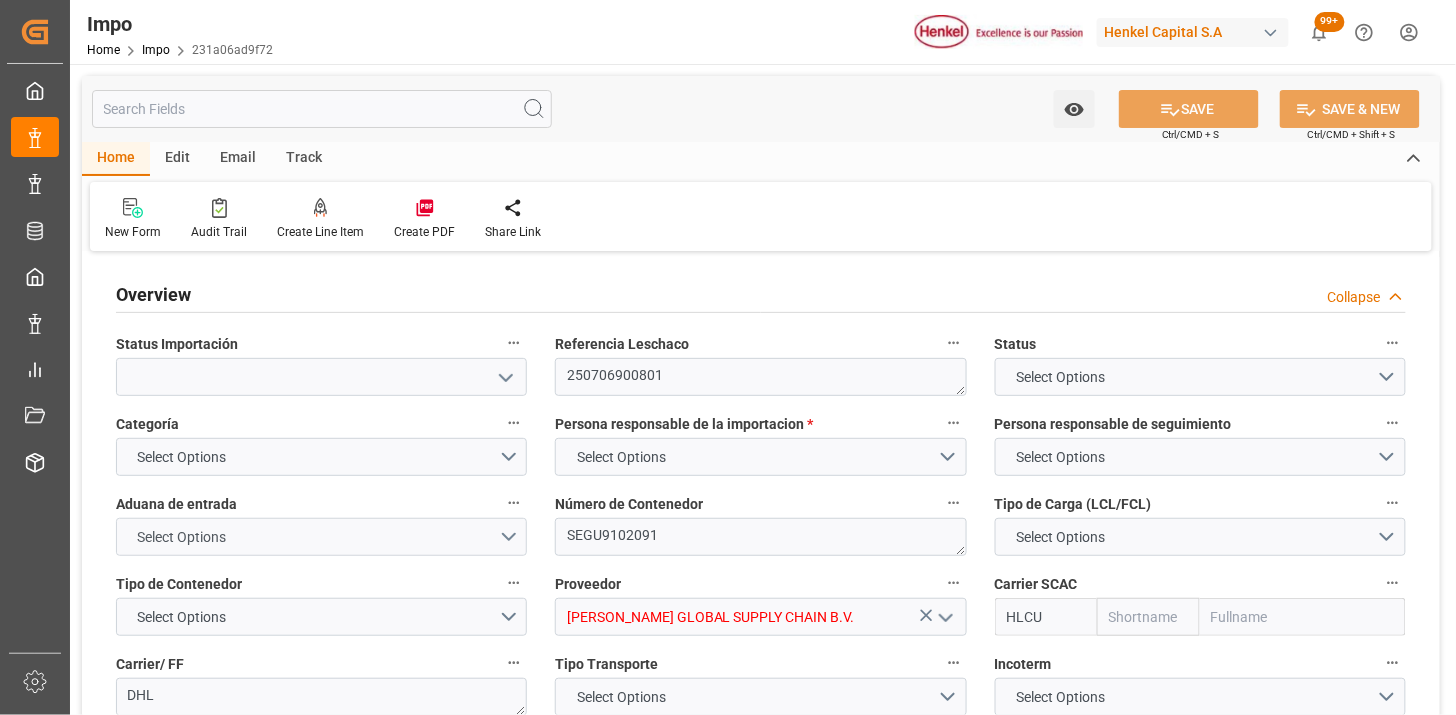 type on "Hapag Lloyd" 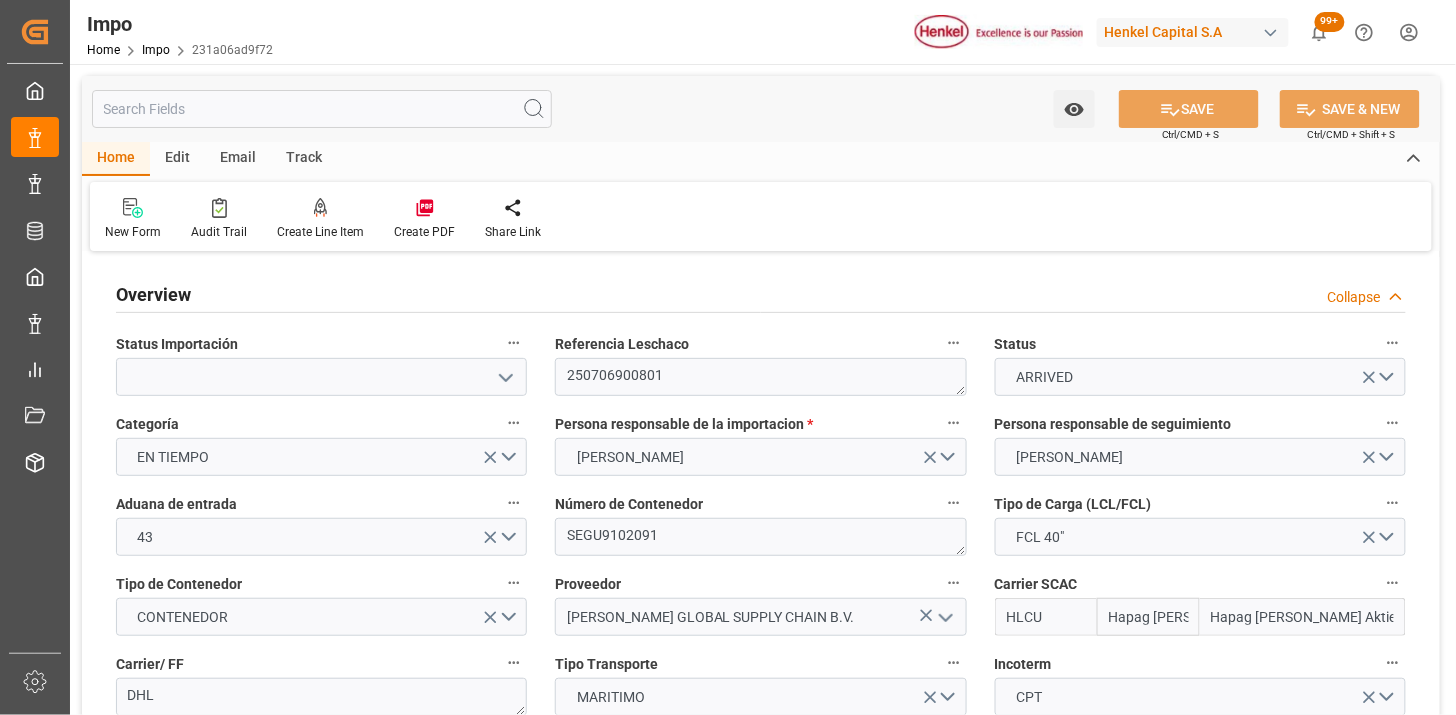 type on "03-07-2025" 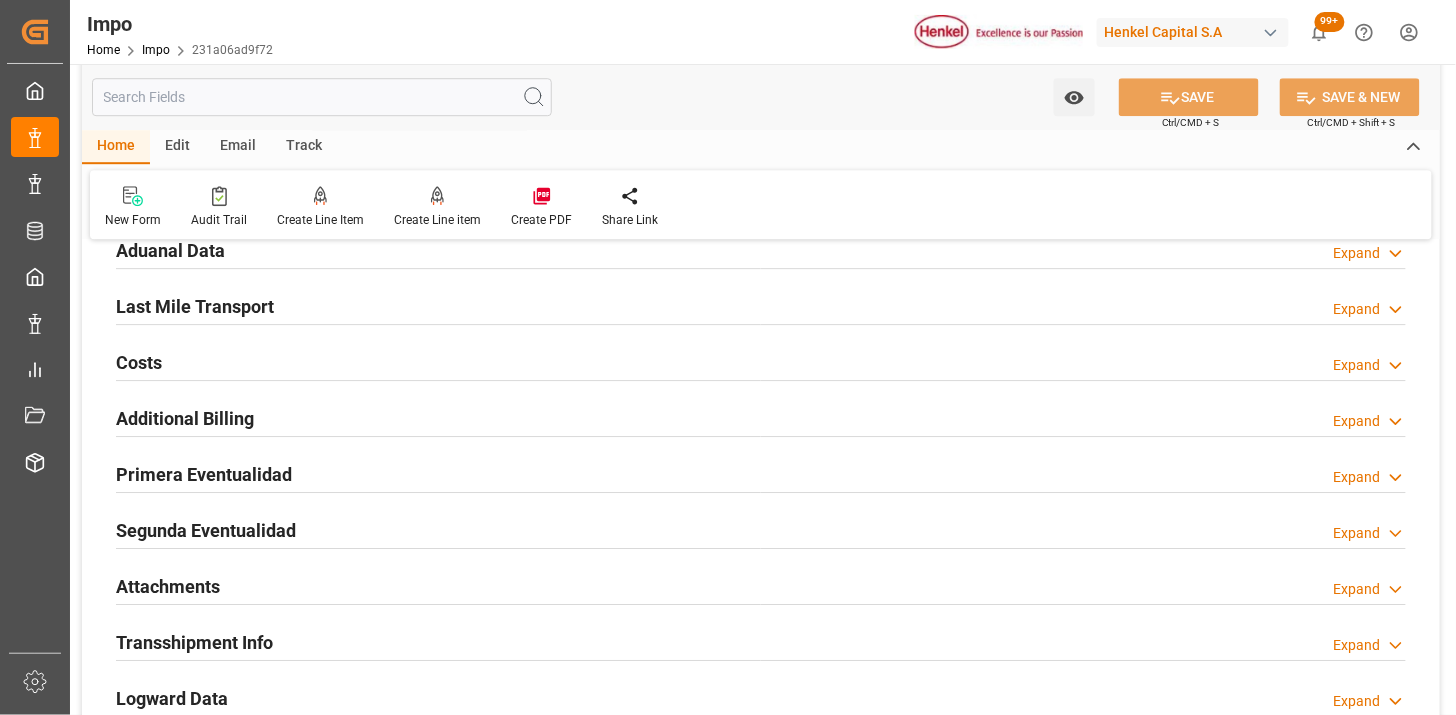 scroll, scrollTop: 1555, scrollLeft: 0, axis: vertical 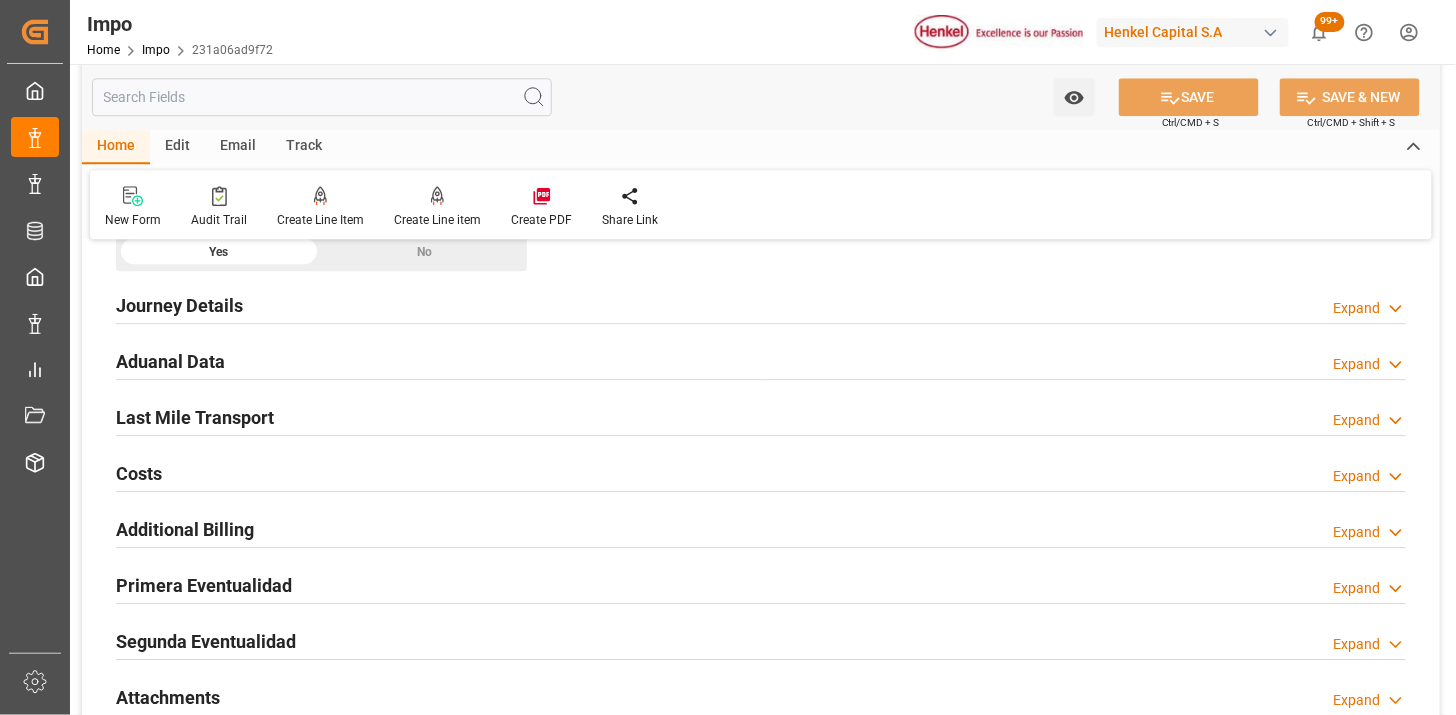 click on "Aduanal Data Expand" at bounding box center (761, 360) 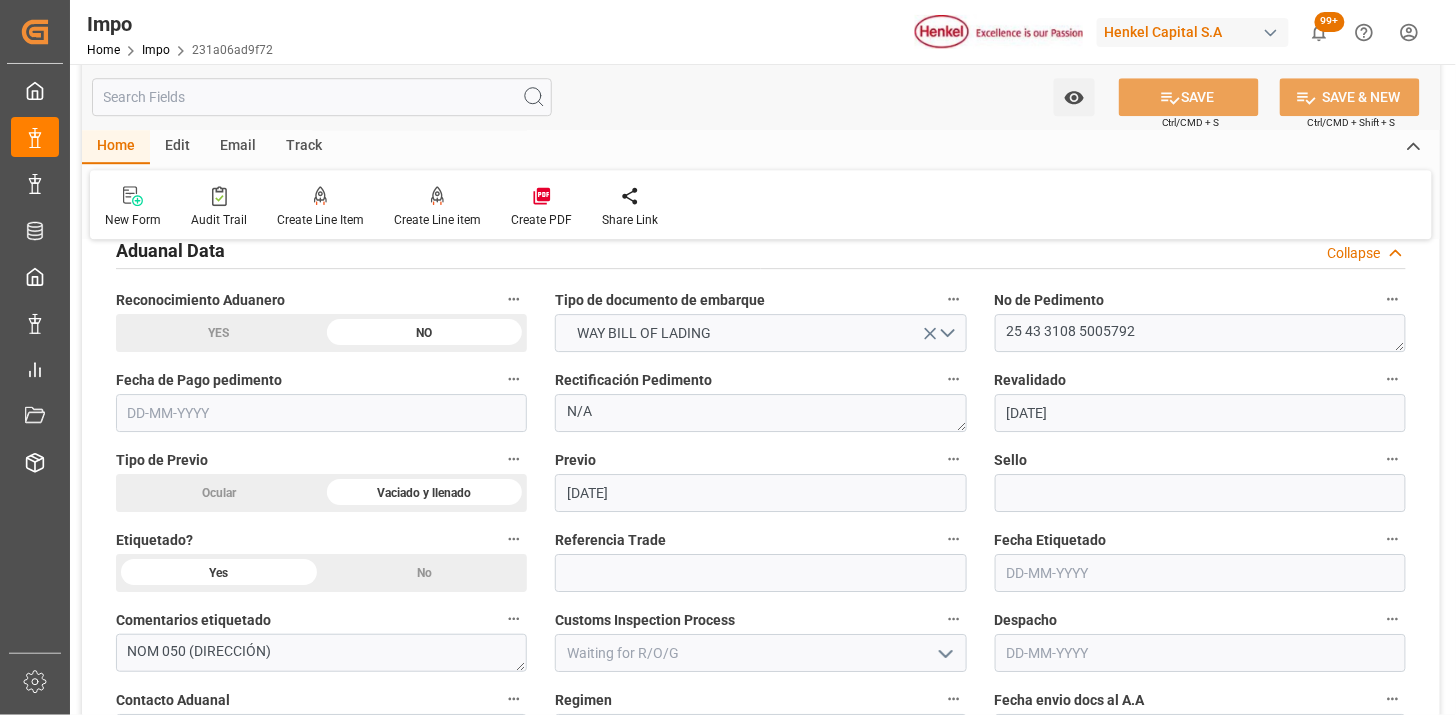 scroll, scrollTop: 1555, scrollLeft: 0, axis: vertical 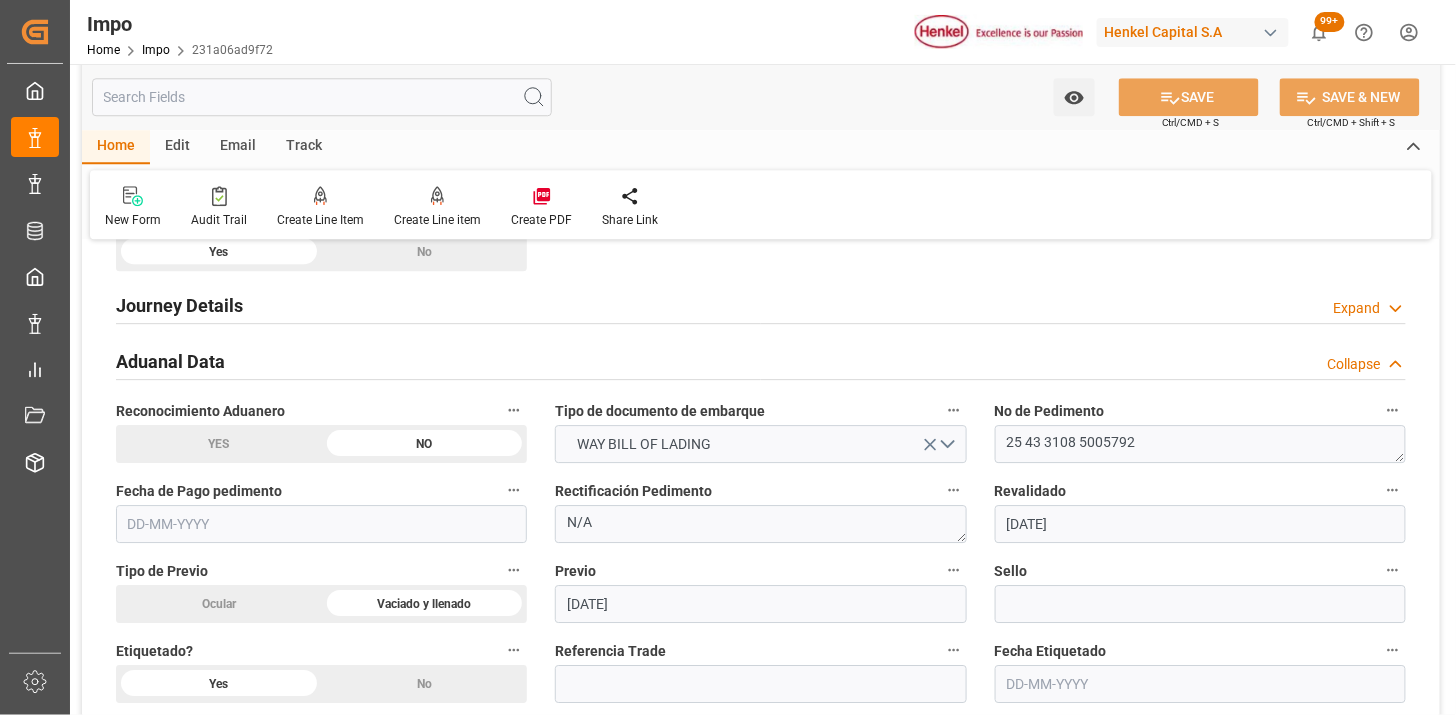 click on "Aduanal Data Collapse" at bounding box center [761, 360] 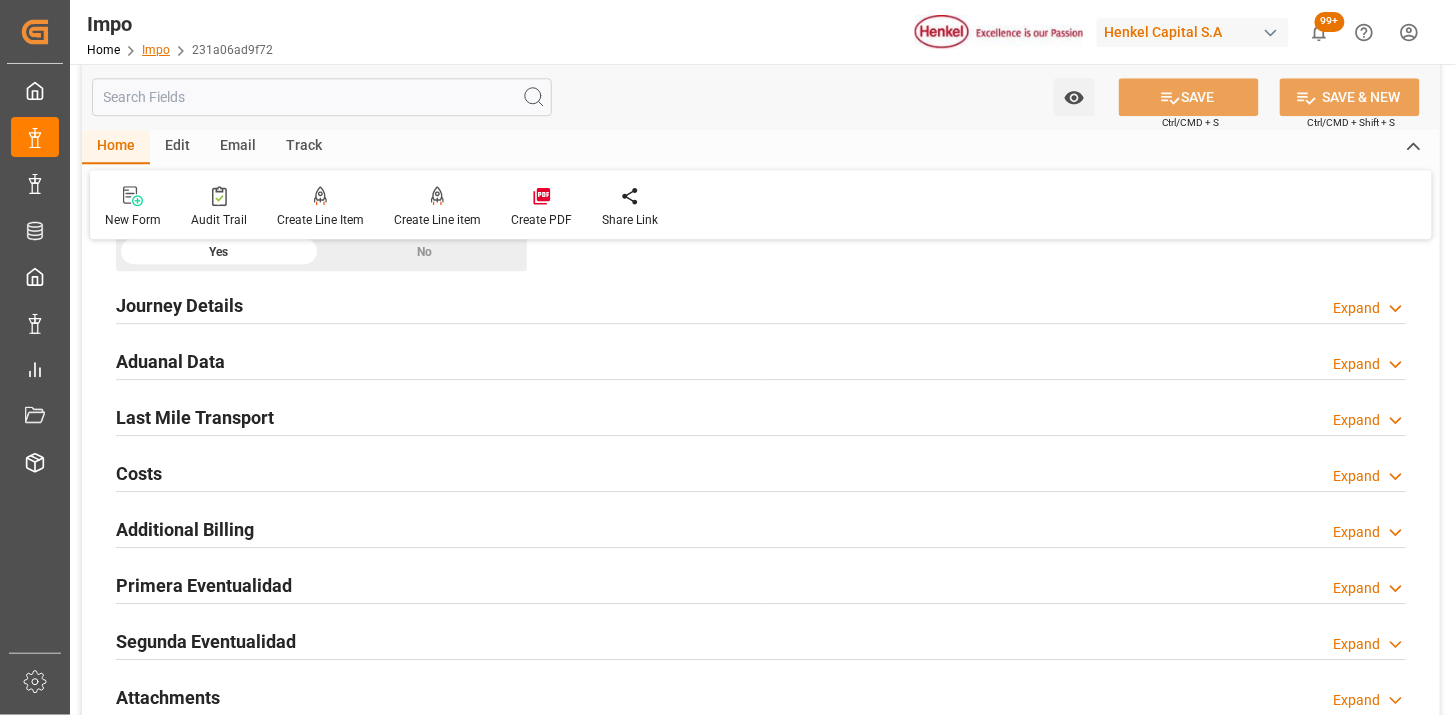 click on "Impo" at bounding box center (156, 50) 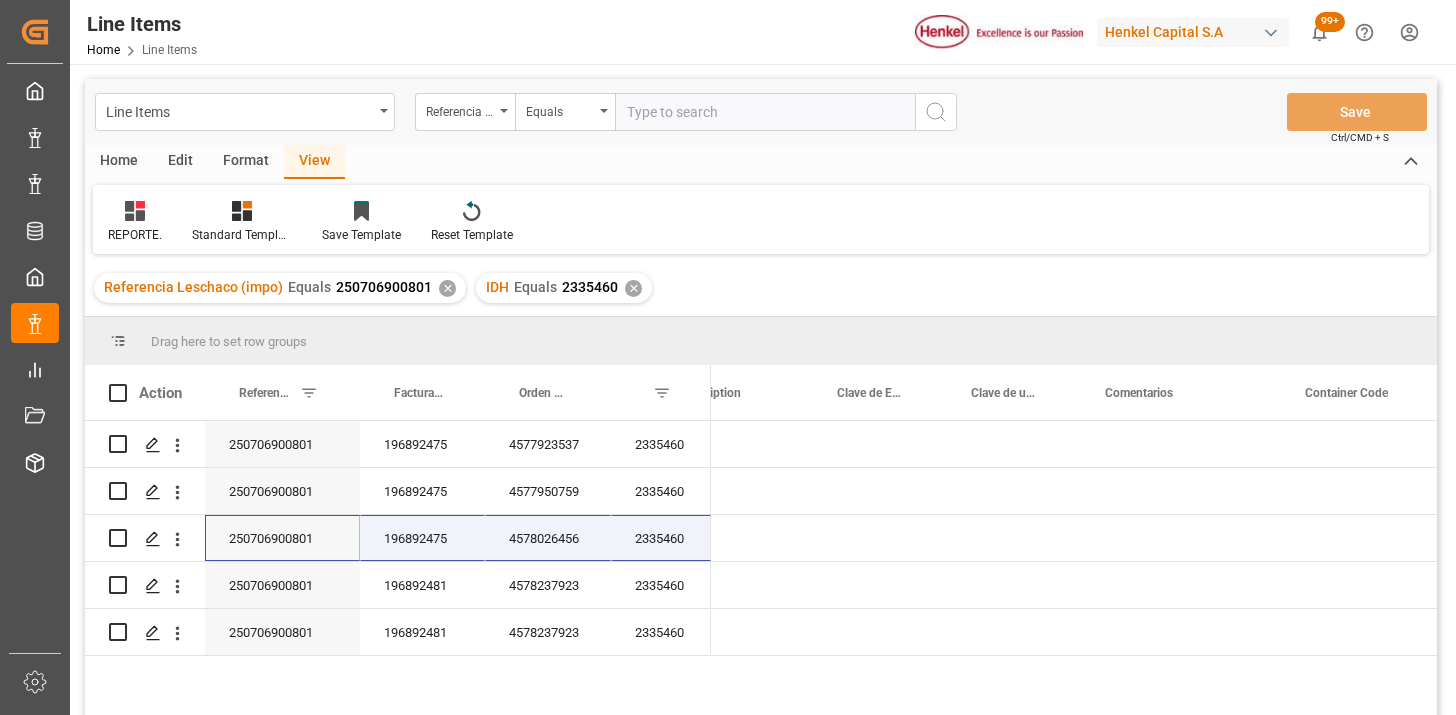 scroll, scrollTop: 0, scrollLeft: 0, axis: both 